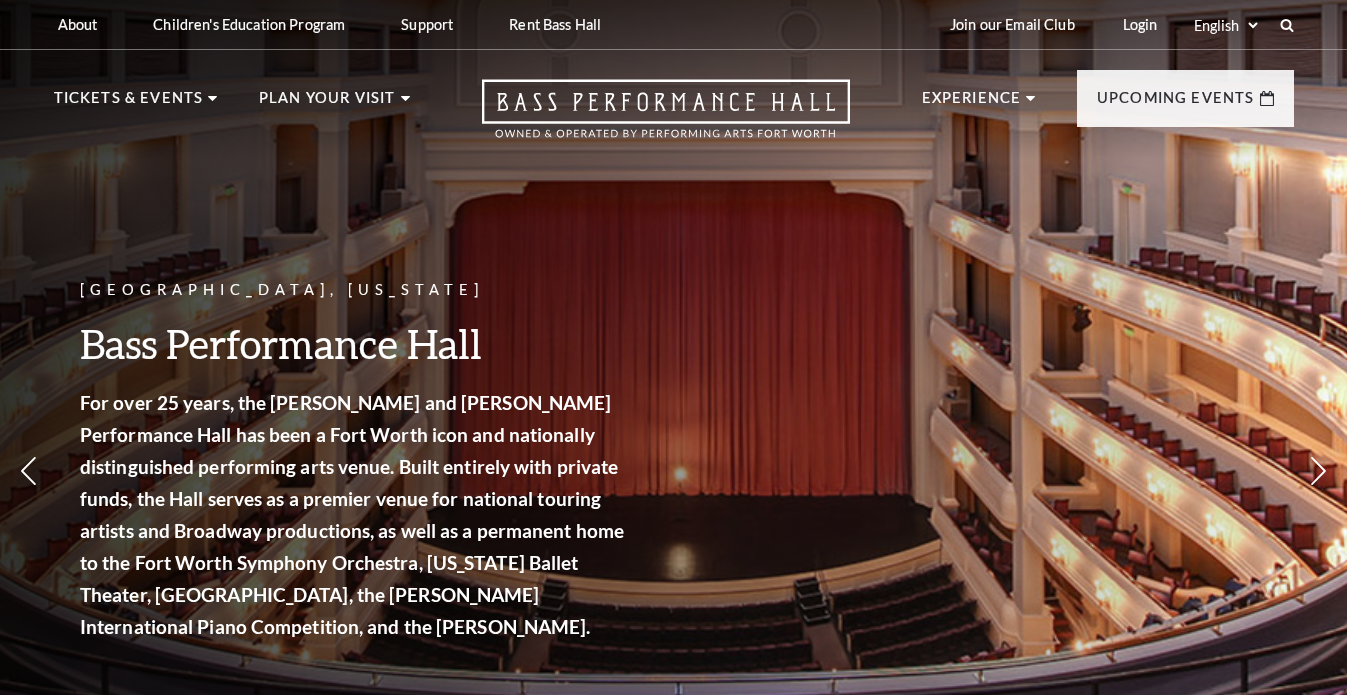 scroll, scrollTop: 0, scrollLeft: 0, axis: both 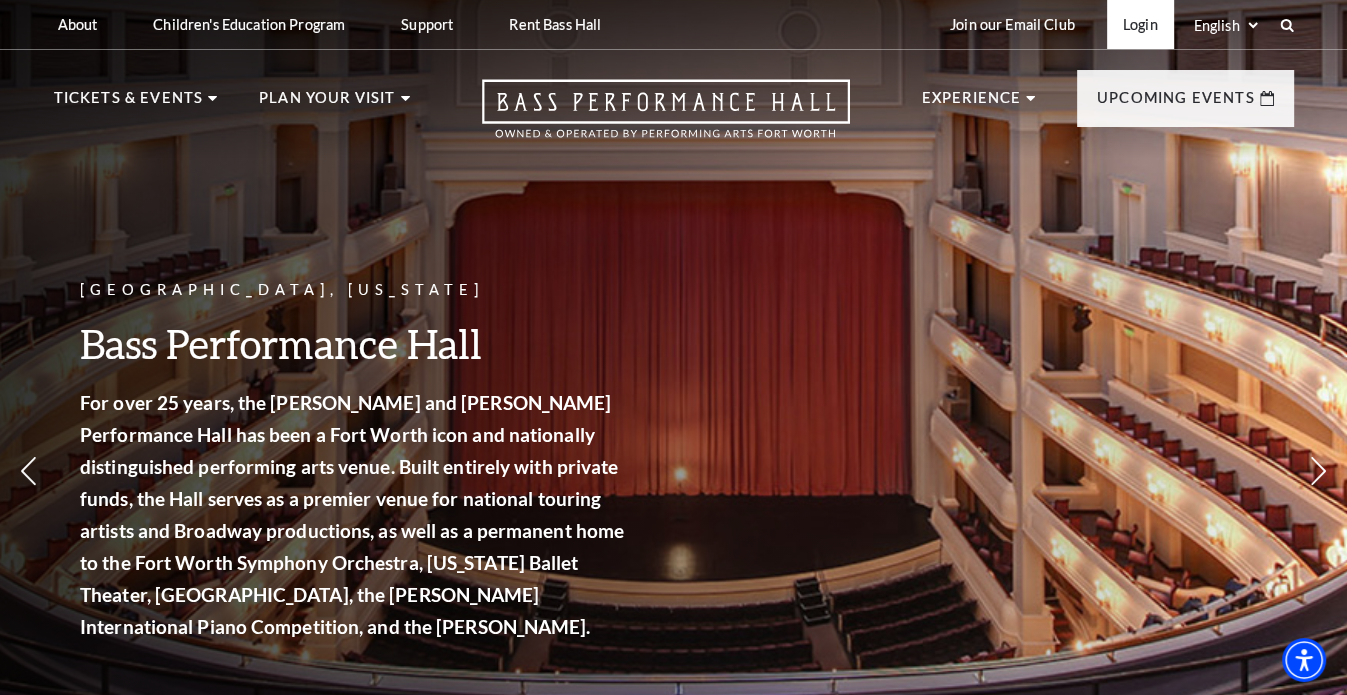 click on "Login" at bounding box center [1140, 24] 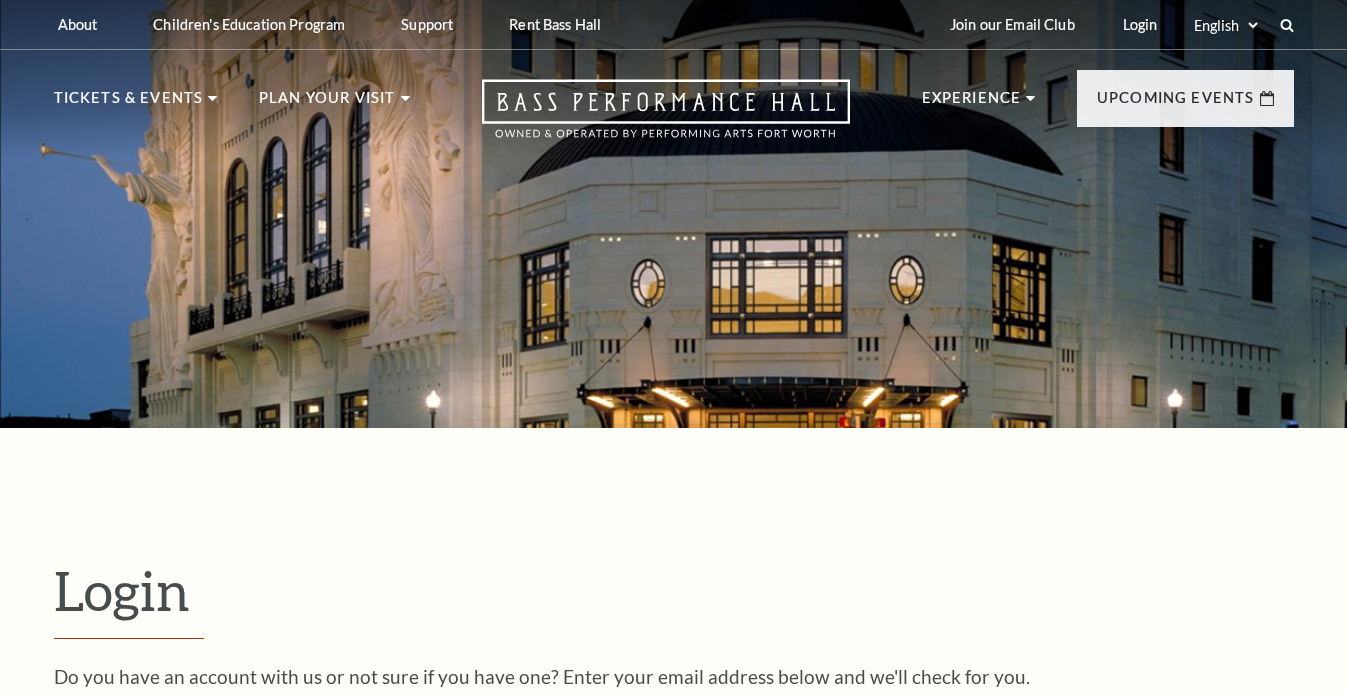 scroll, scrollTop: 557, scrollLeft: 0, axis: vertical 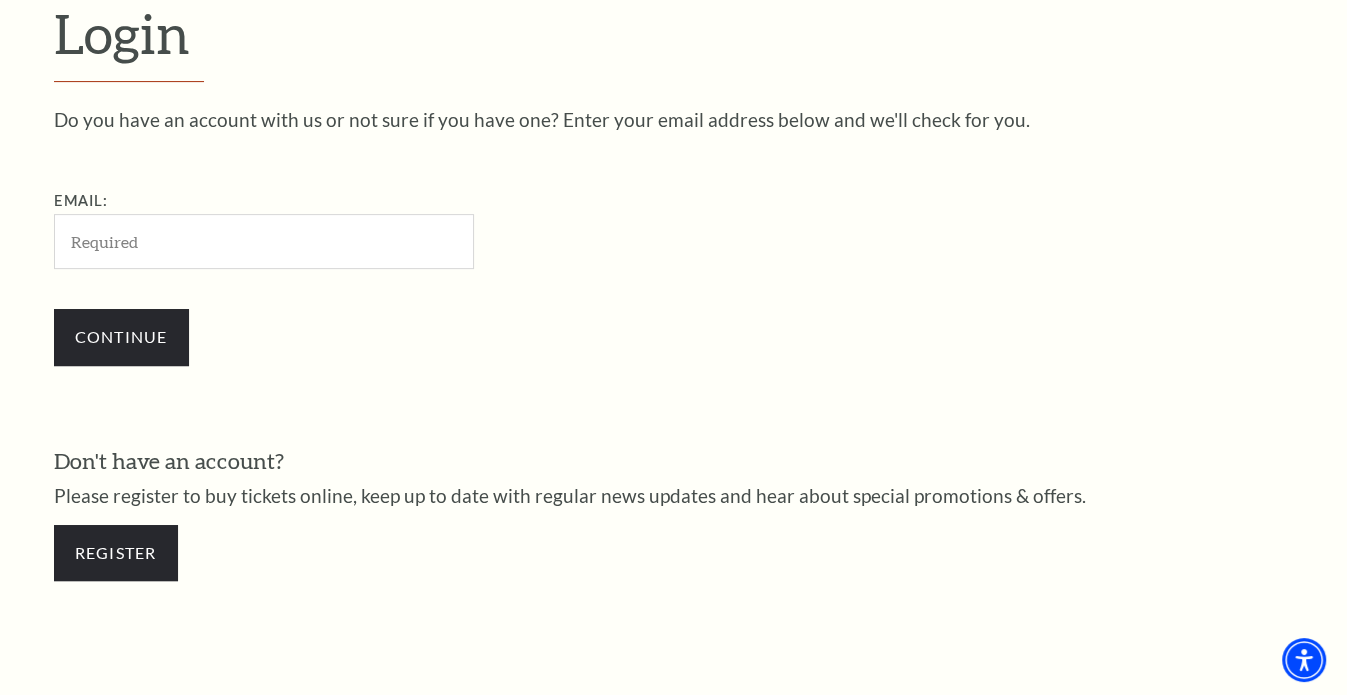 click on "Email:" at bounding box center (264, 241) 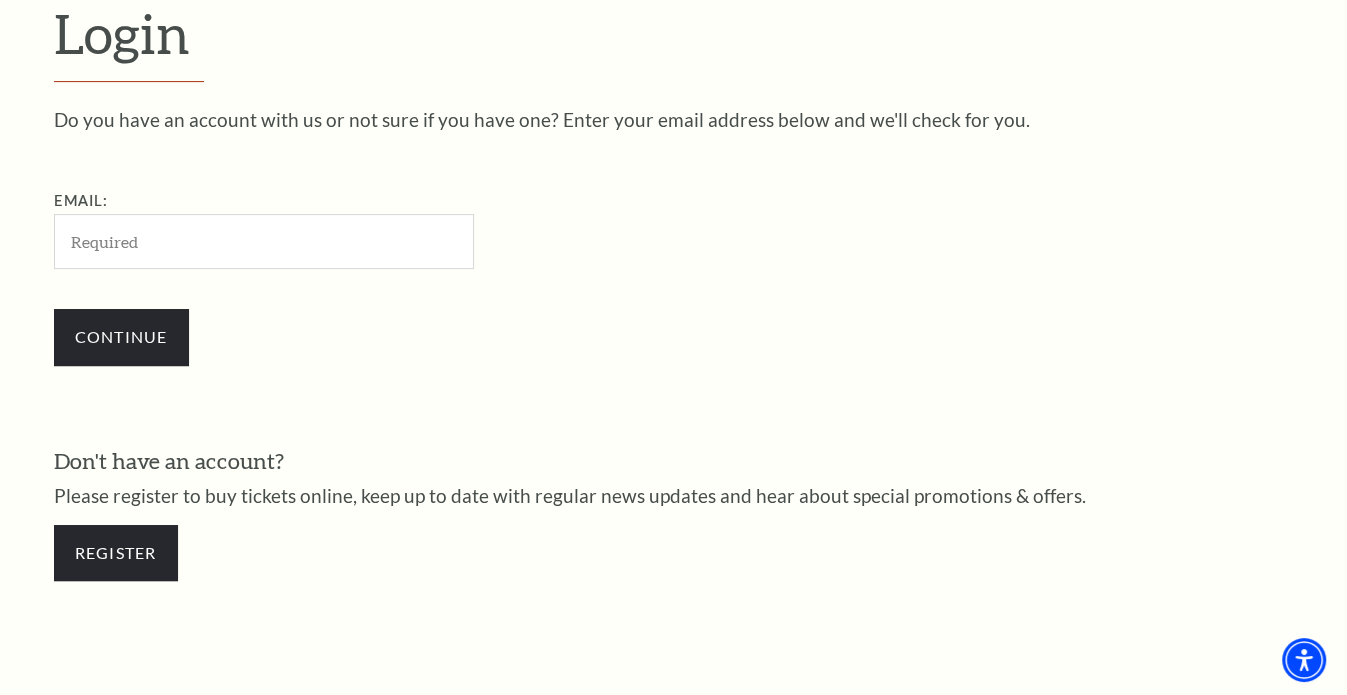 type on "[EMAIL_ADDRESS][DOMAIN_NAME]" 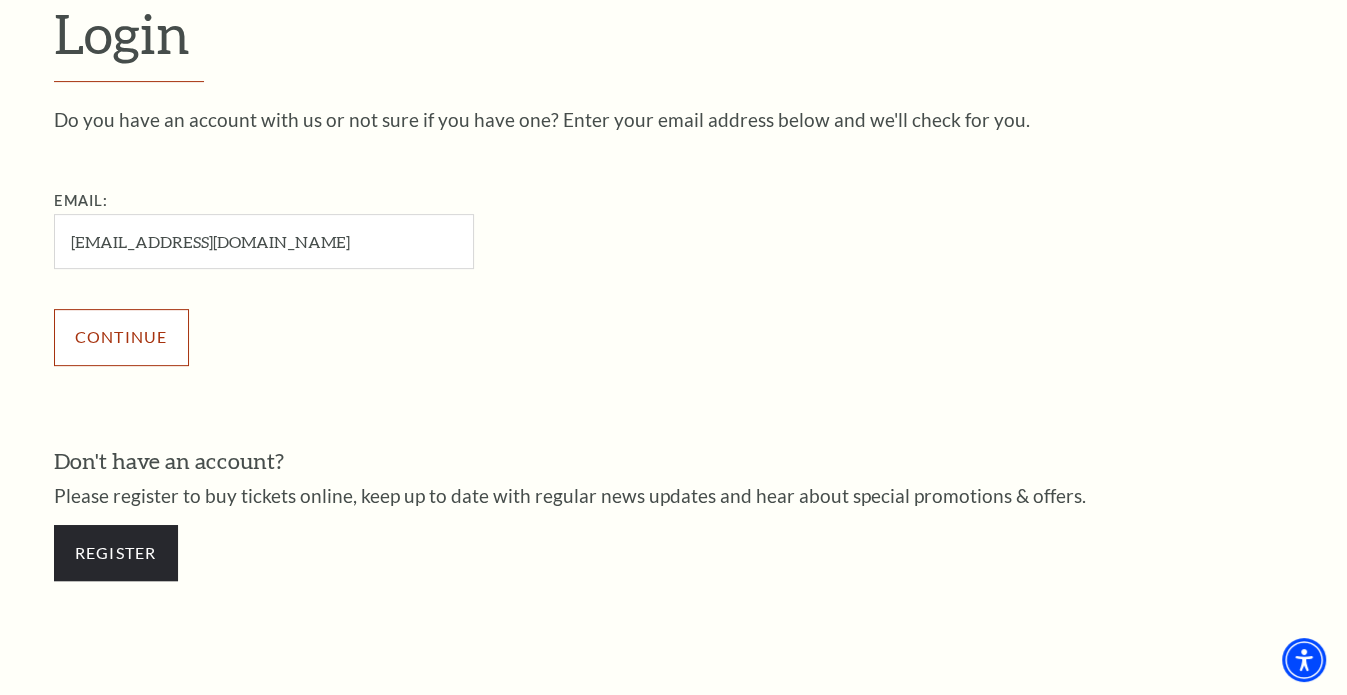 click on "Continue" at bounding box center [121, 337] 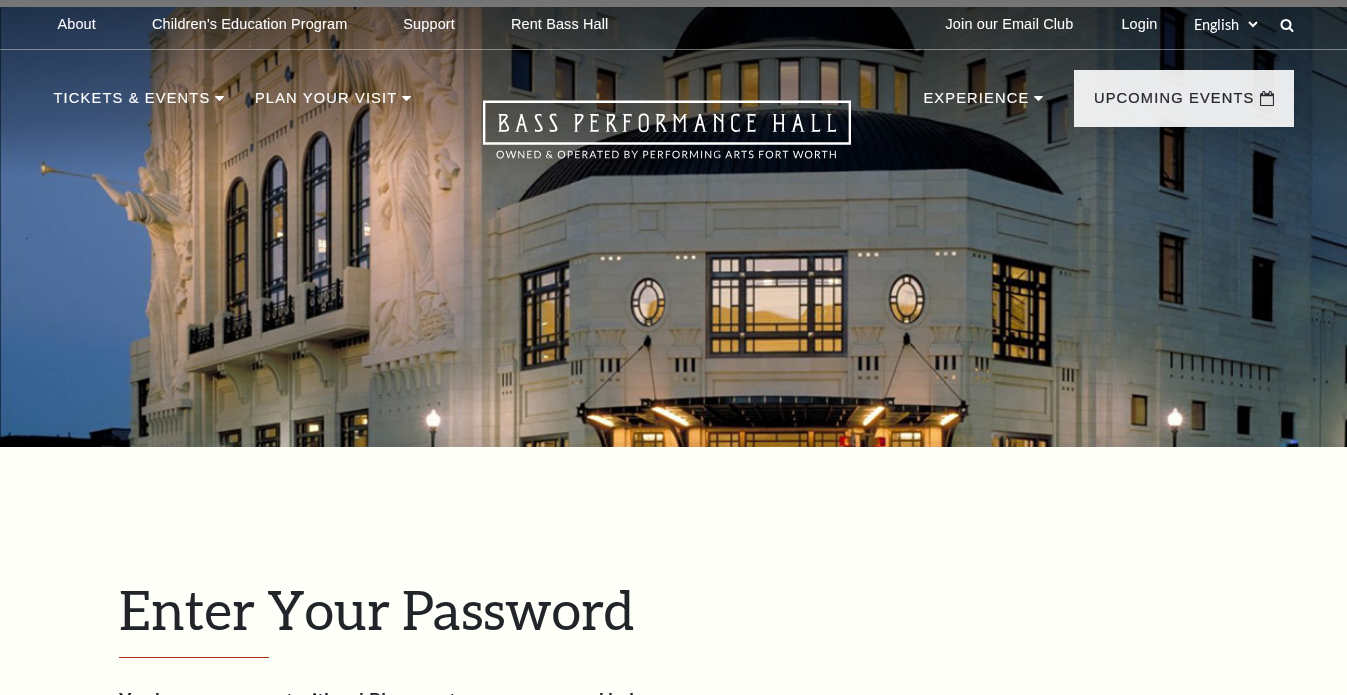 scroll, scrollTop: 576, scrollLeft: 0, axis: vertical 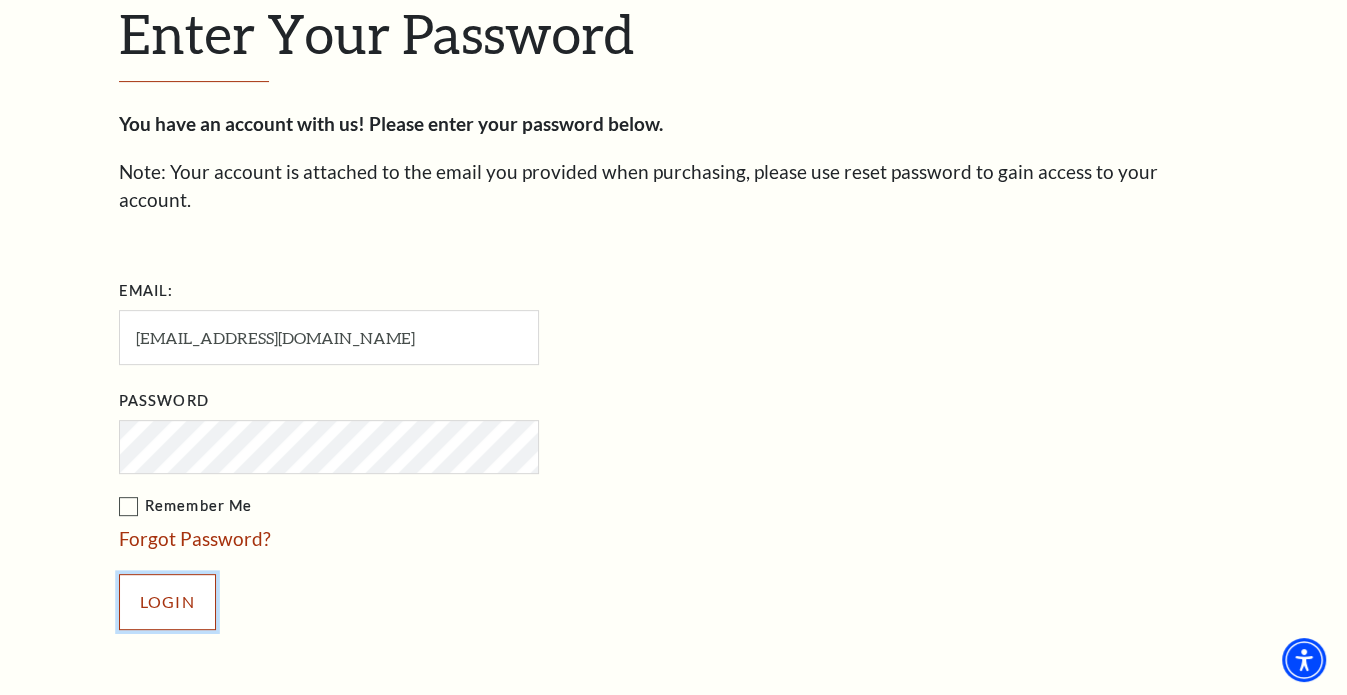 click on "Login" at bounding box center (167, 602) 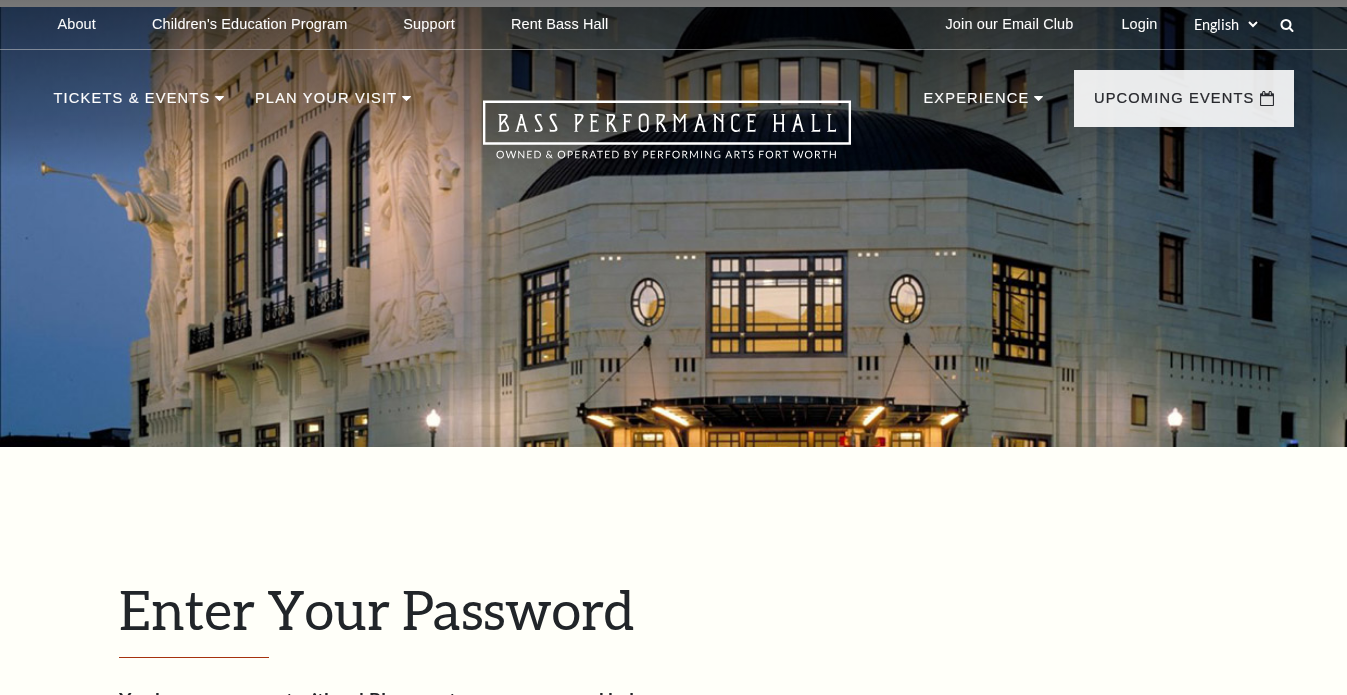 scroll, scrollTop: 674, scrollLeft: 0, axis: vertical 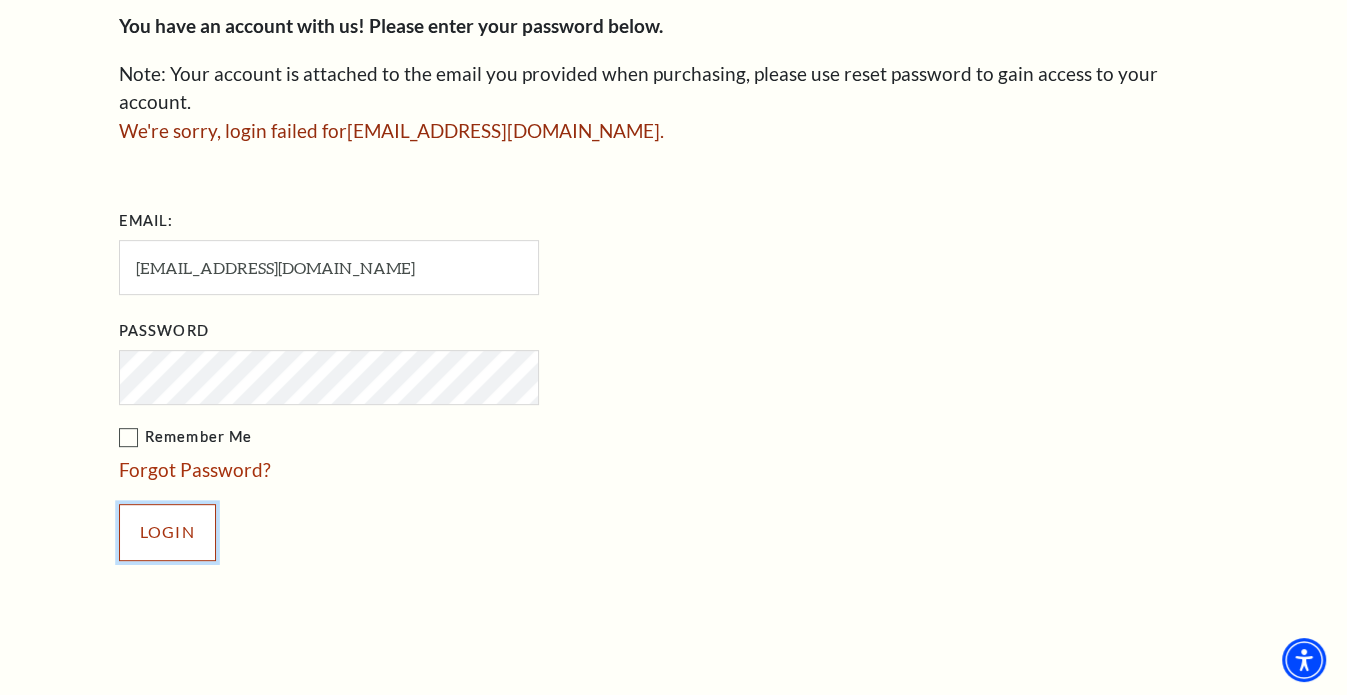 click on "Login" at bounding box center [167, 532] 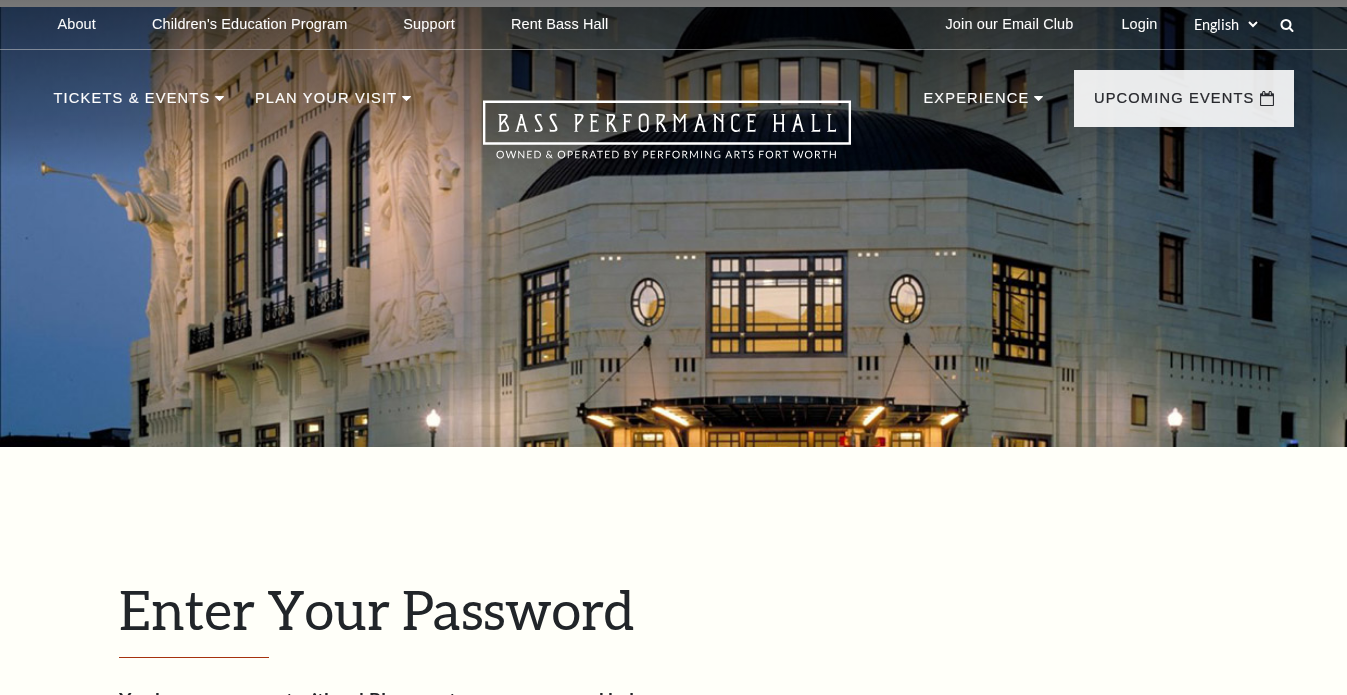 scroll, scrollTop: 674, scrollLeft: 0, axis: vertical 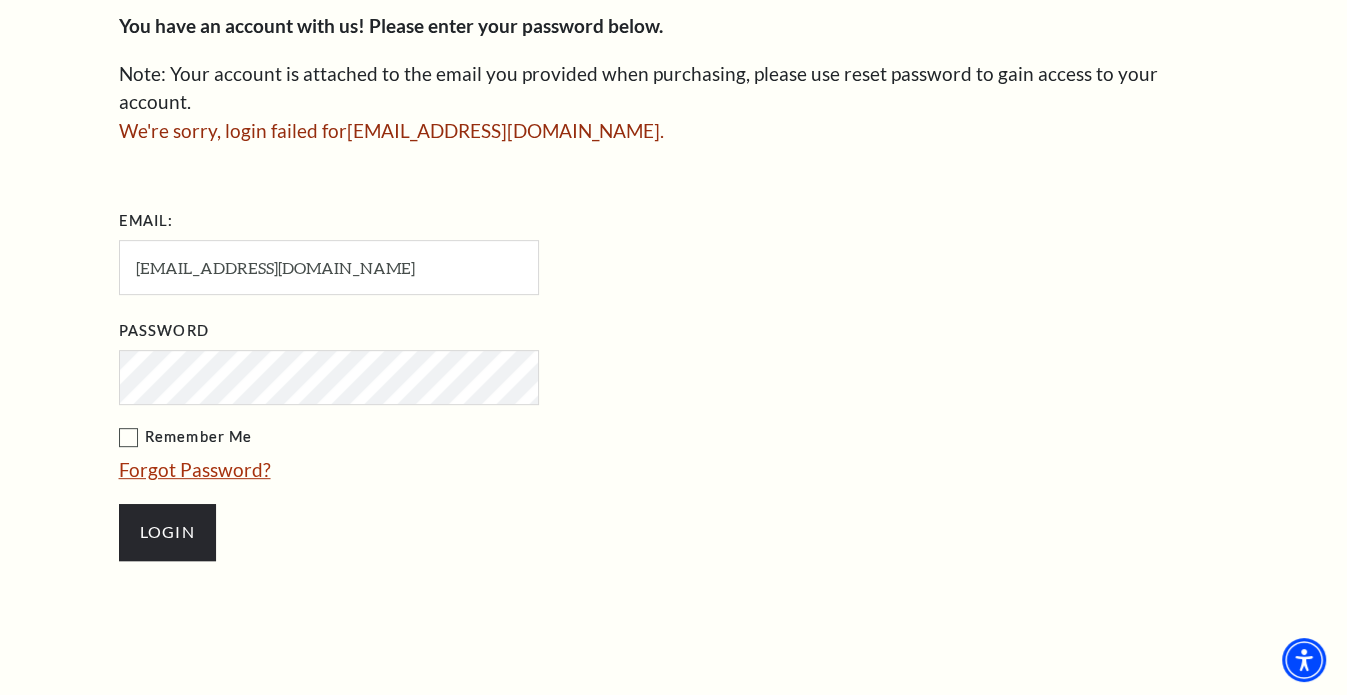 click on "Forgot Password?" at bounding box center (195, 469) 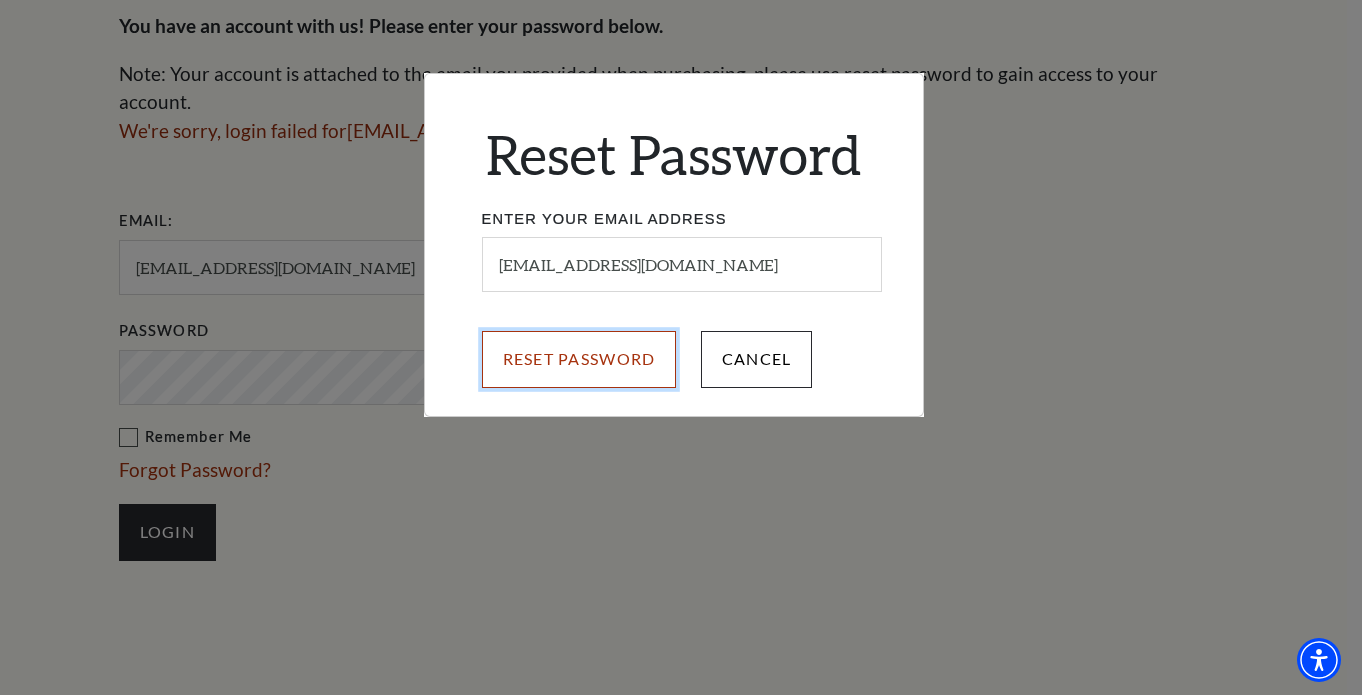 click on "Reset Password" at bounding box center [579, 359] 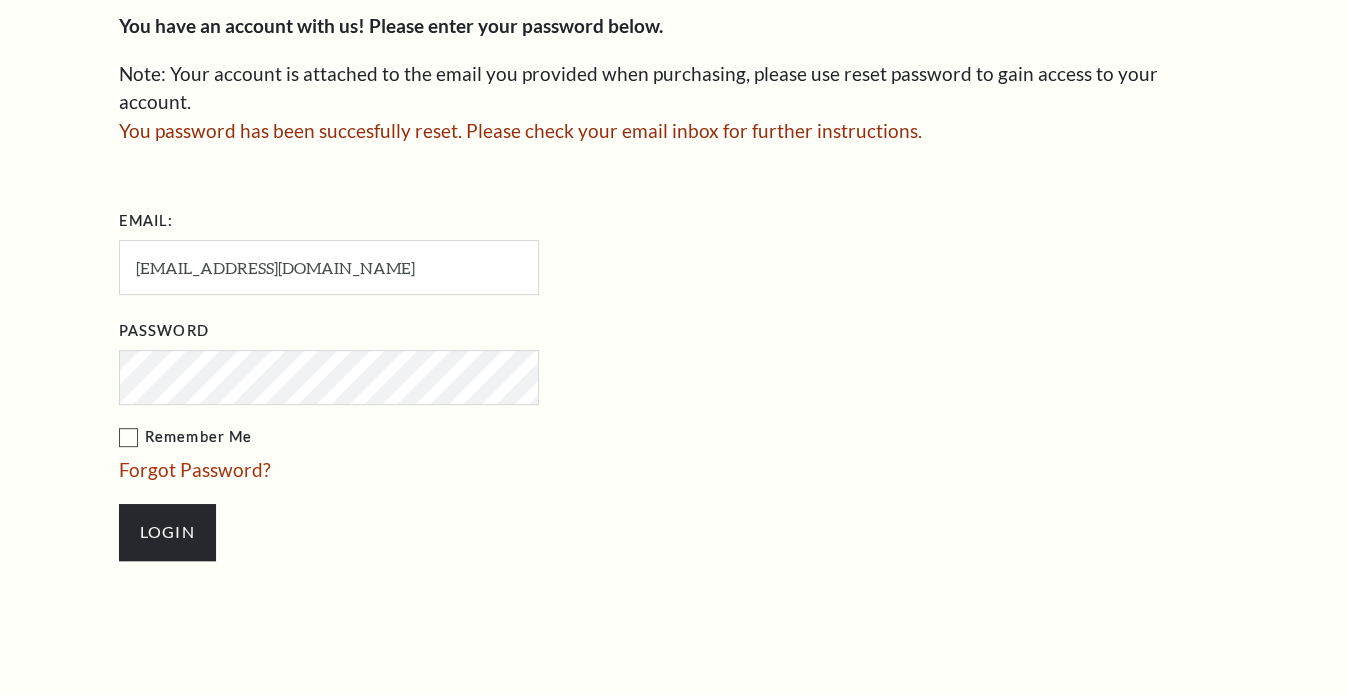 scroll, scrollTop: 674, scrollLeft: 0, axis: vertical 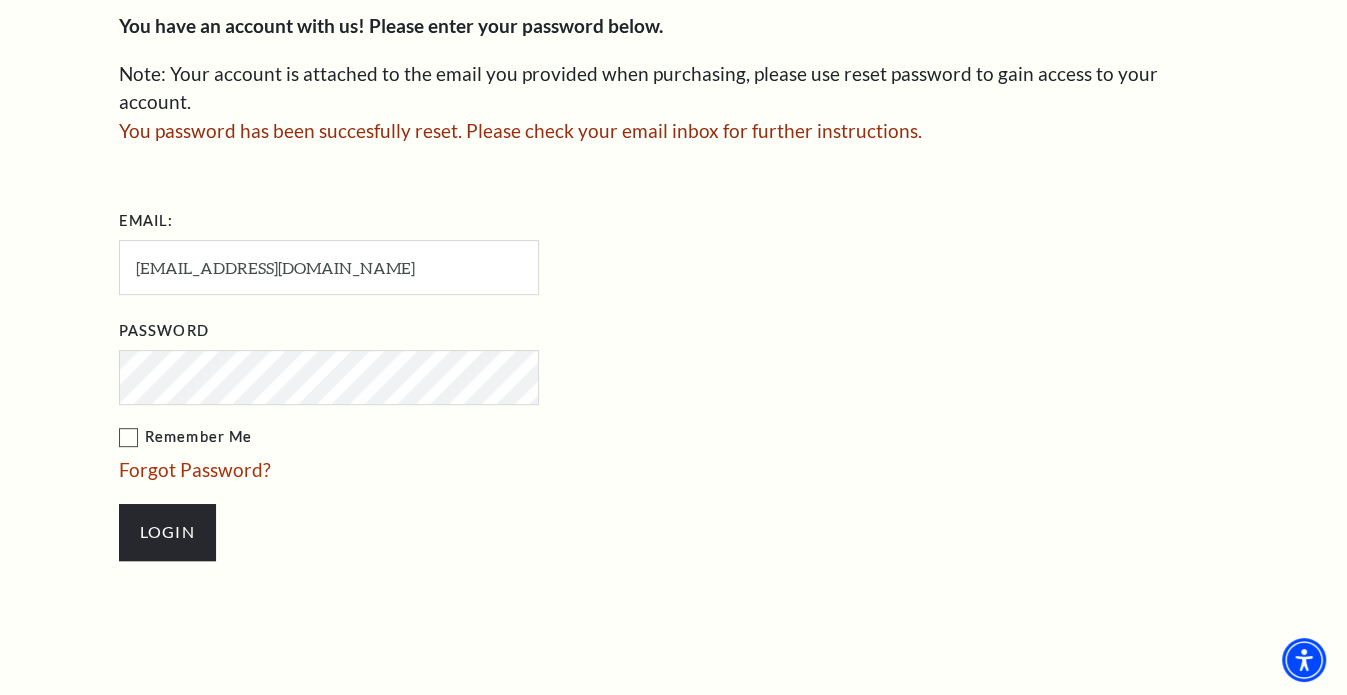 click on "Forgot Password?" at bounding box center [195, 469] 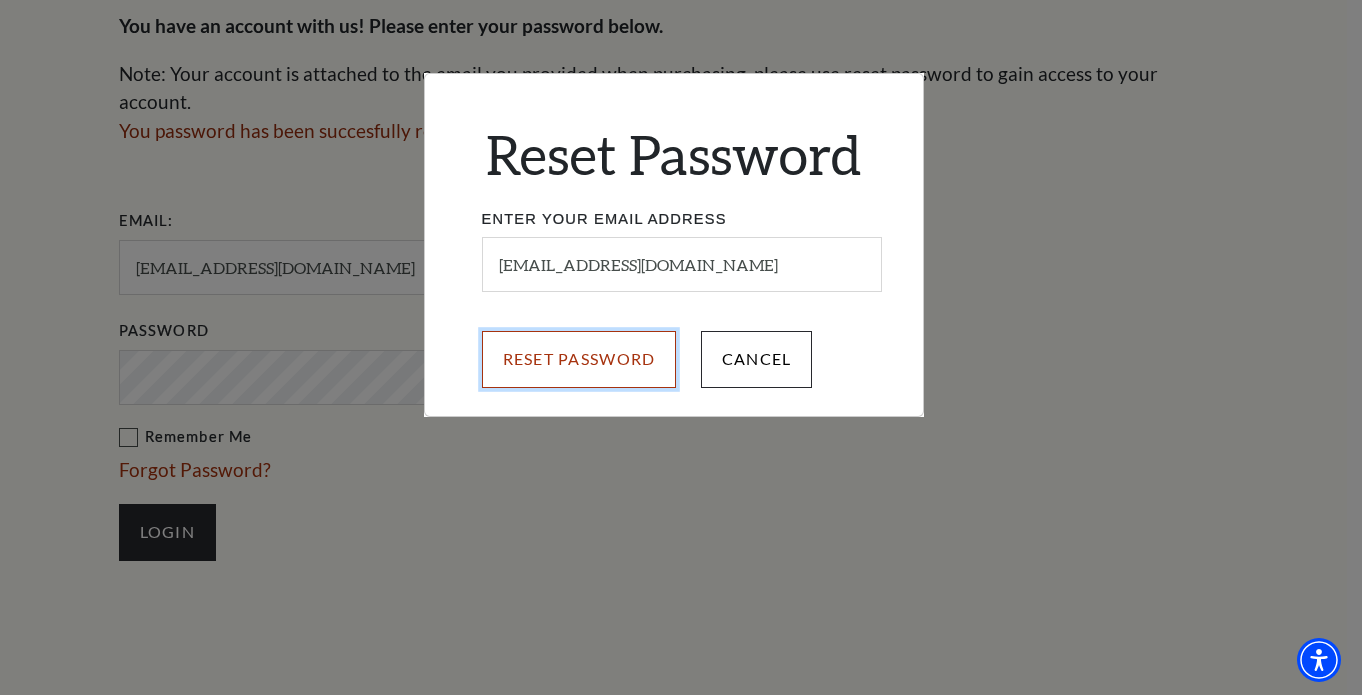 click on "Reset Password" at bounding box center [579, 359] 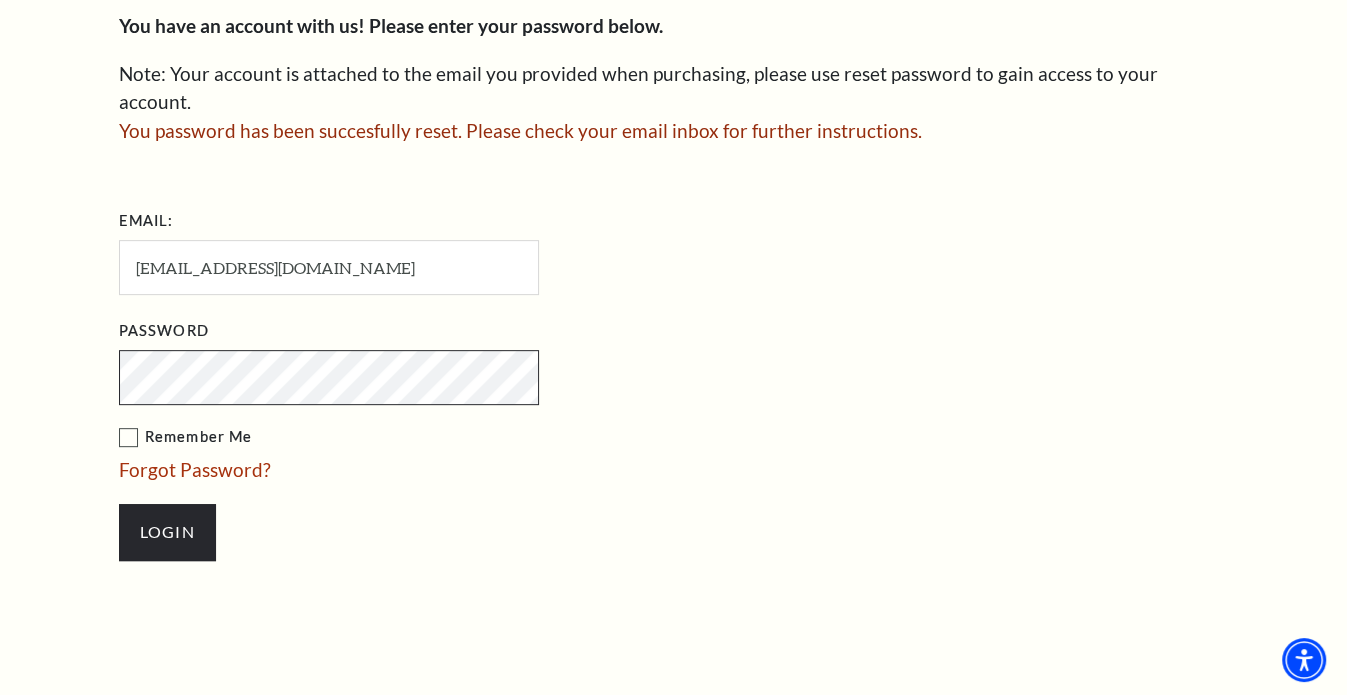 scroll, scrollTop: 674, scrollLeft: 0, axis: vertical 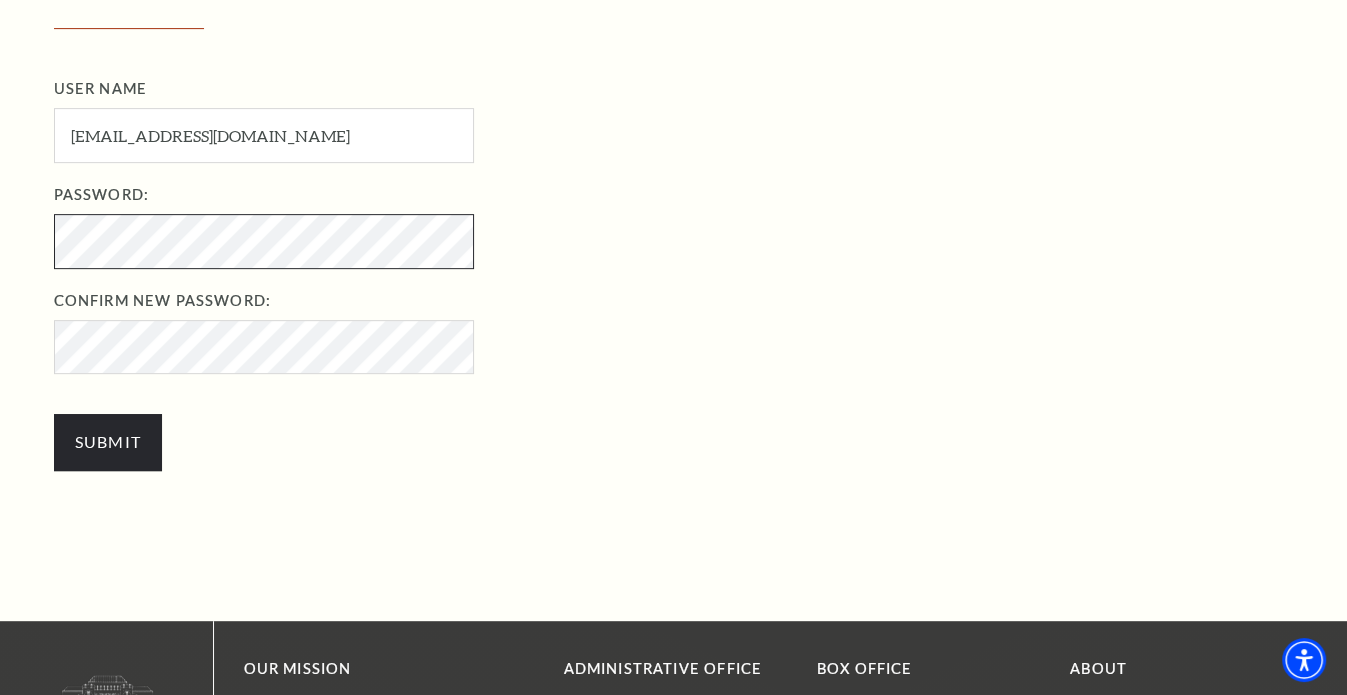 click on "Skip to main content Enable accessibility for low vision Open the accessibility menu
*{
pointer-events: fill;
}
Select: English Español
Tickets & Events
Now On Sale
Parking" at bounding box center (673, -353) 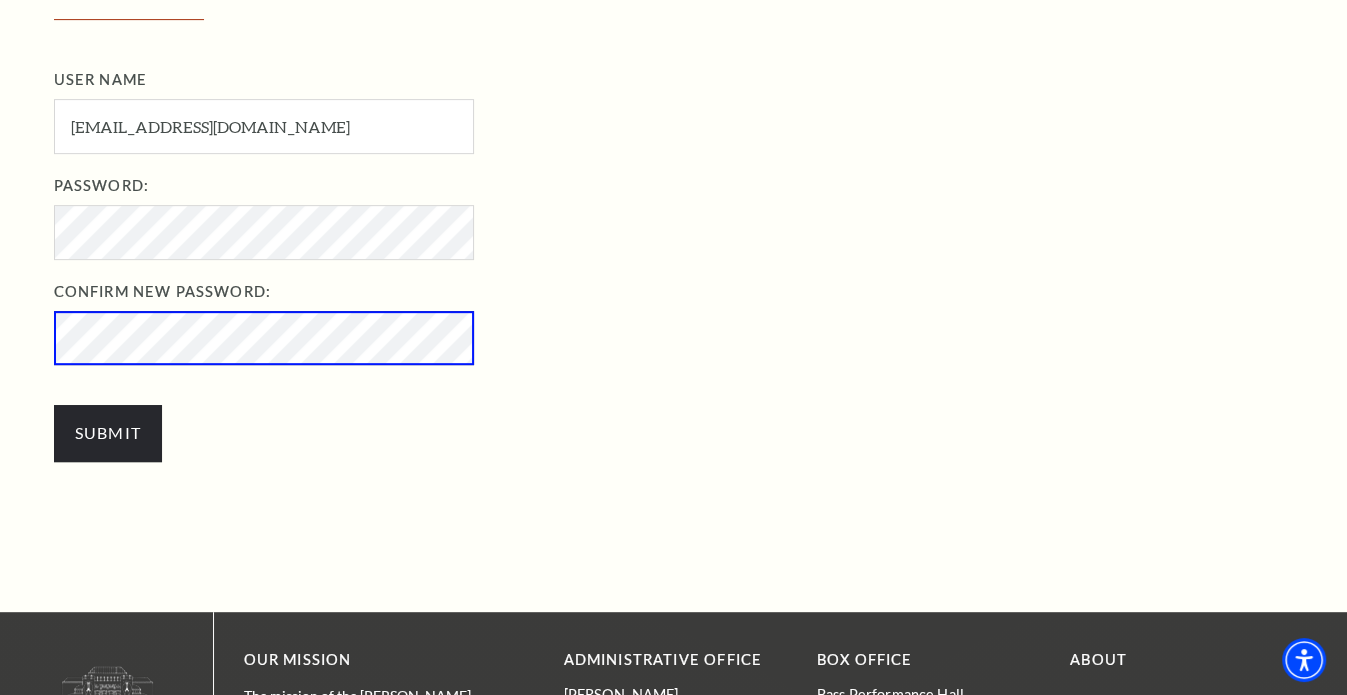 scroll, scrollTop: 691, scrollLeft: 0, axis: vertical 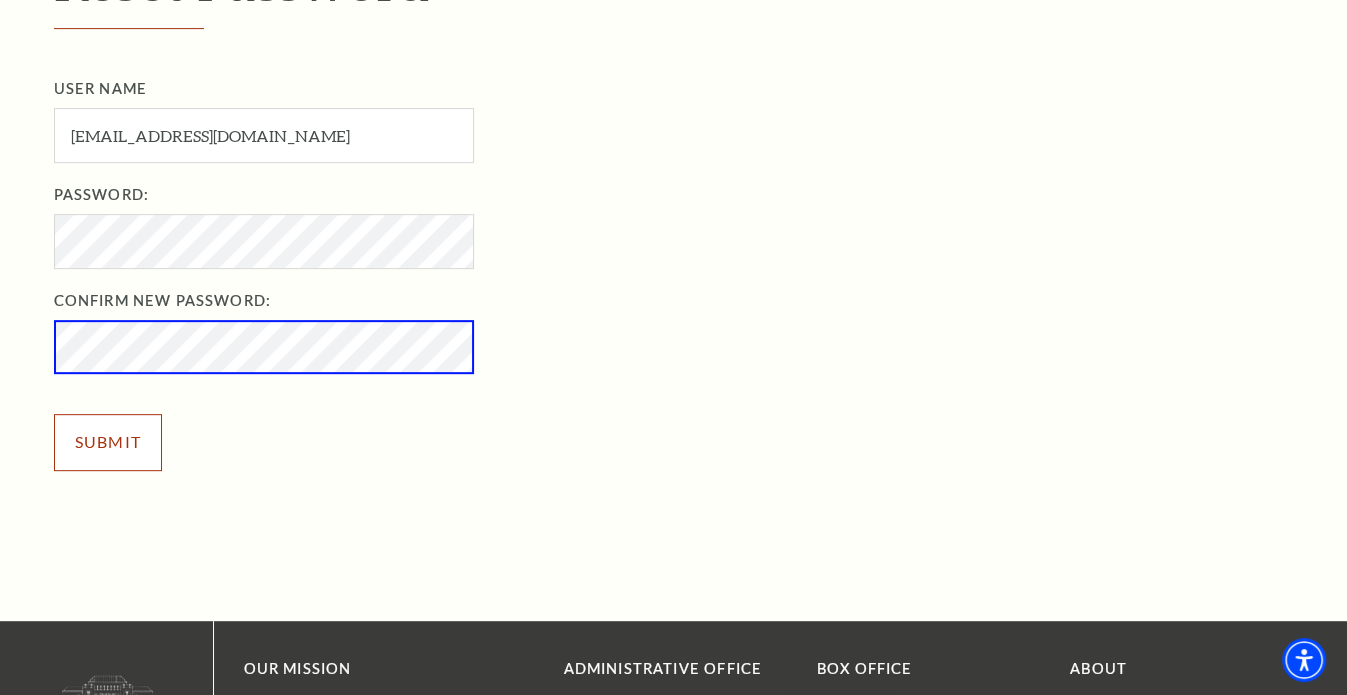 click on "Submit" at bounding box center [108, 442] 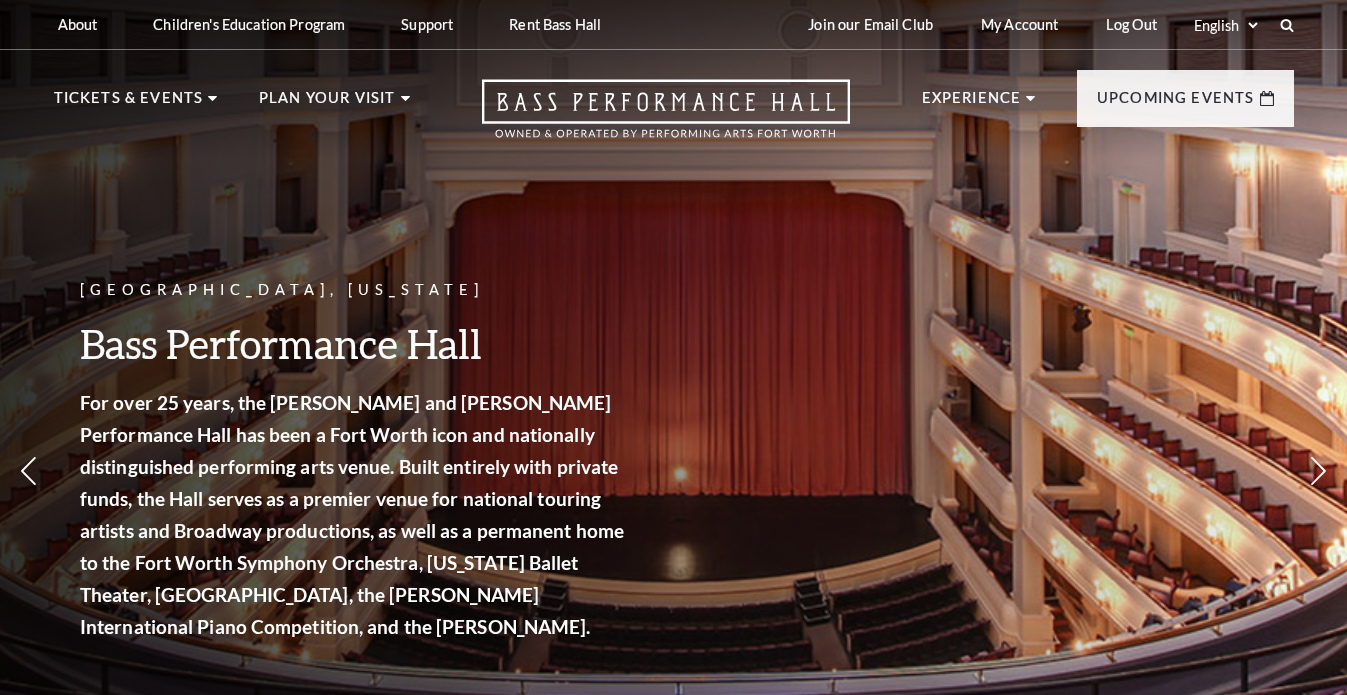 scroll, scrollTop: 0, scrollLeft: 0, axis: both 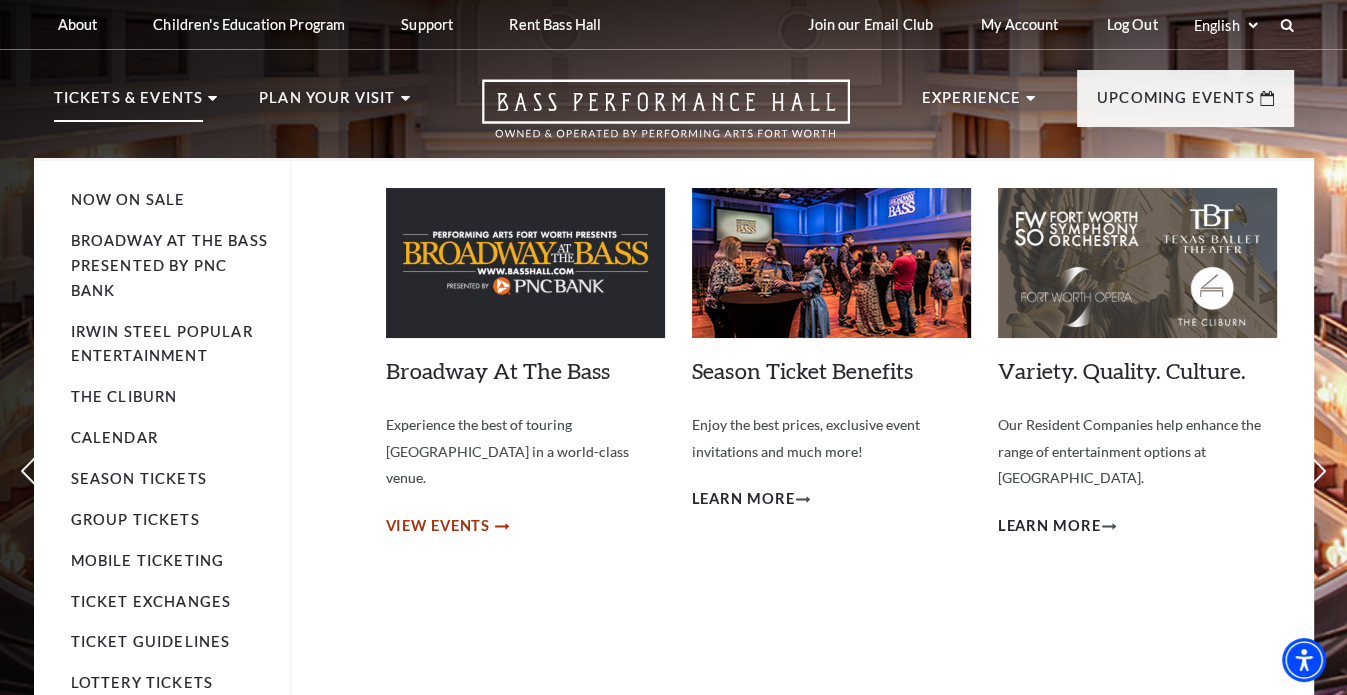 click on "View Events" at bounding box center [438, 526] 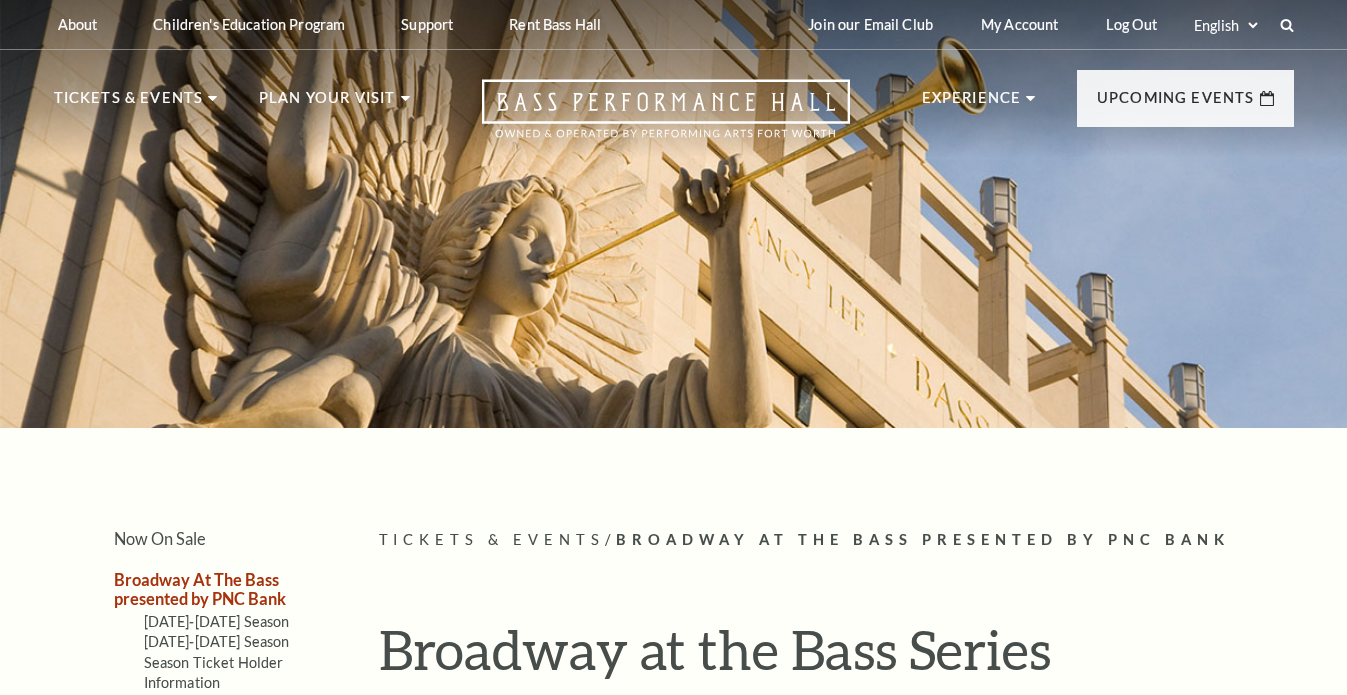 scroll, scrollTop: 0, scrollLeft: 0, axis: both 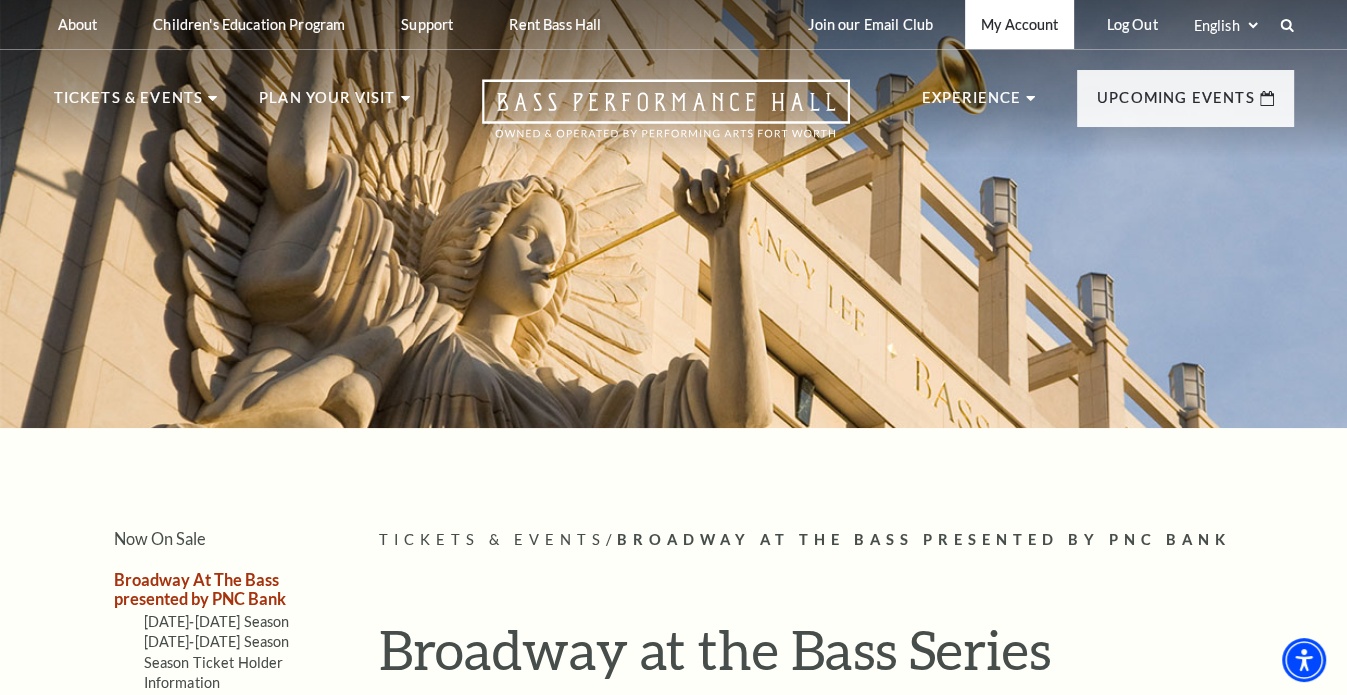 click on "My Account" at bounding box center (1019, 24) 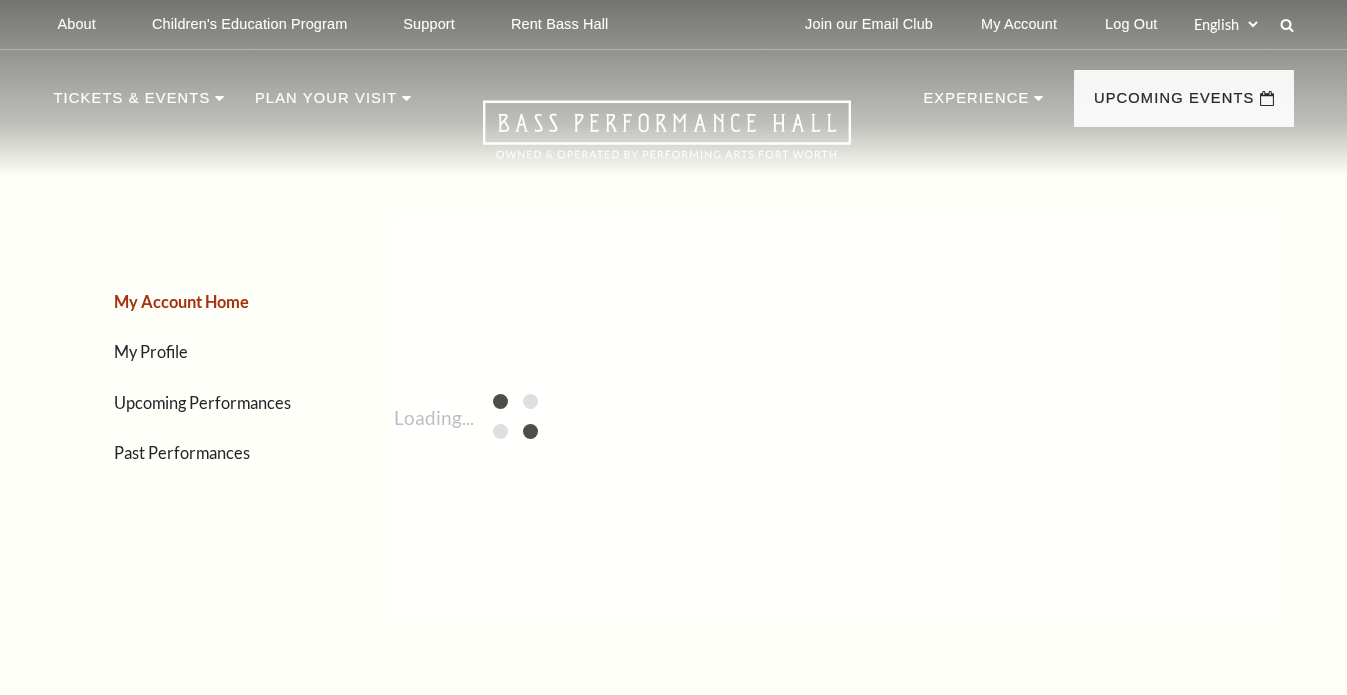 scroll, scrollTop: 0, scrollLeft: 0, axis: both 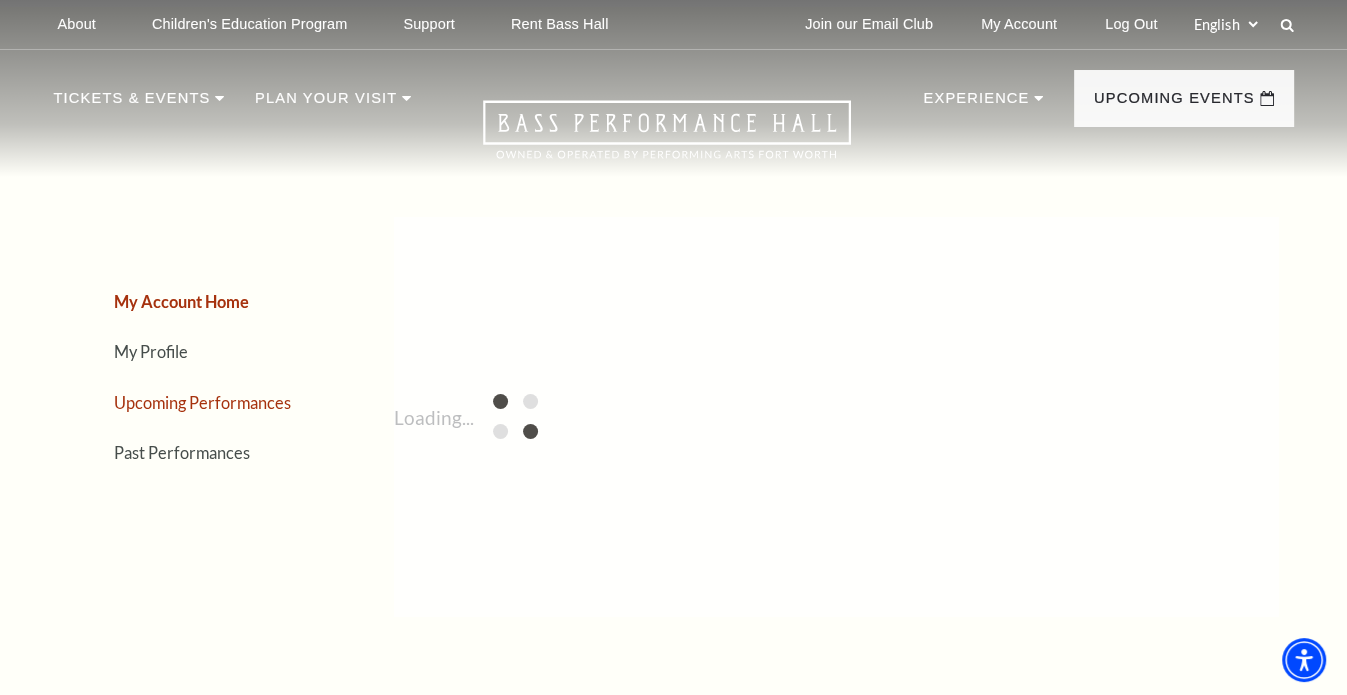 click on "Upcoming Performances" at bounding box center (202, 402) 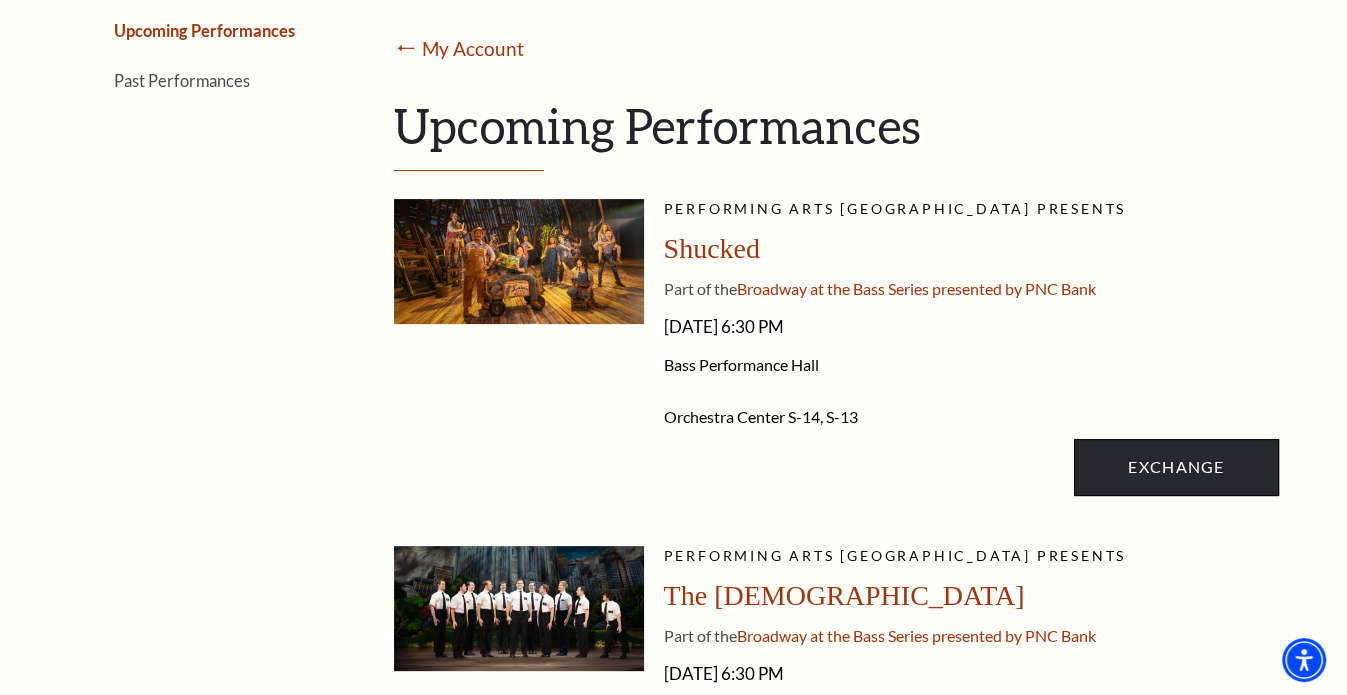 scroll, scrollTop: 400, scrollLeft: 0, axis: vertical 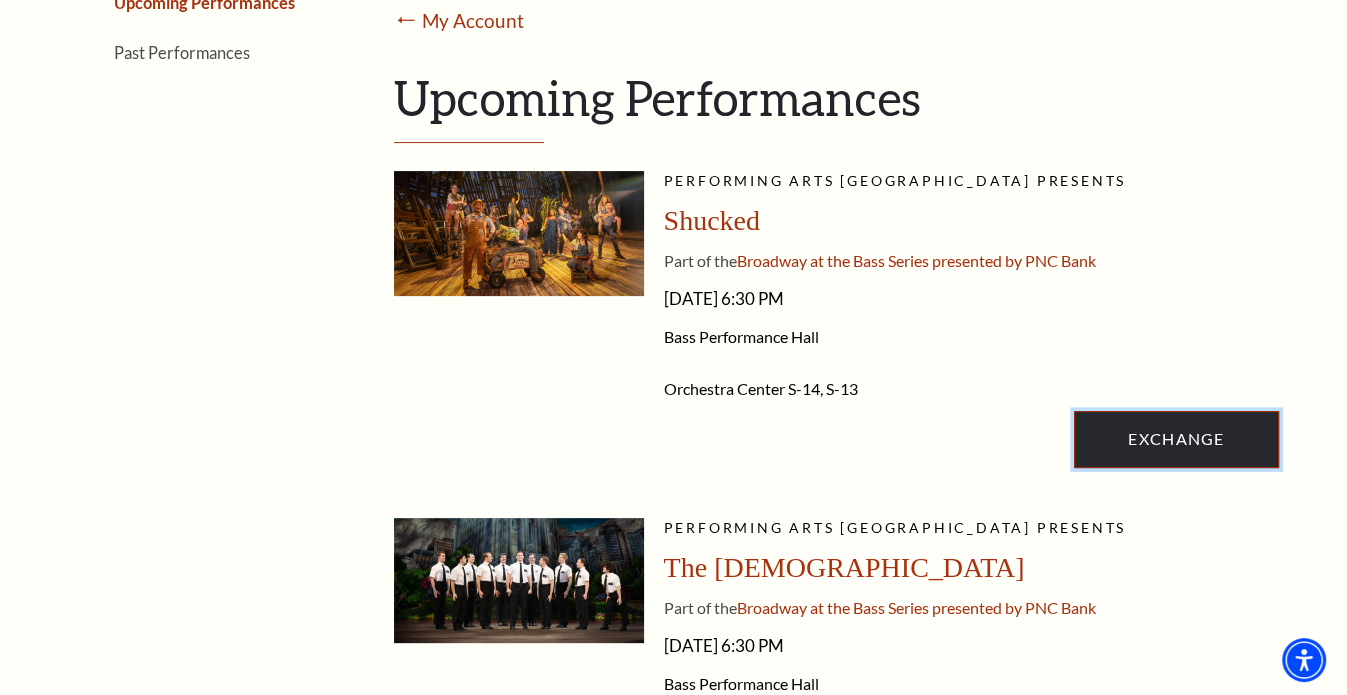 click on "Exchange" at bounding box center [1176, 439] 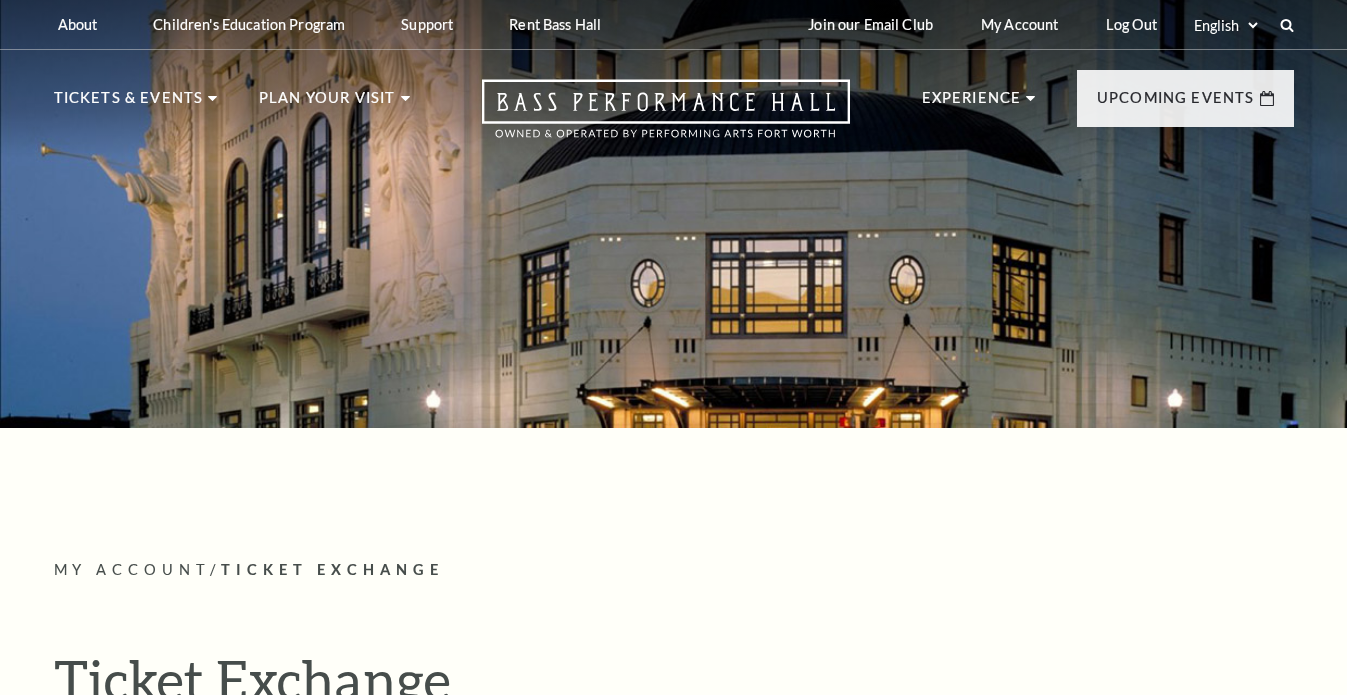 scroll, scrollTop: 0, scrollLeft: 0, axis: both 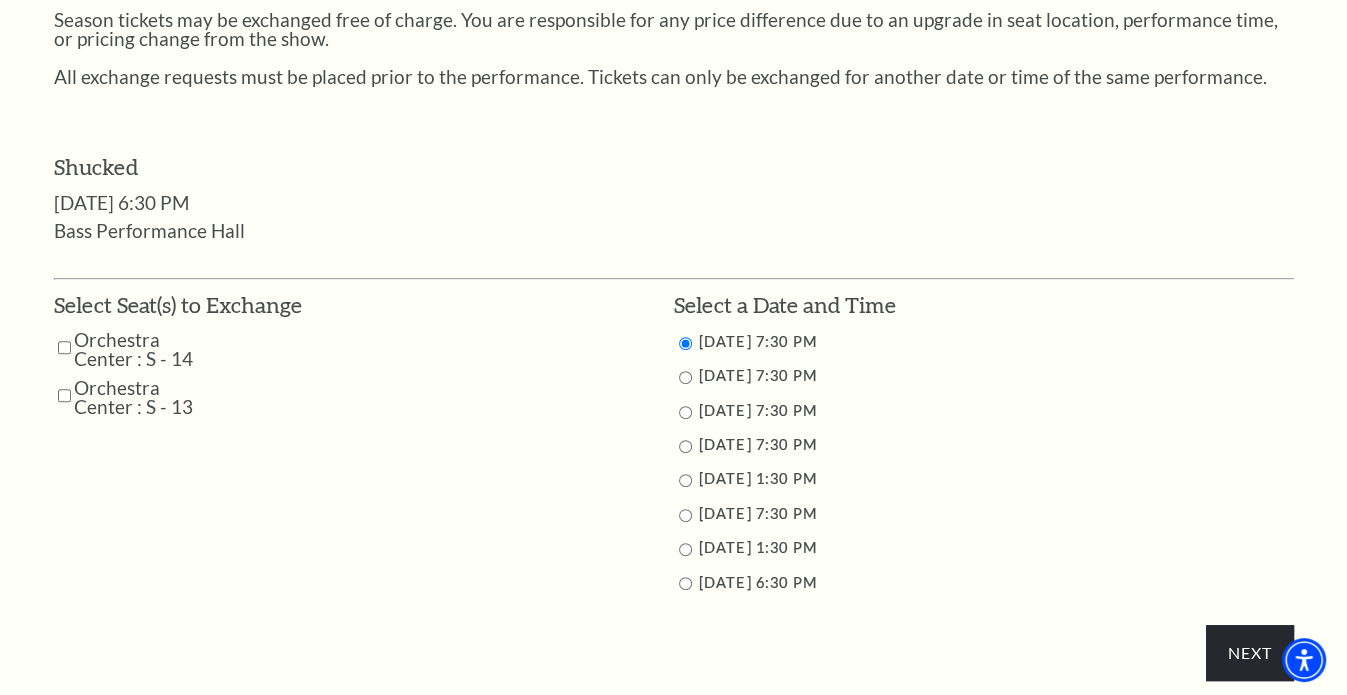 click at bounding box center [64, 347] 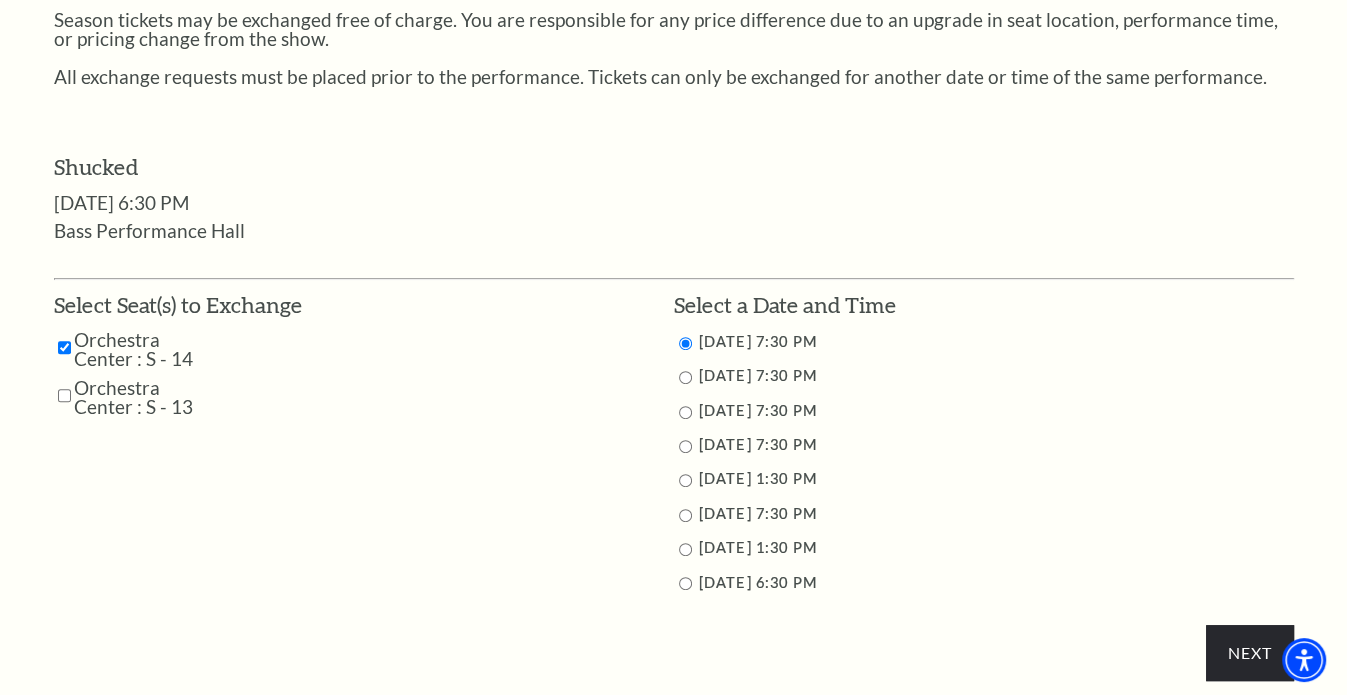 click at bounding box center (64, 395) 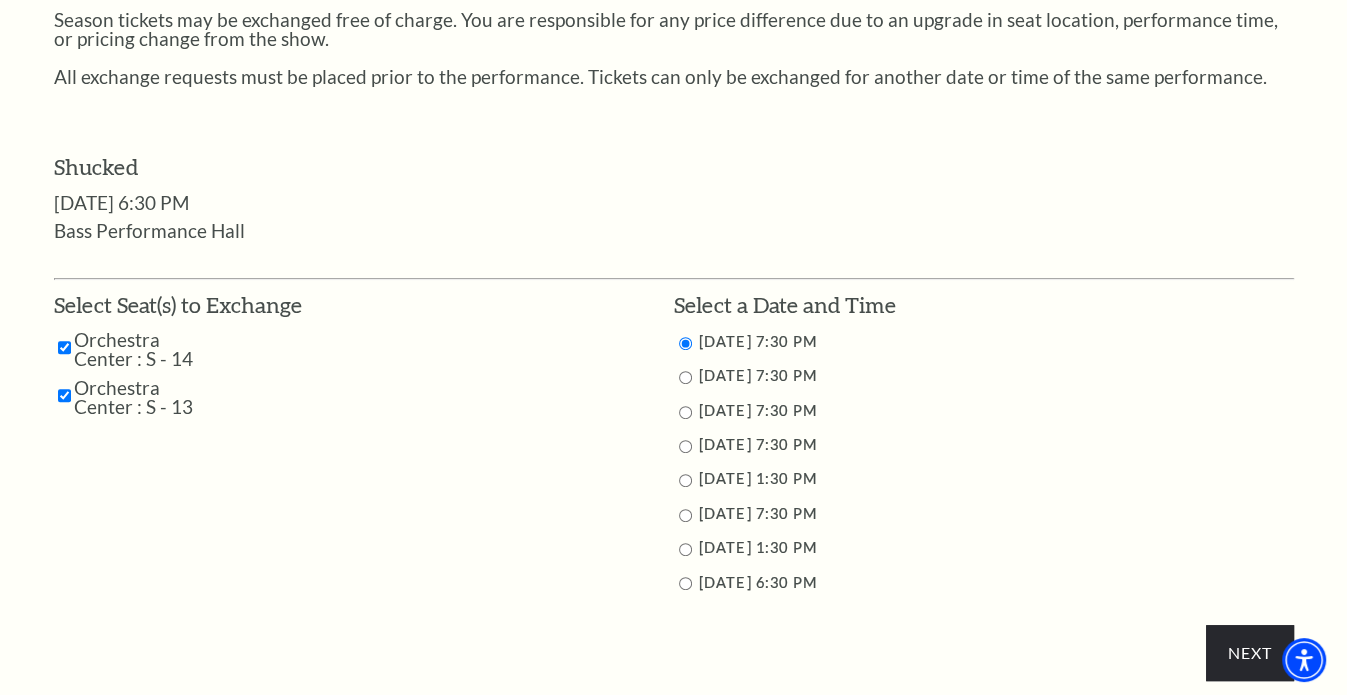 scroll, scrollTop: 900, scrollLeft: 0, axis: vertical 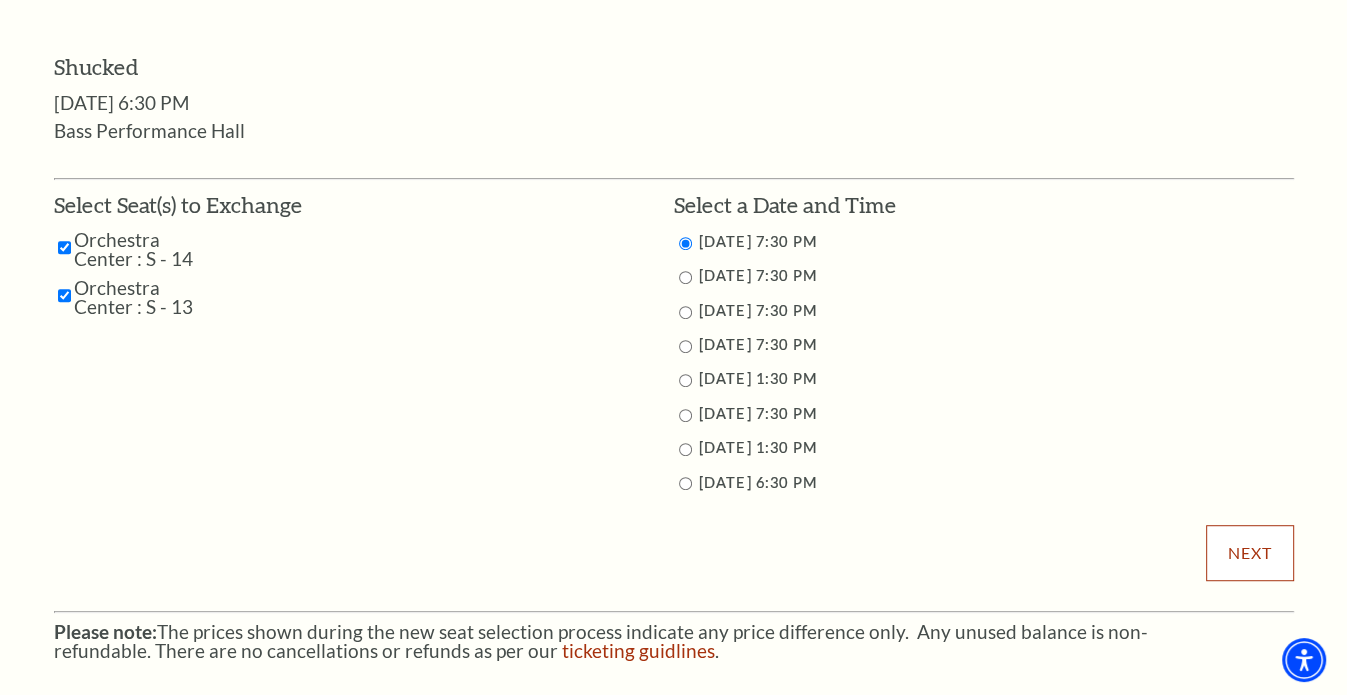 click on "Next" at bounding box center (1249, 553) 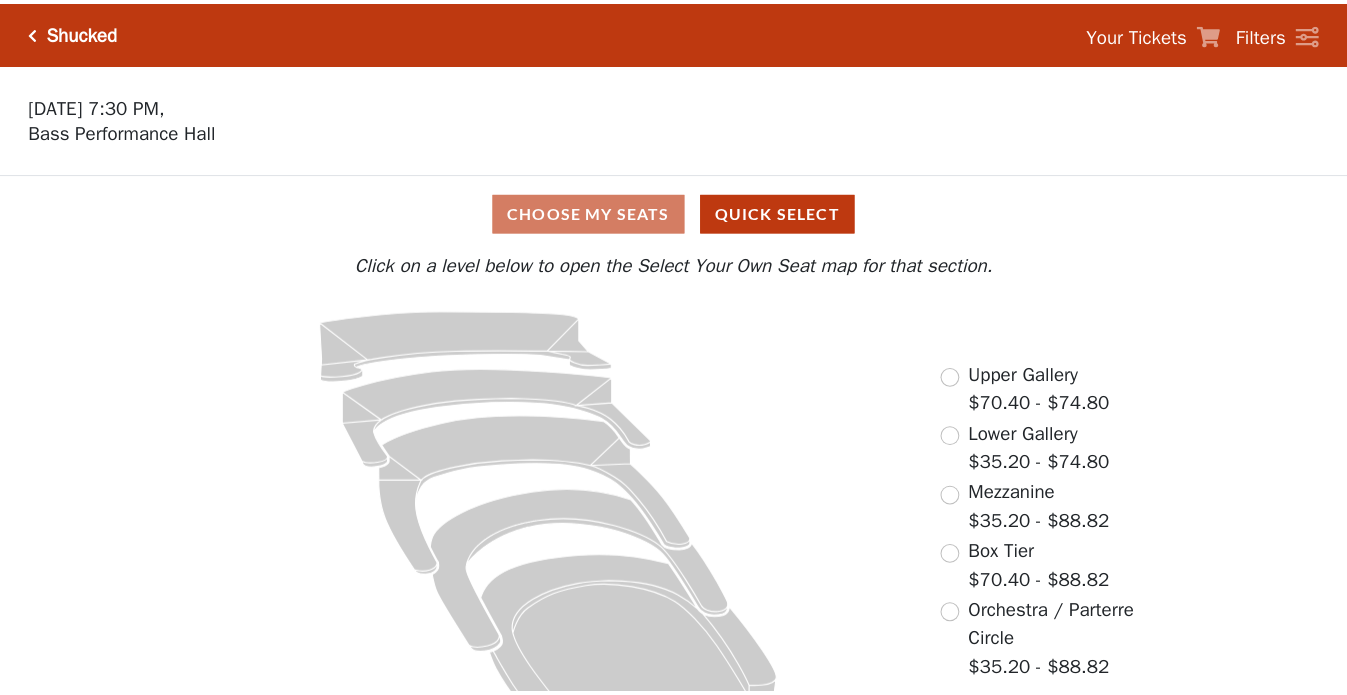 scroll, scrollTop: 0, scrollLeft: 0, axis: both 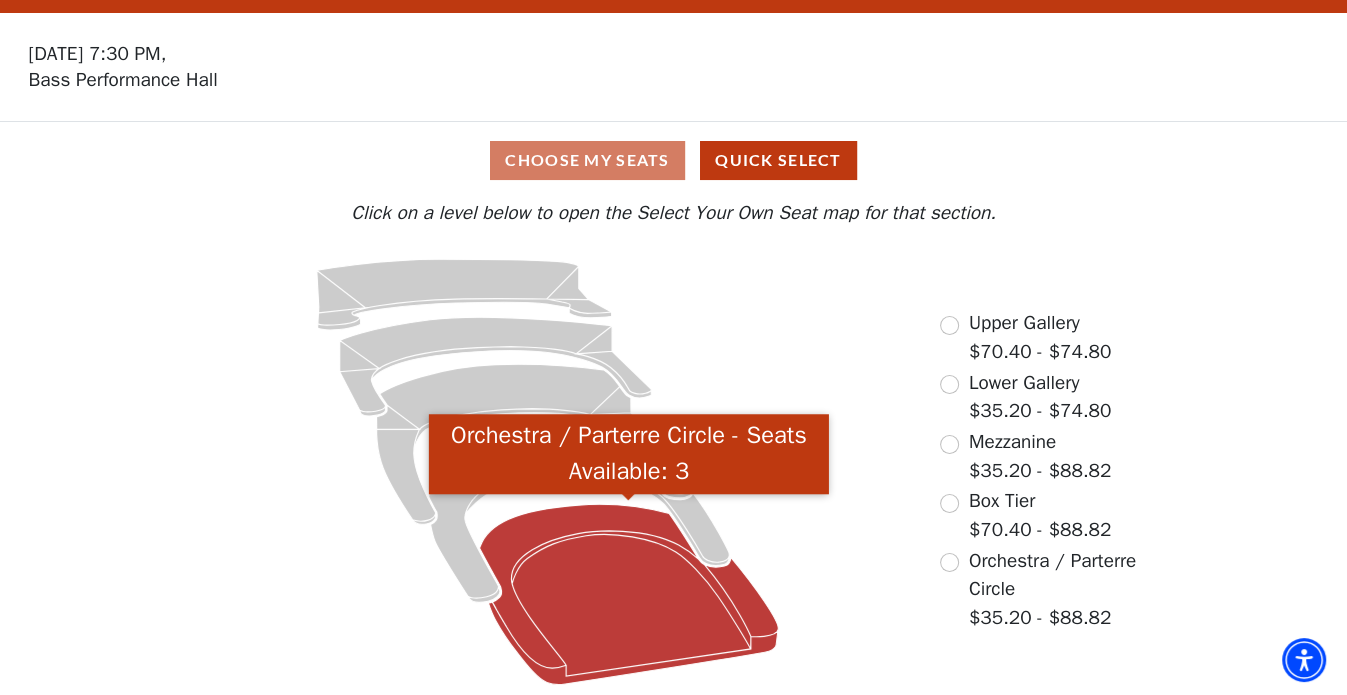 click 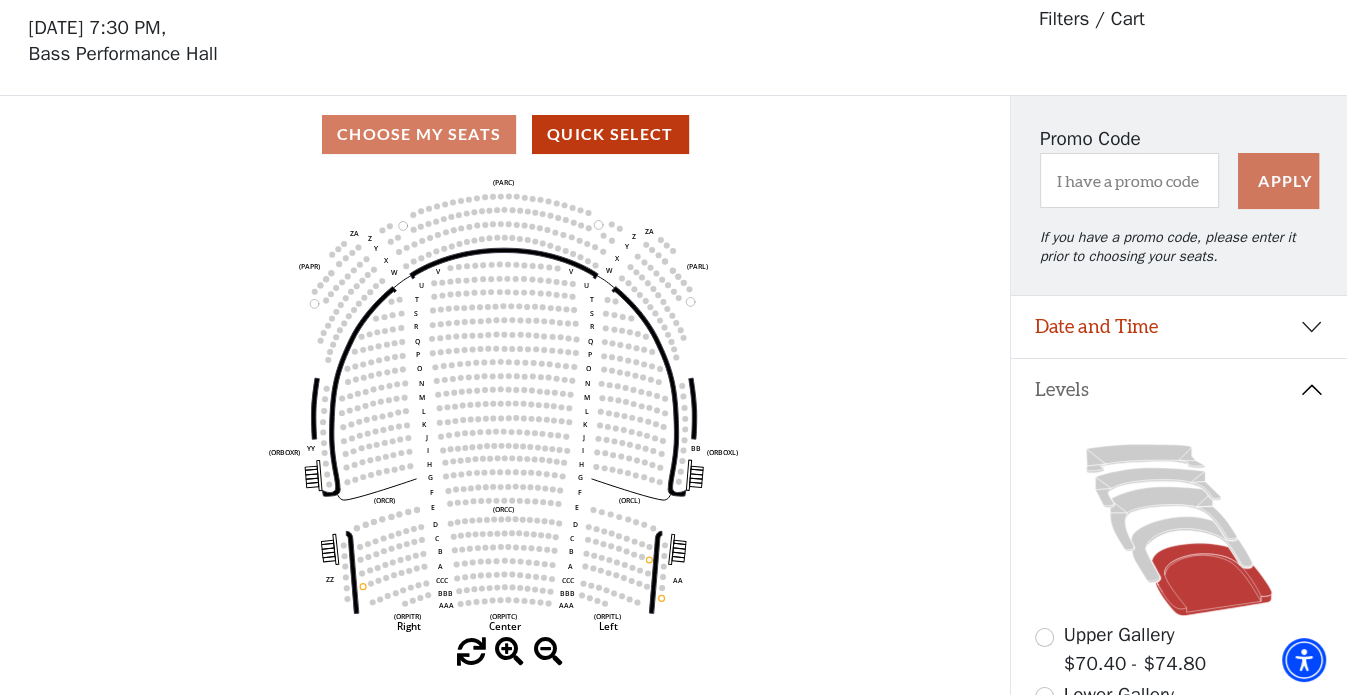 scroll, scrollTop: 92, scrollLeft: 0, axis: vertical 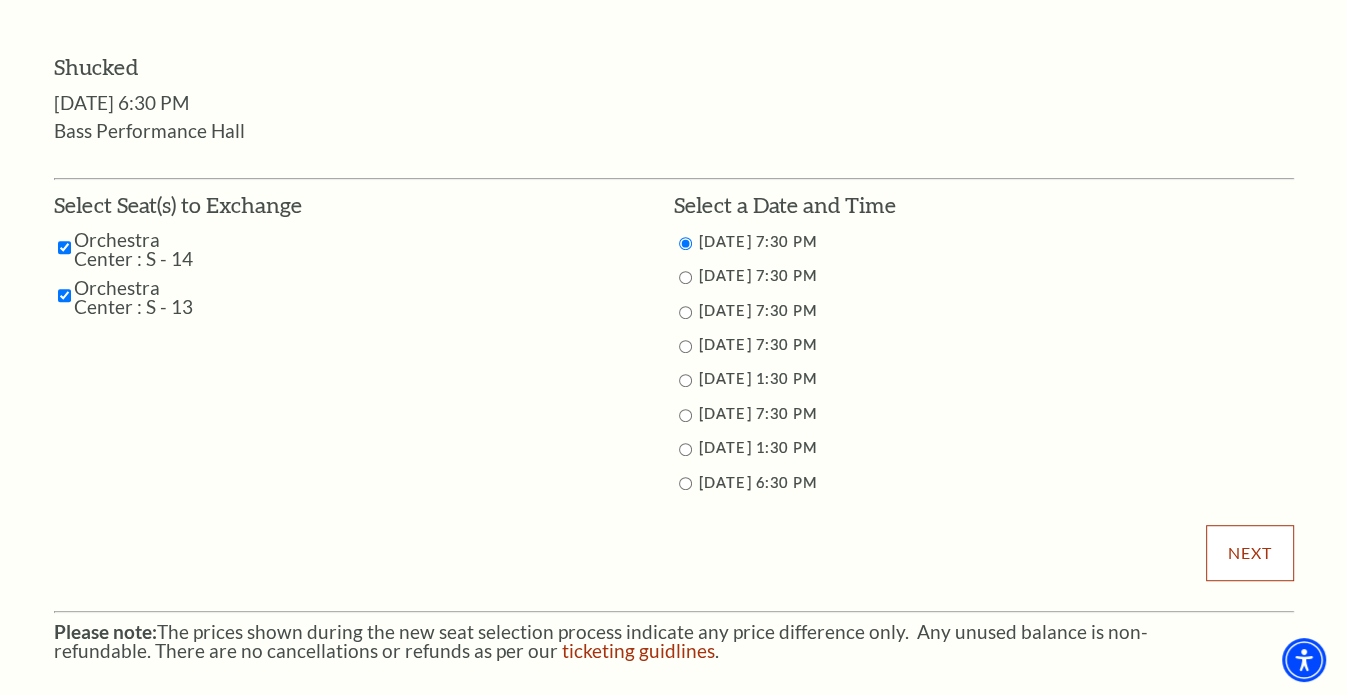 click on "Next" at bounding box center (1249, 553) 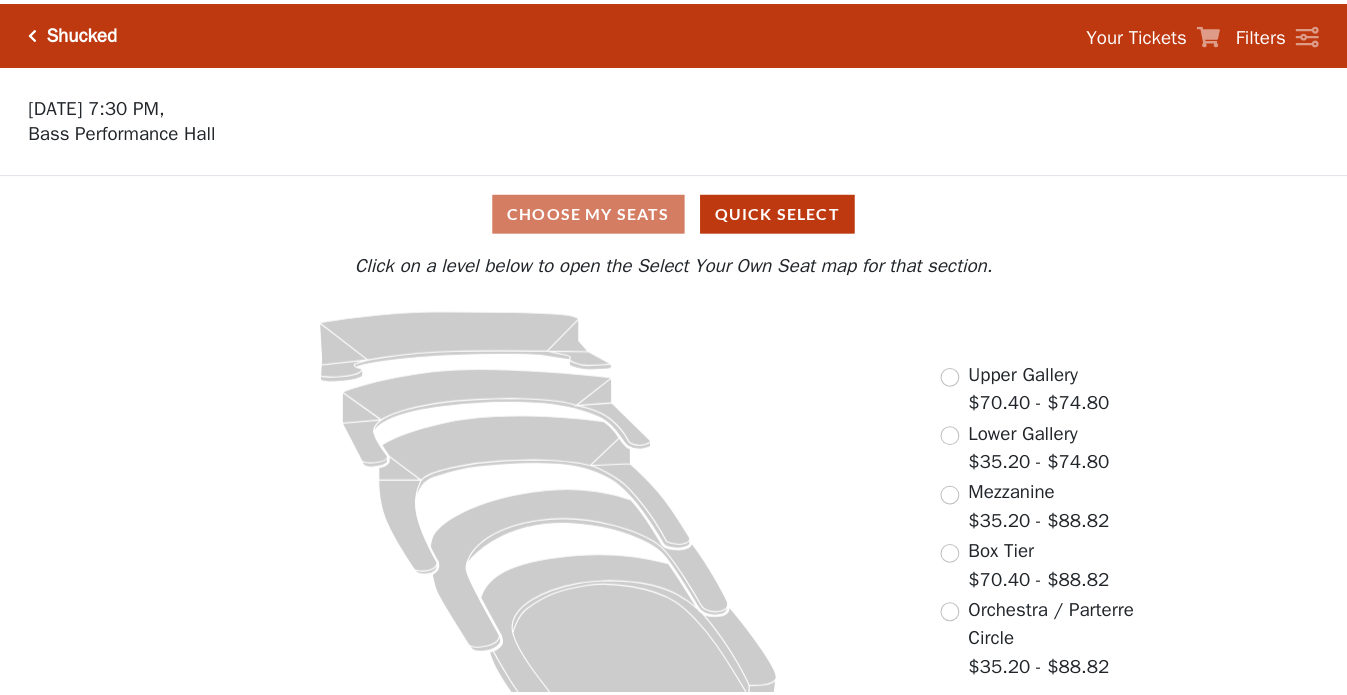scroll, scrollTop: 0, scrollLeft: 0, axis: both 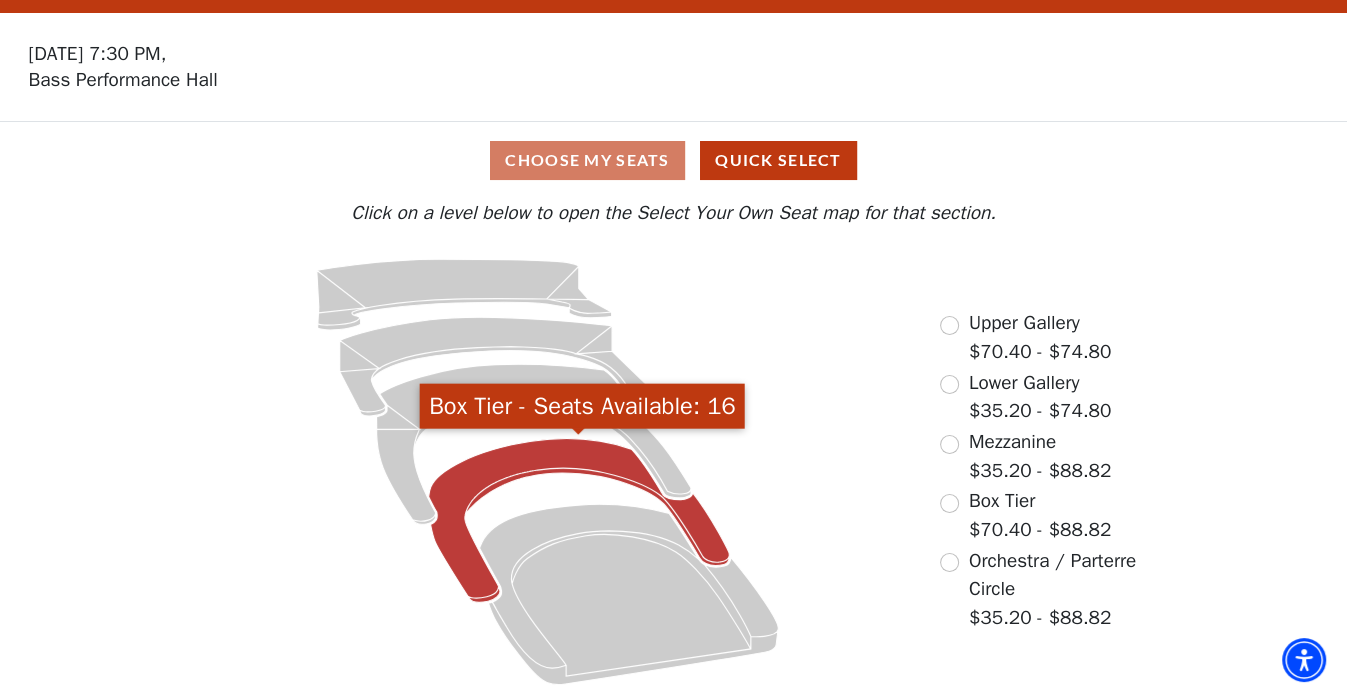 click 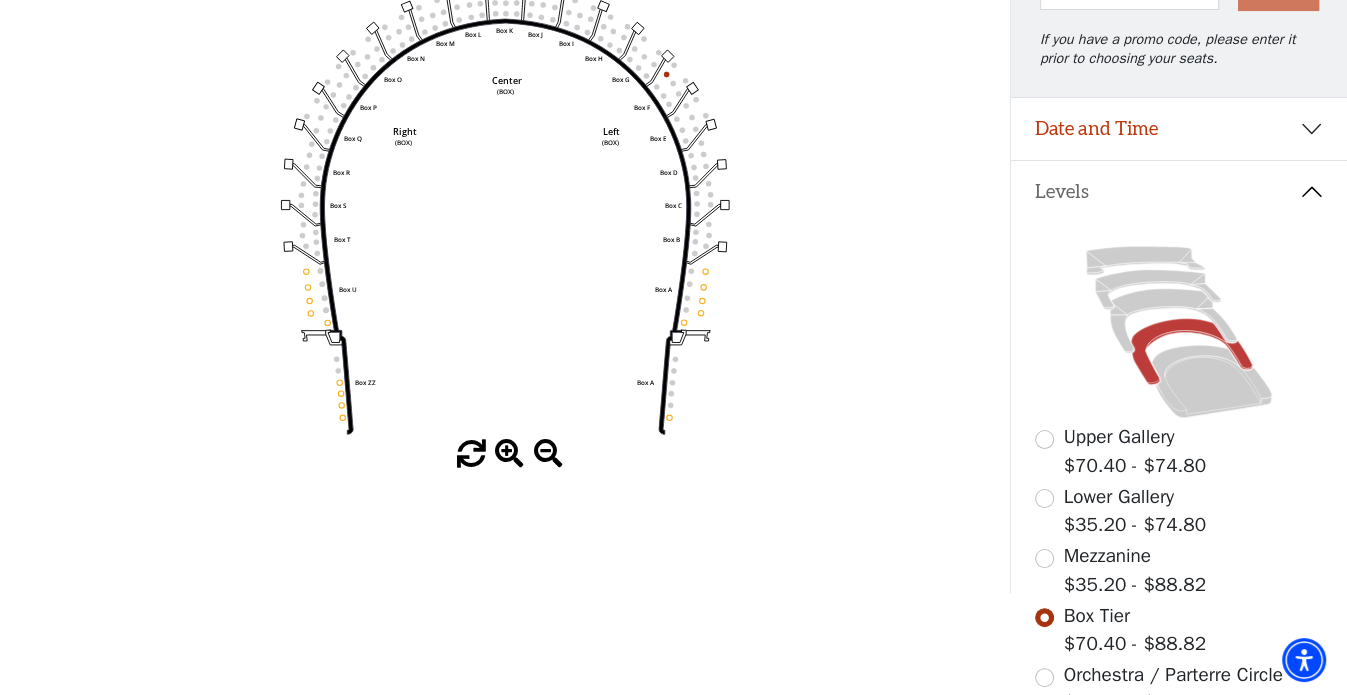 scroll, scrollTop: 292, scrollLeft: 0, axis: vertical 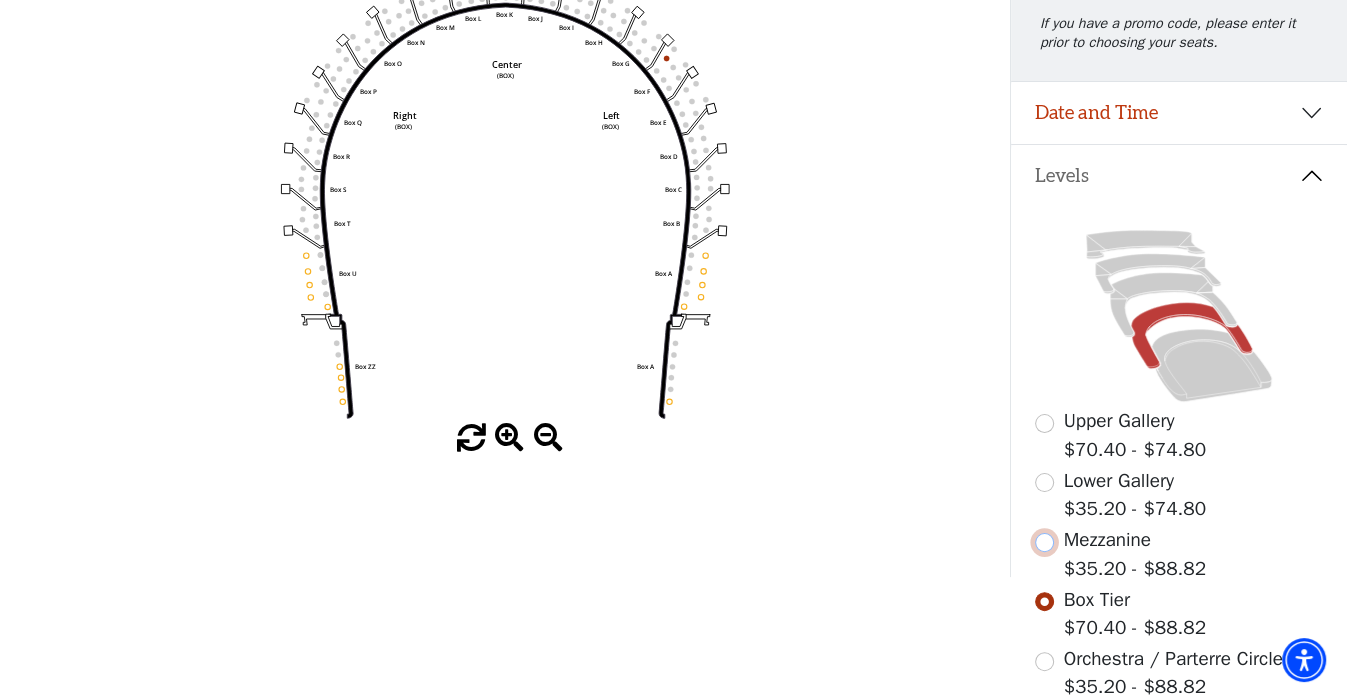 click at bounding box center [1044, 542] 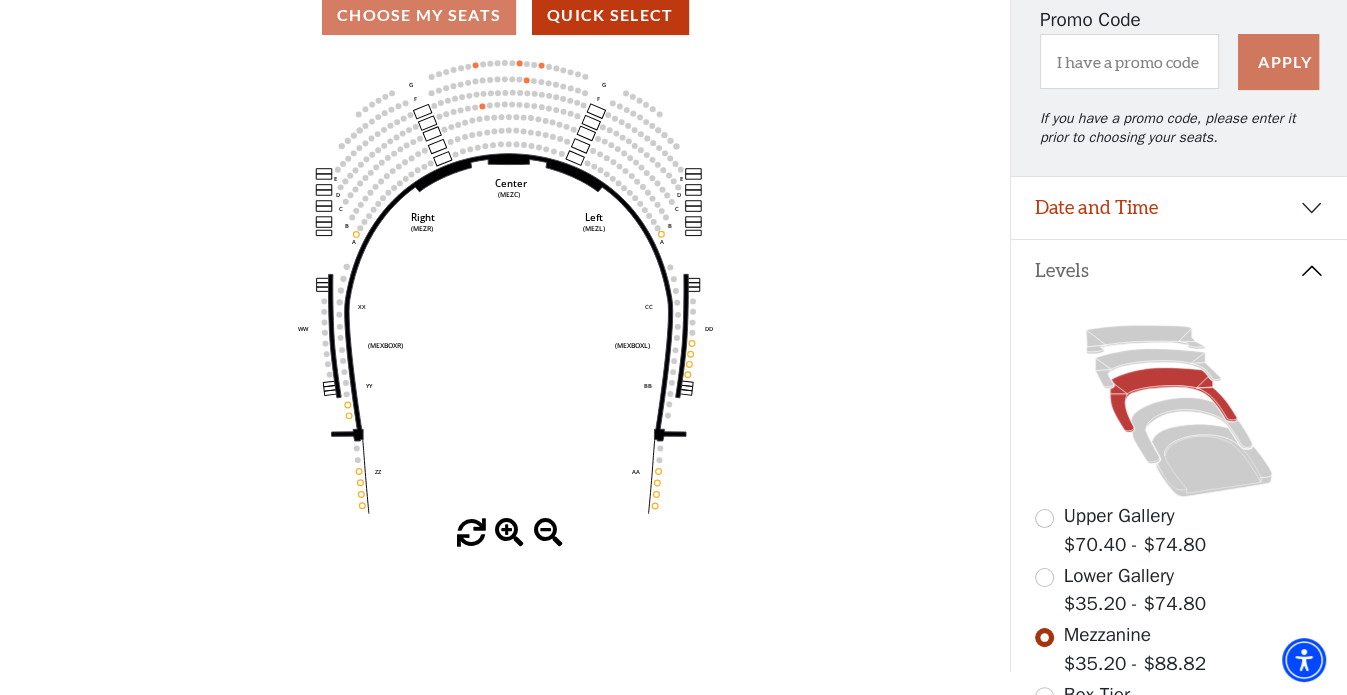 scroll, scrollTop: 300, scrollLeft: 0, axis: vertical 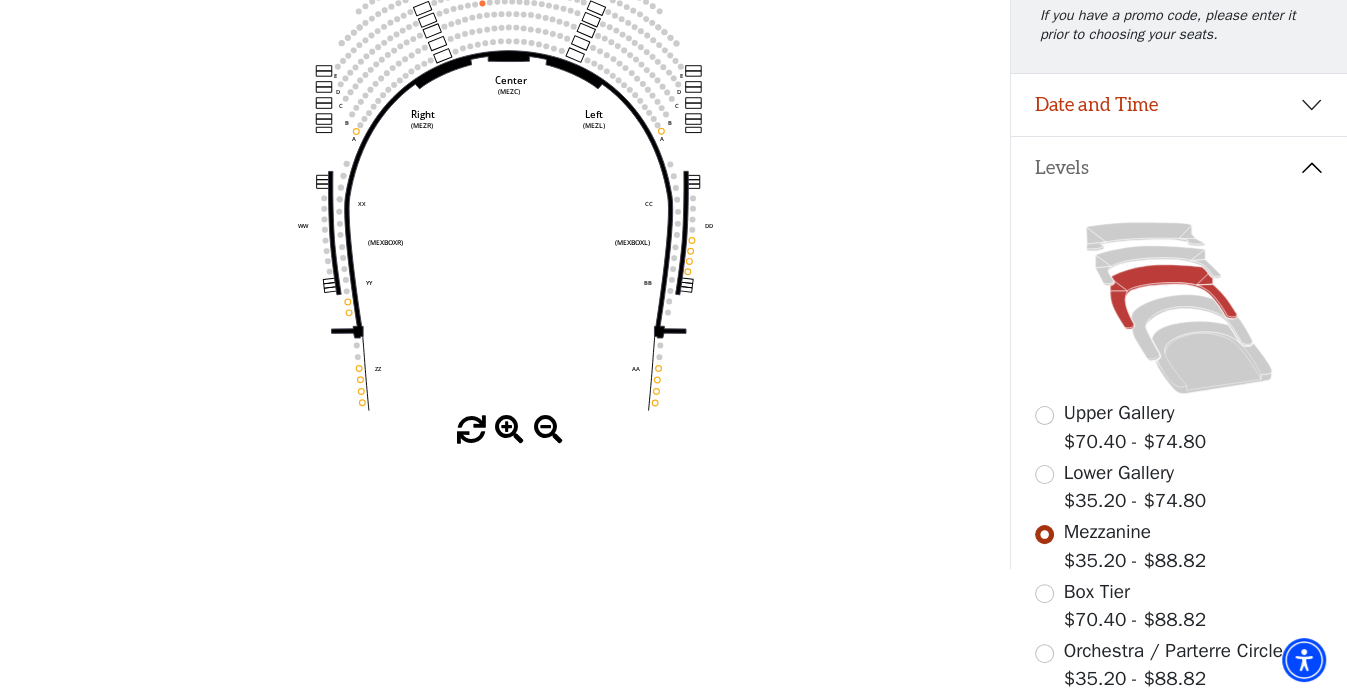 click 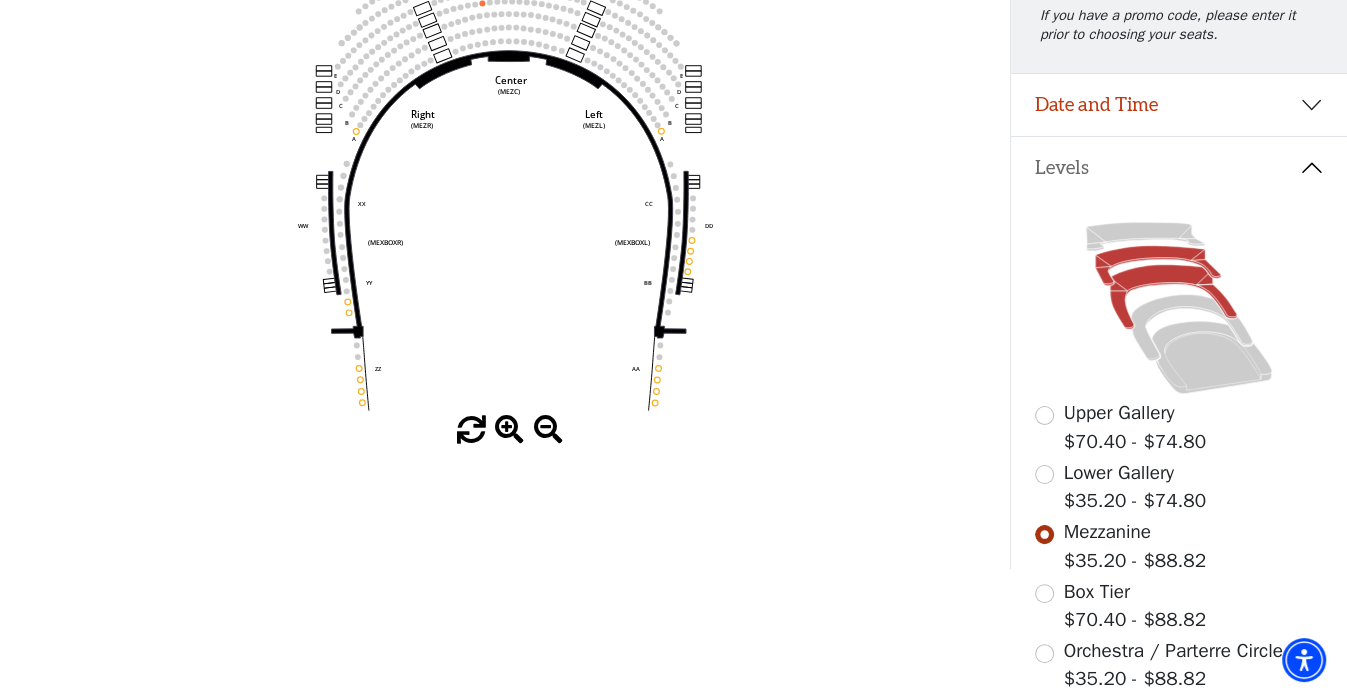 click 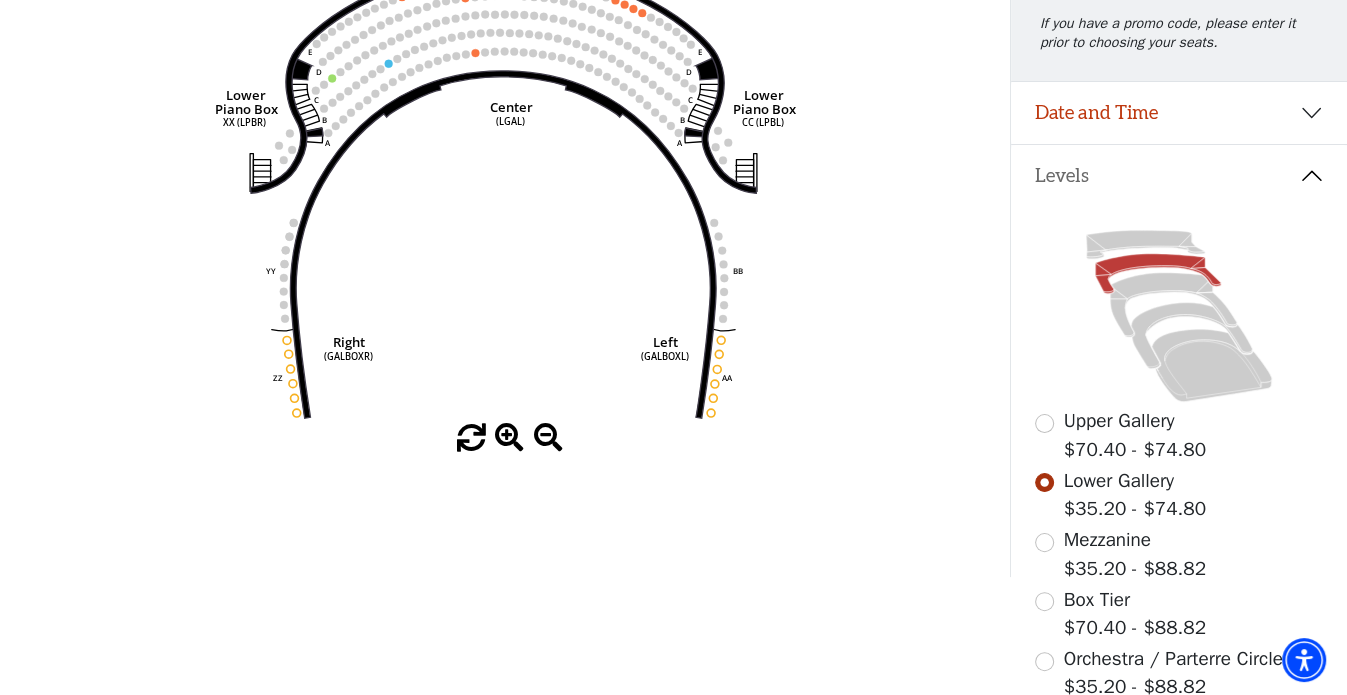 scroll, scrollTop: 192, scrollLeft: 0, axis: vertical 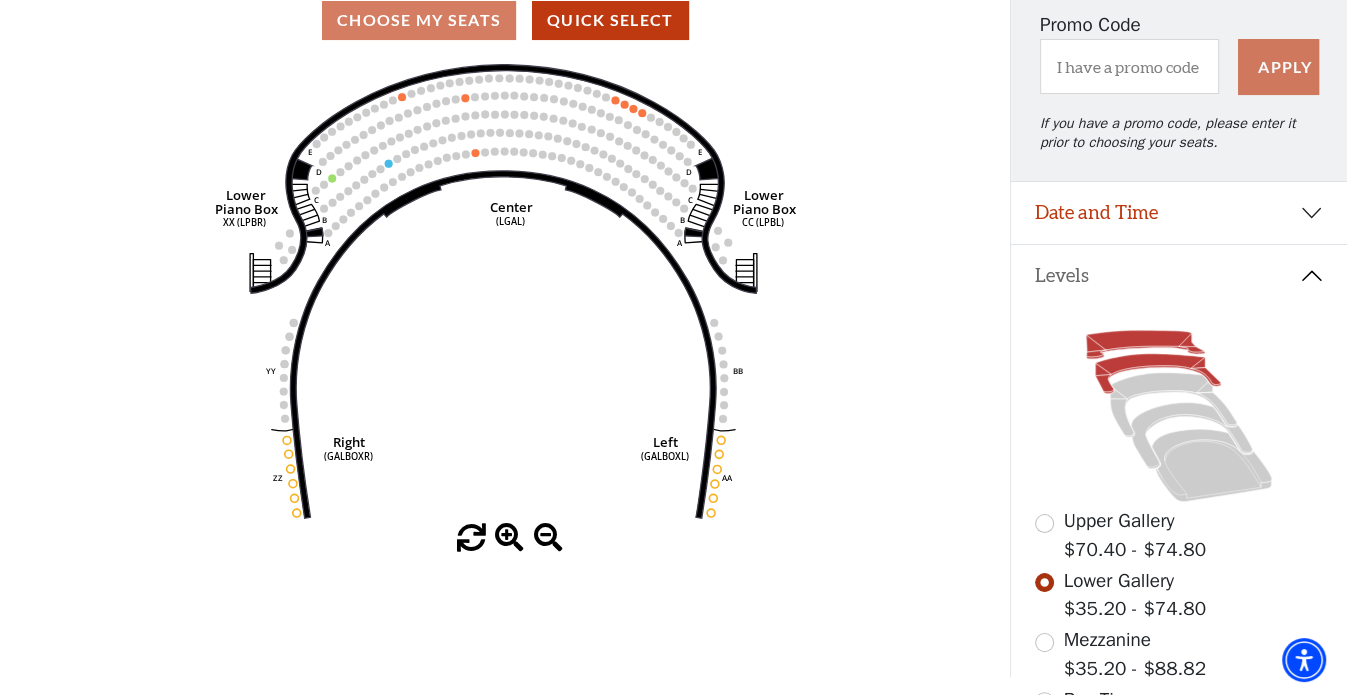 click 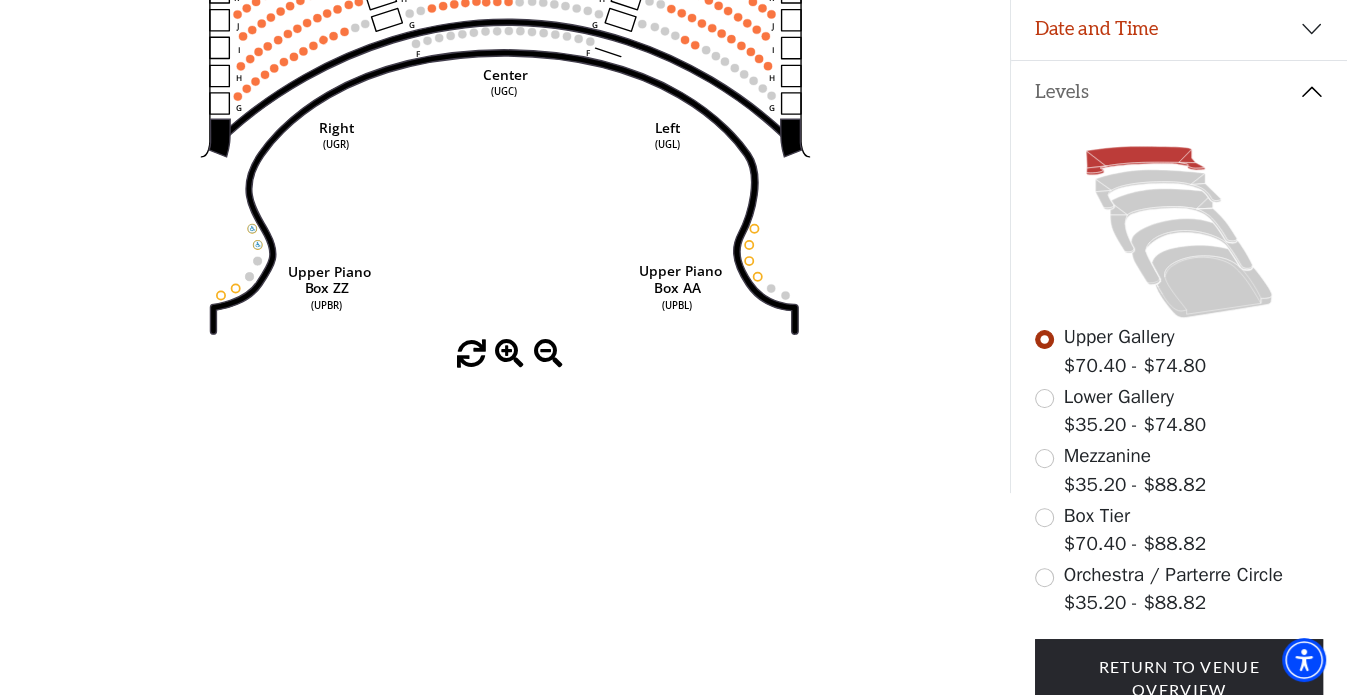 scroll, scrollTop: 392, scrollLeft: 0, axis: vertical 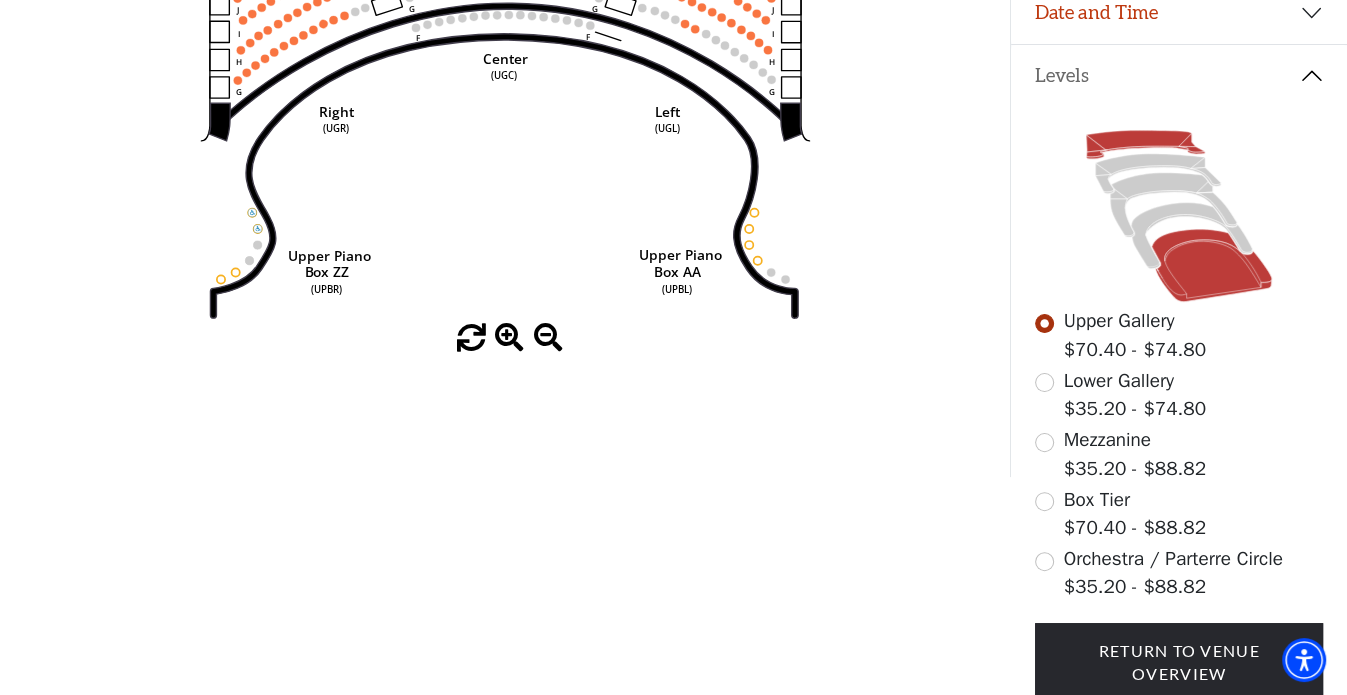 click 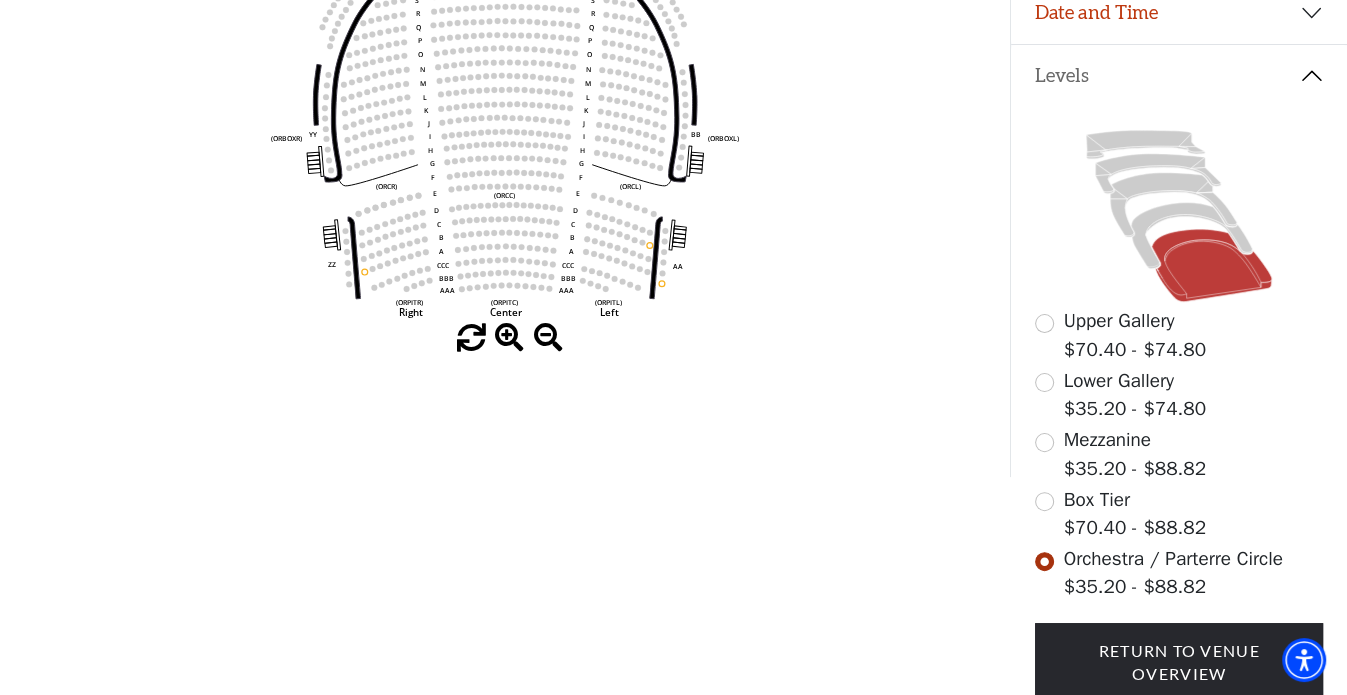 scroll, scrollTop: 539, scrollLeft: 0, axis: vertical 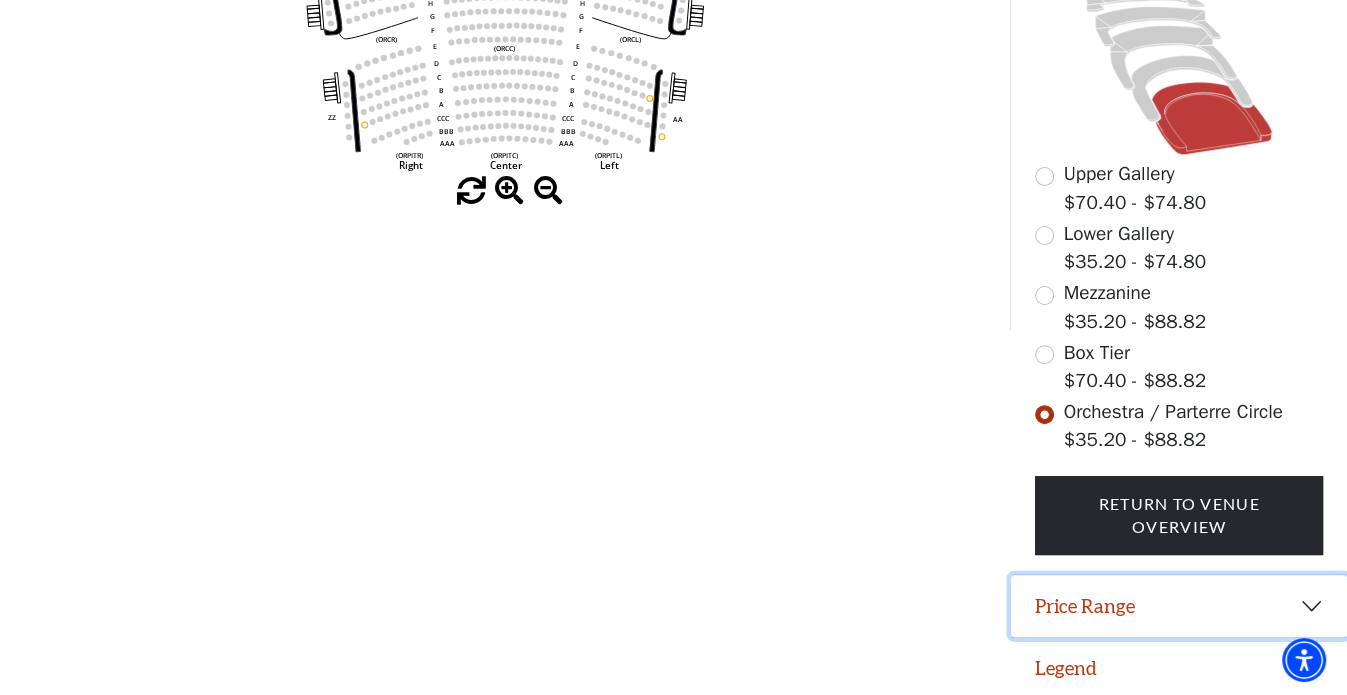 click on "Price Range" at bounding box center (1179, 606) 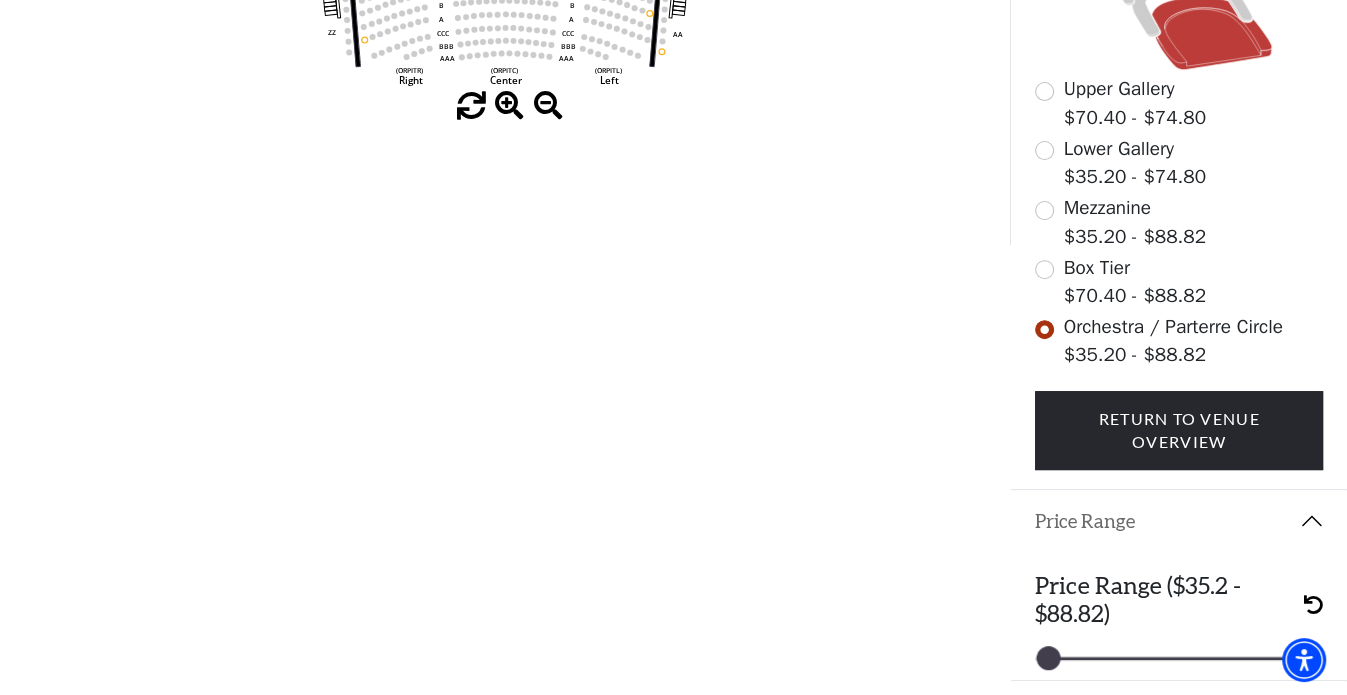scroll, scrollTop: 668, scrollLeft: 0, axis: vertical 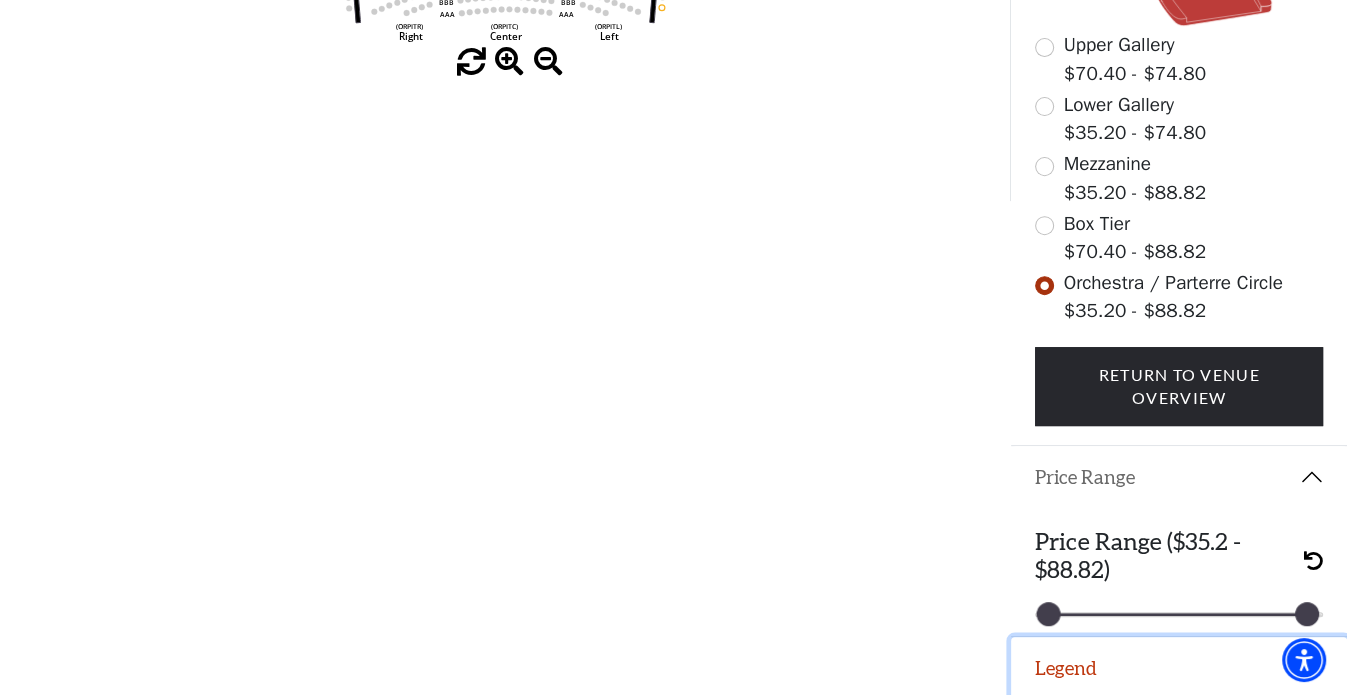 click on "Legend" at bounding box center (1179, 668) 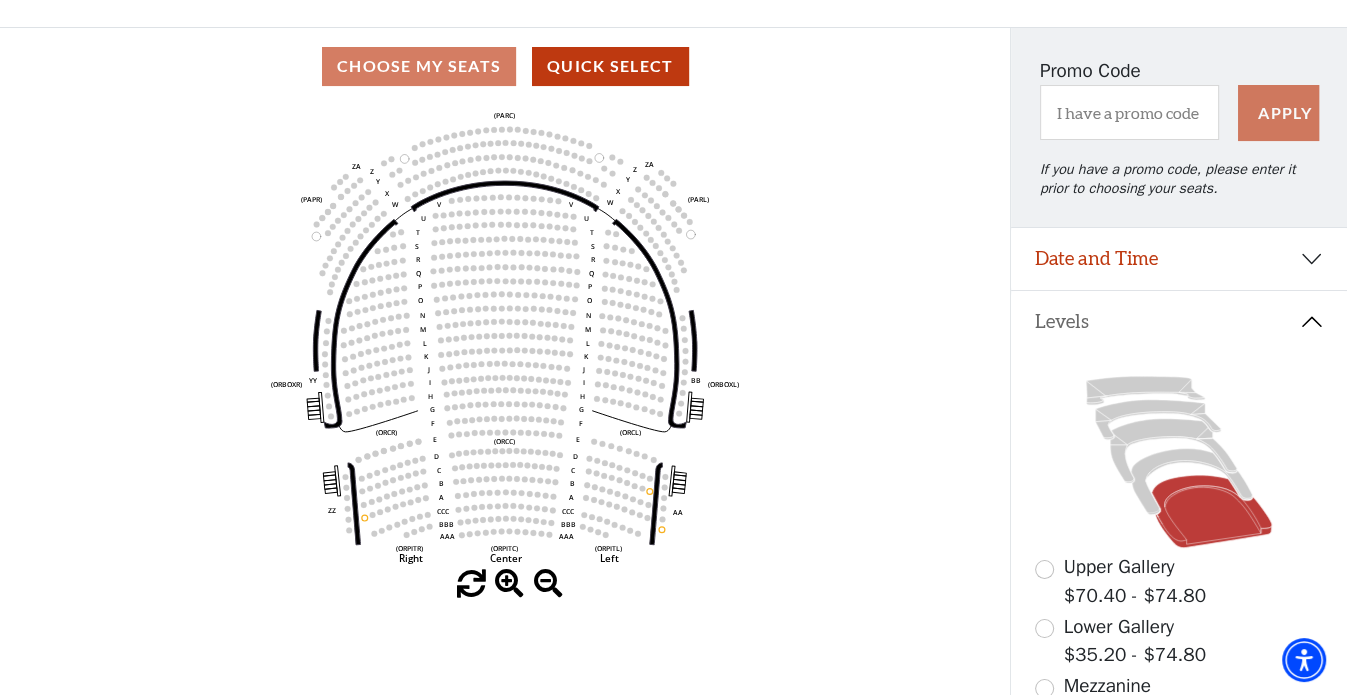 scroll, scrollTop: 48, scrollLeft: 0, axis: vertical 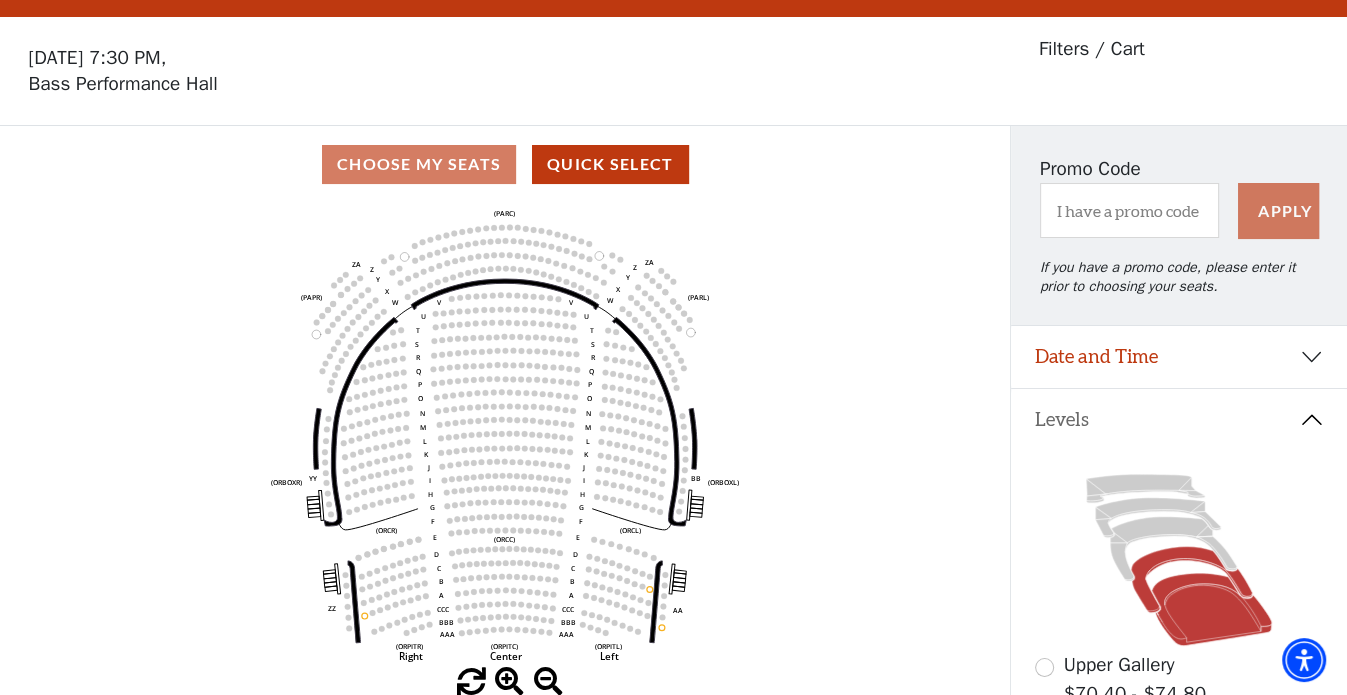 click 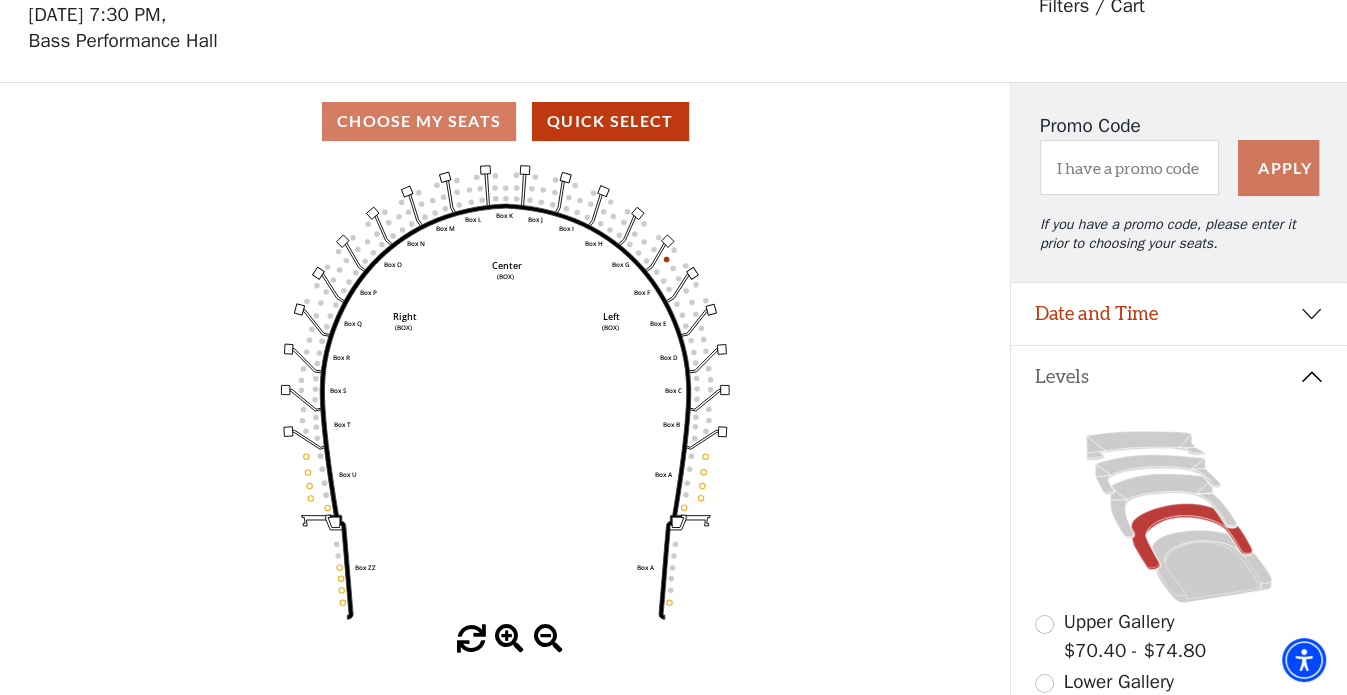 scroll, scrollTop: 92, scrollLeft: 0, axis: vertical 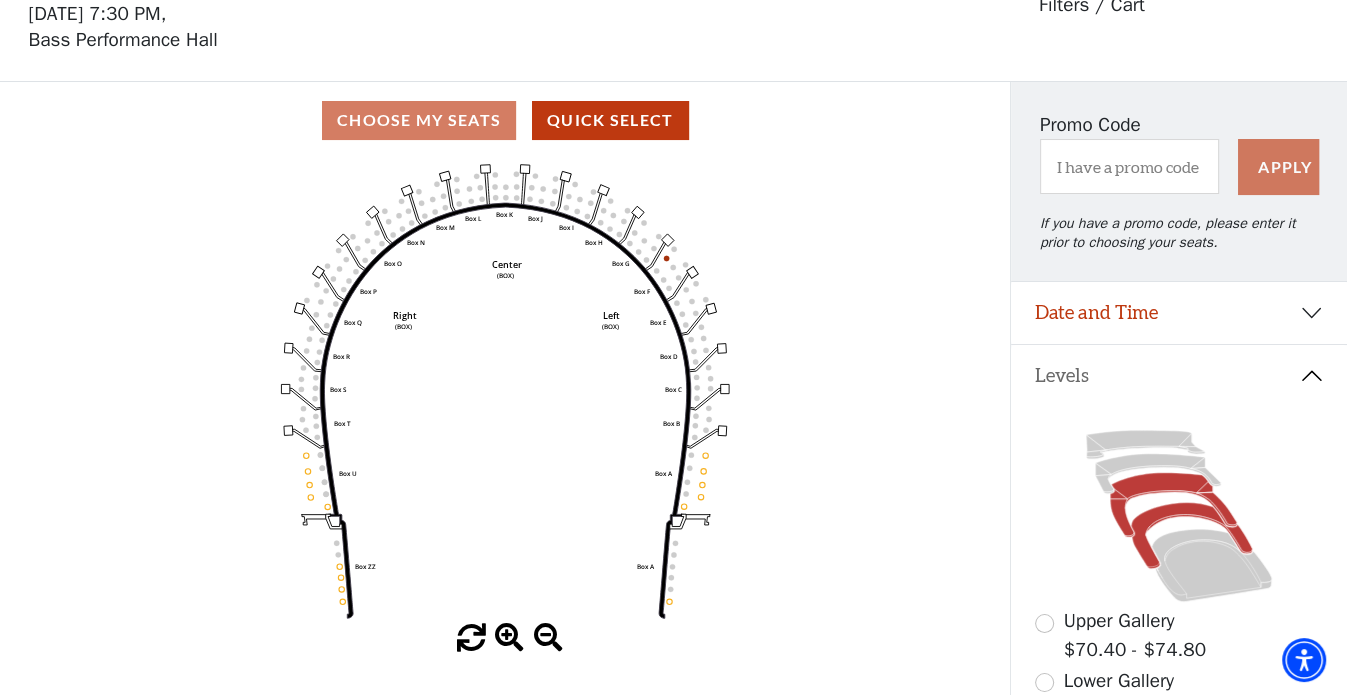 click 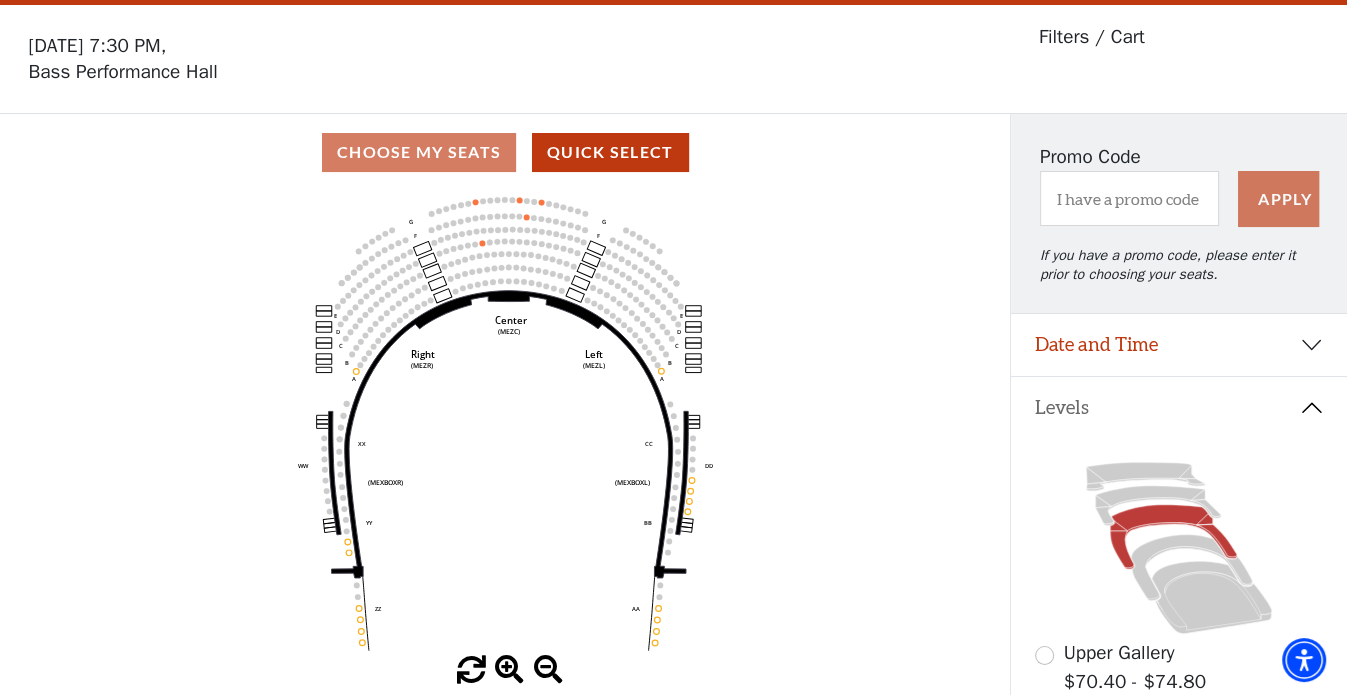 scroll, scrollTop: 92, scrollLeft: 0, axis: vertical 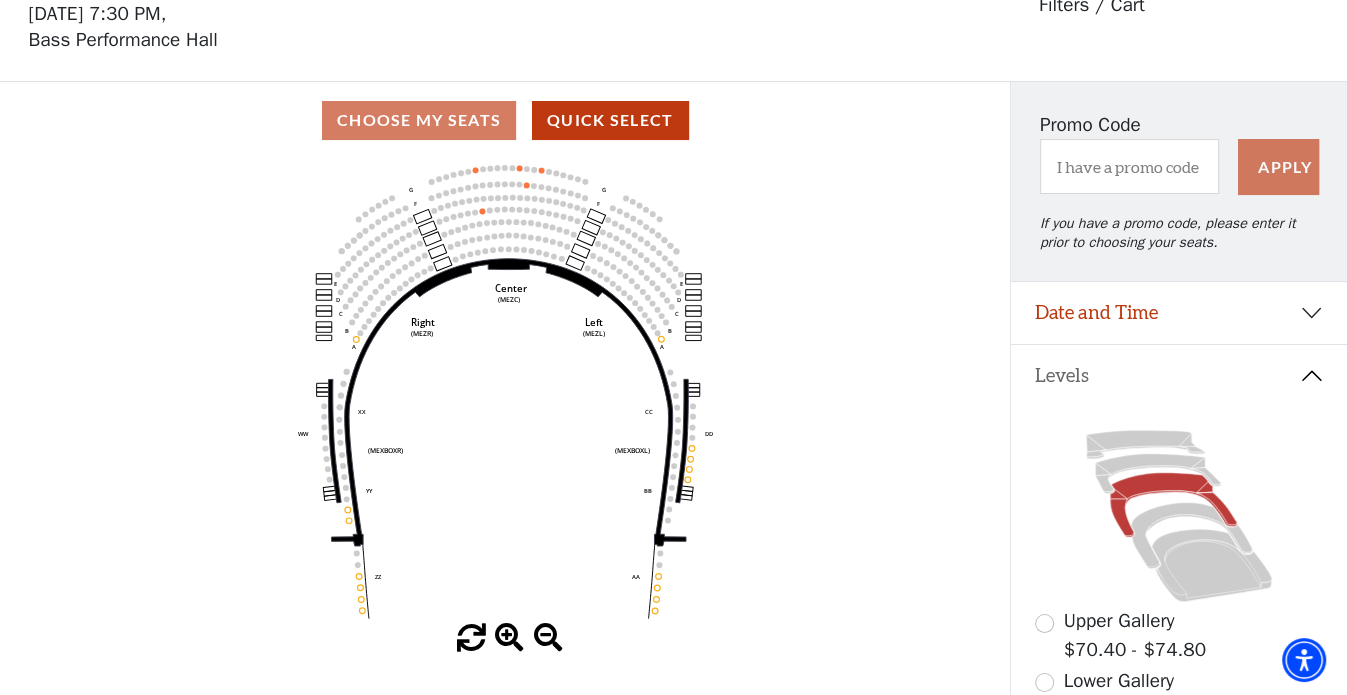 click 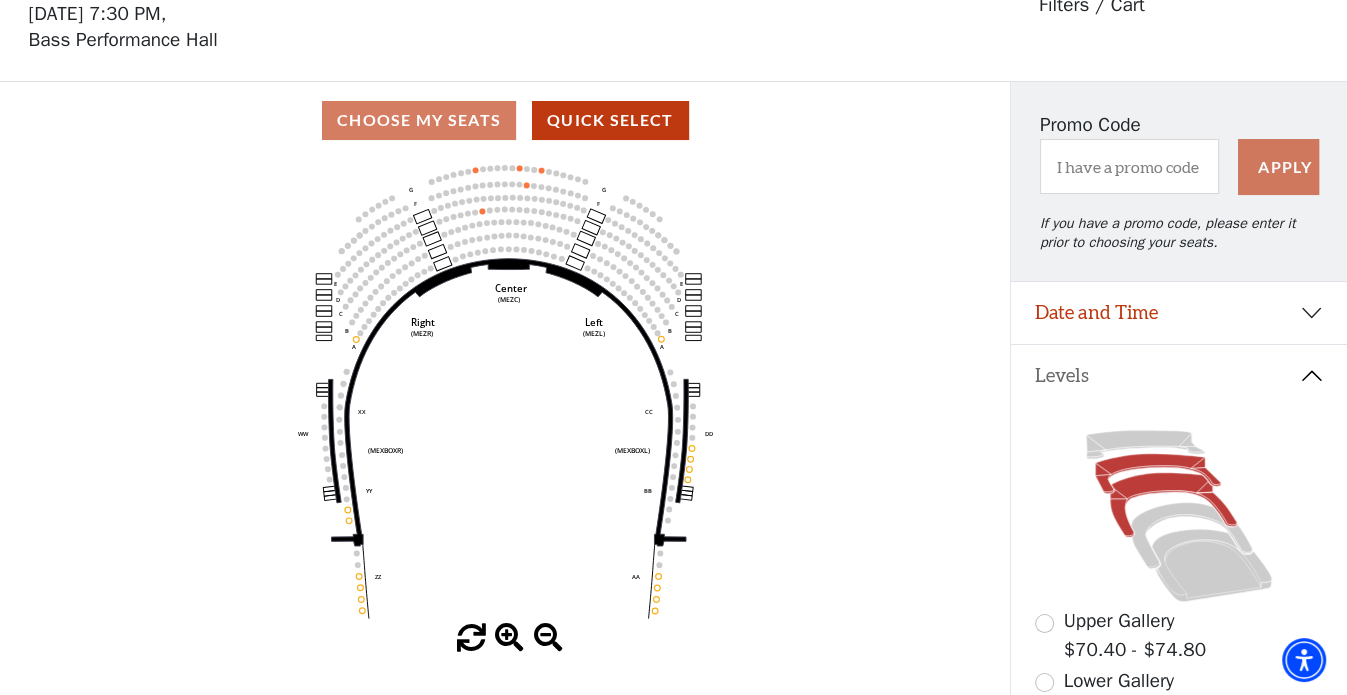 click 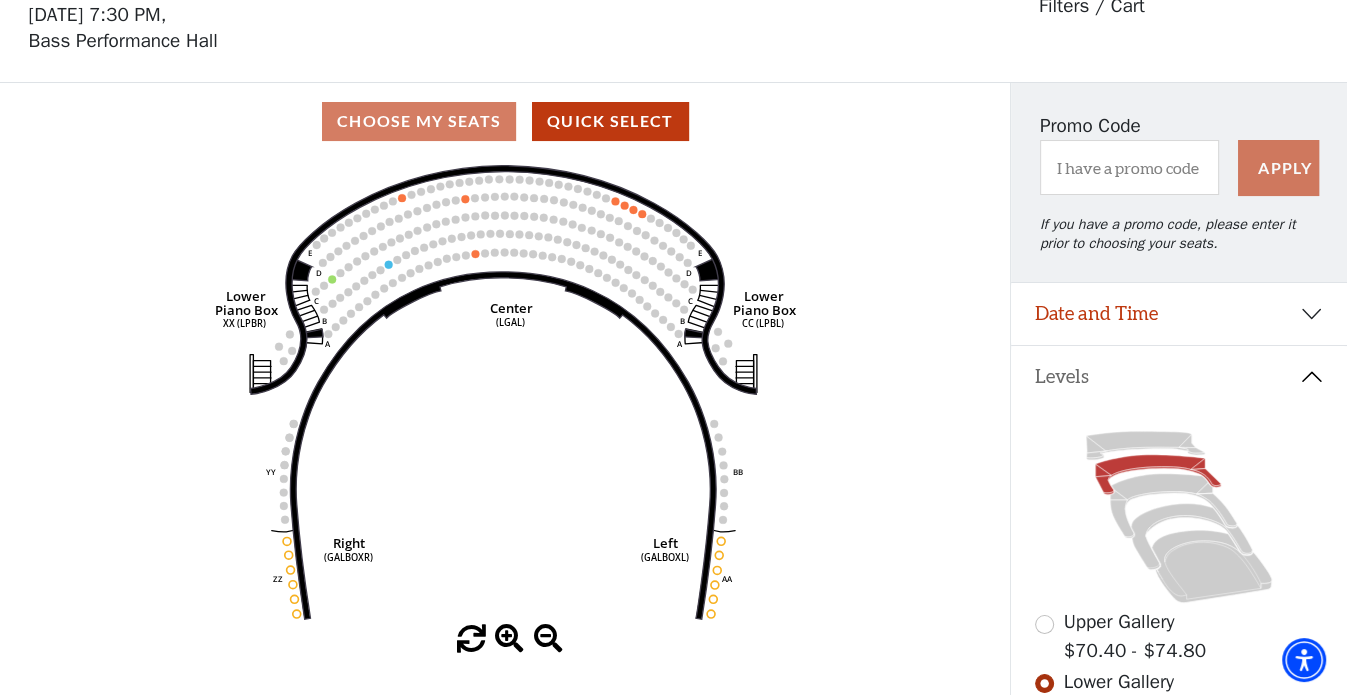 scroll, scrollTop: 92, scrollLeft: 0, axis: vertical 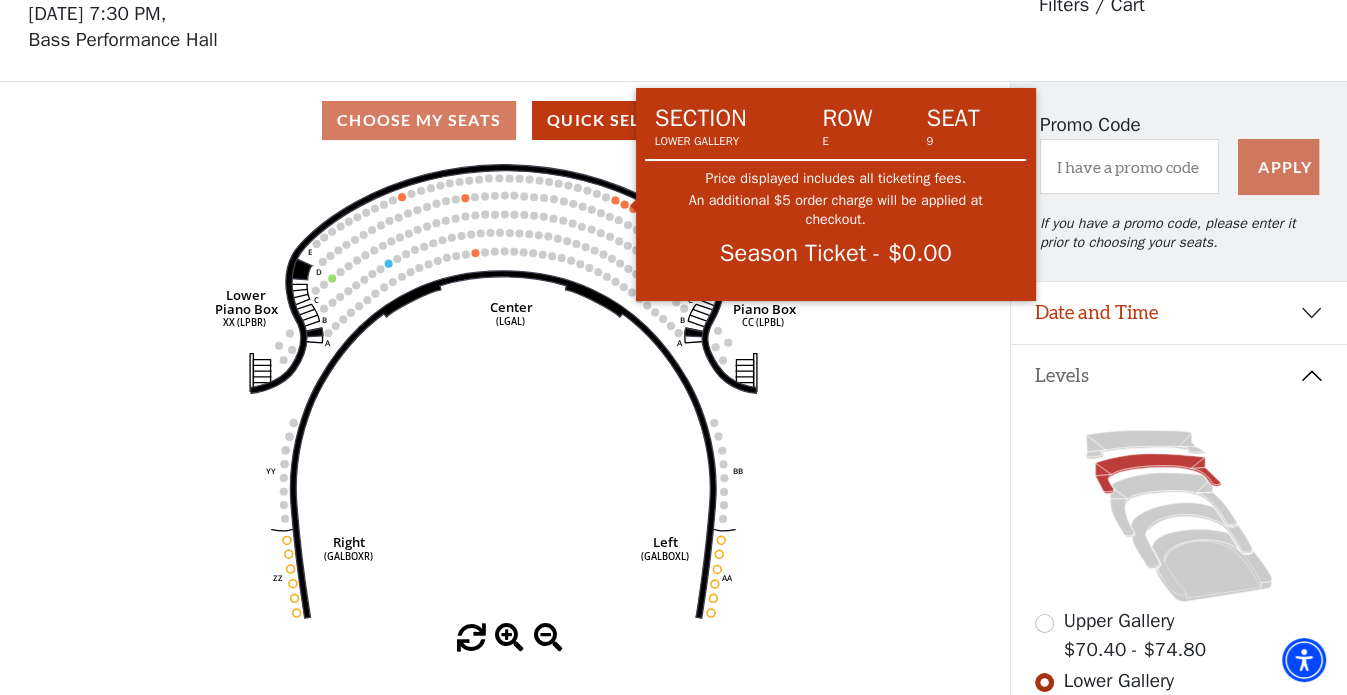 click 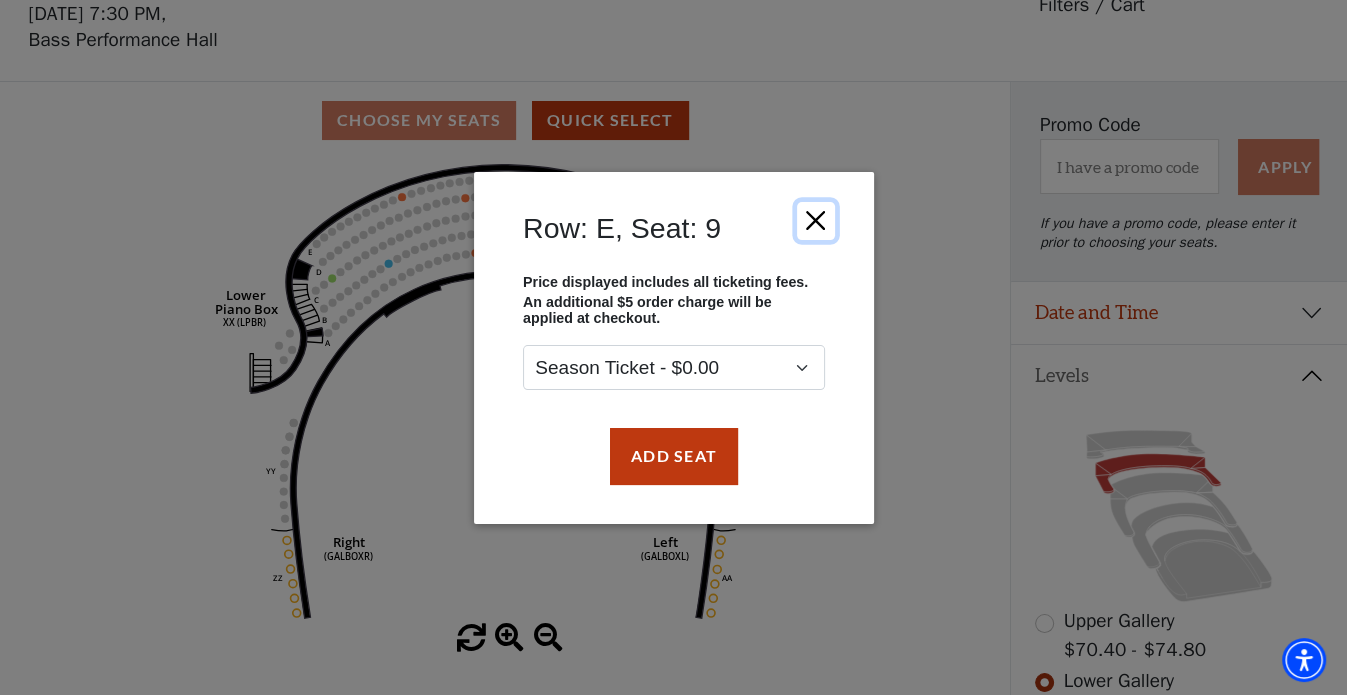 click at bounding box center (815, 220) 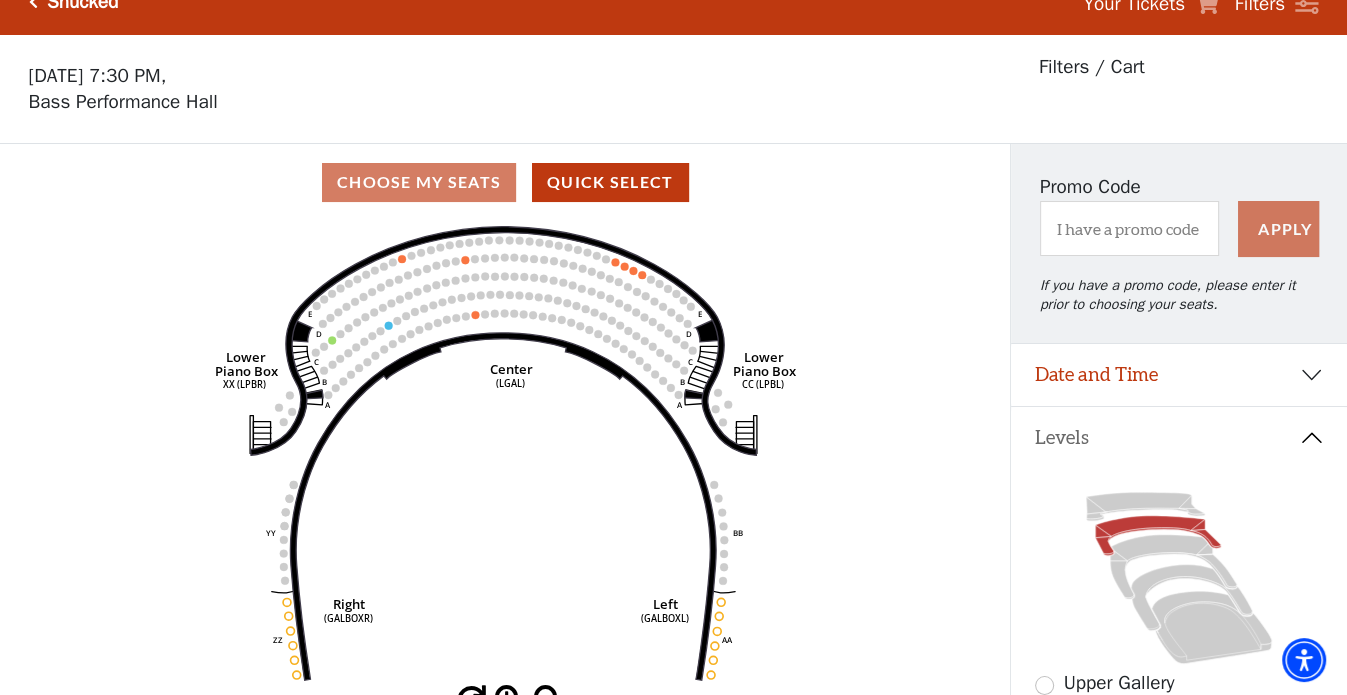 scroll, scrollTop: 0, scrollLeft: 0, axis: both 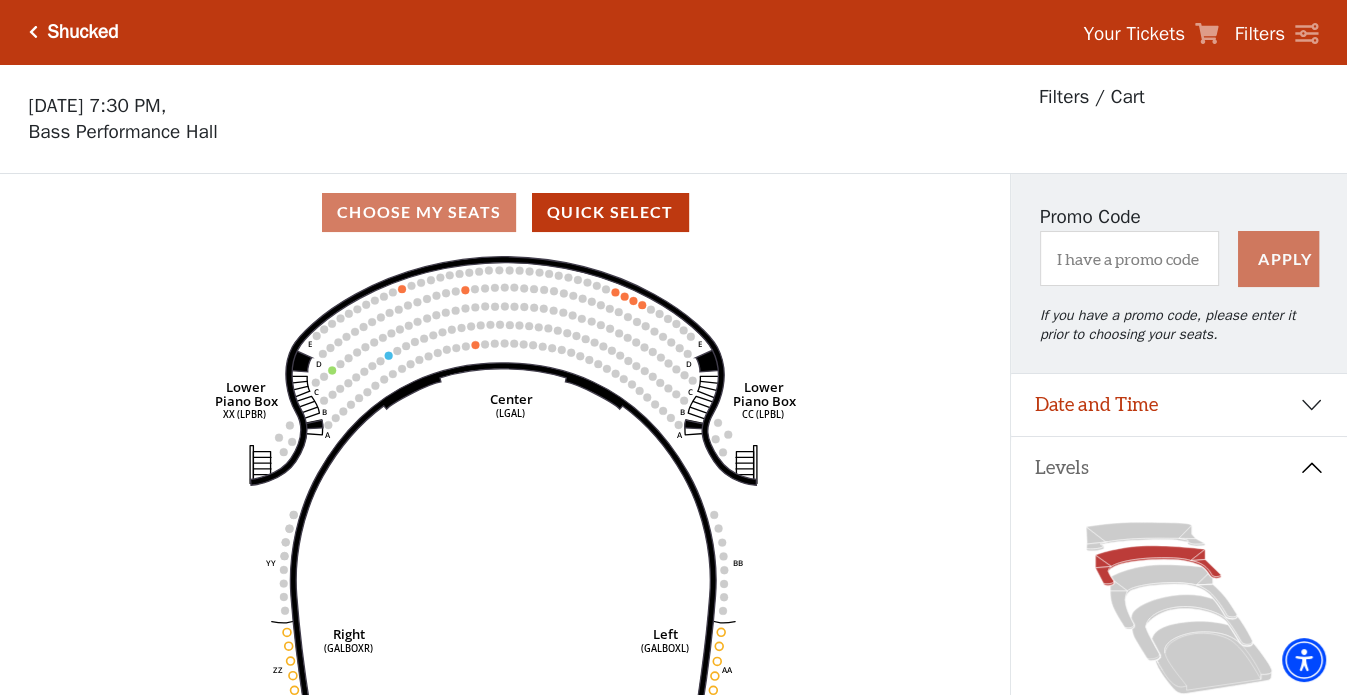 click on "Shucked" at bounding box center [78, 32] 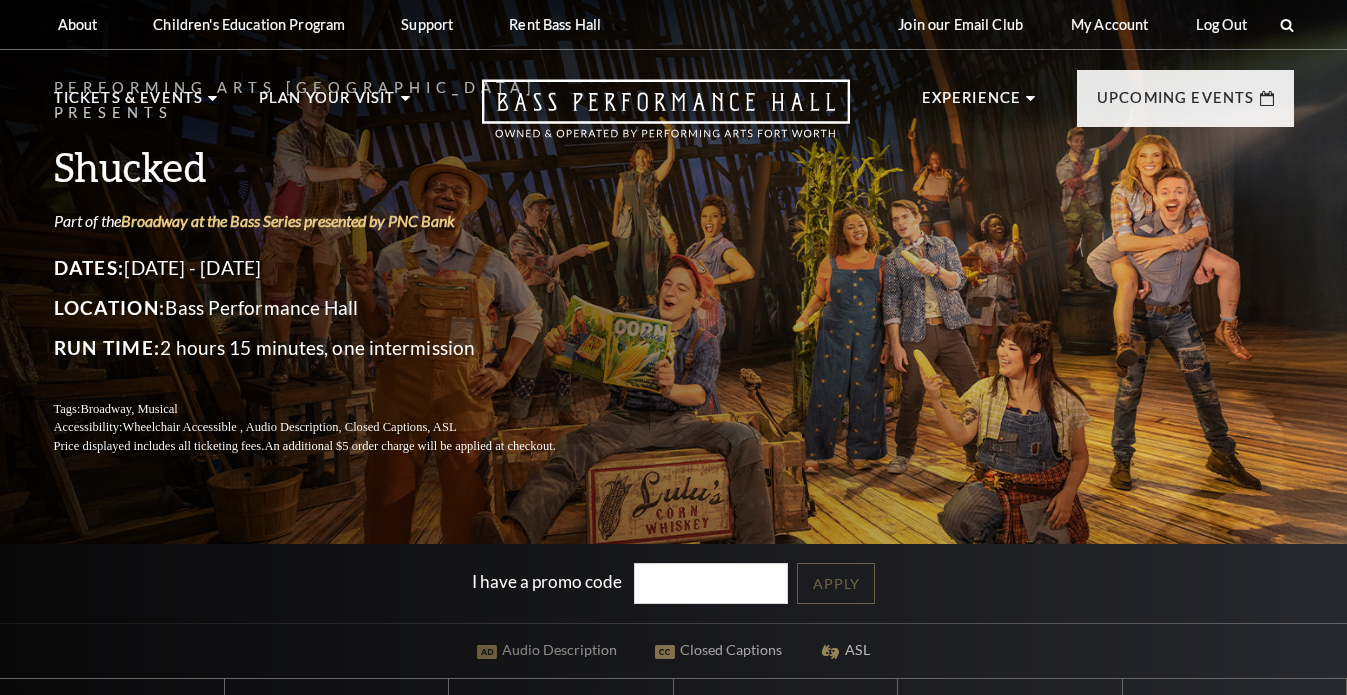 scroll, scrollTop: 0, scrollLeft: 0, axis: both 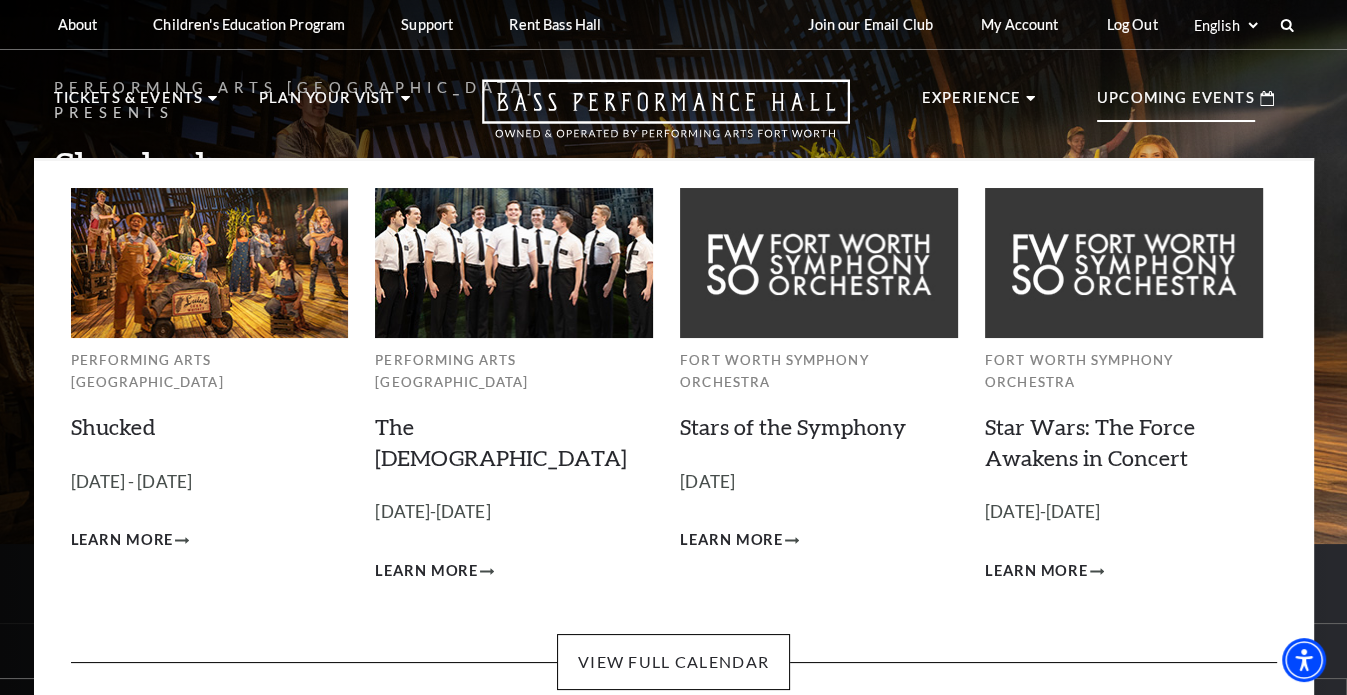 click on "Upcoming Events" at bounding box center [1176, 104] 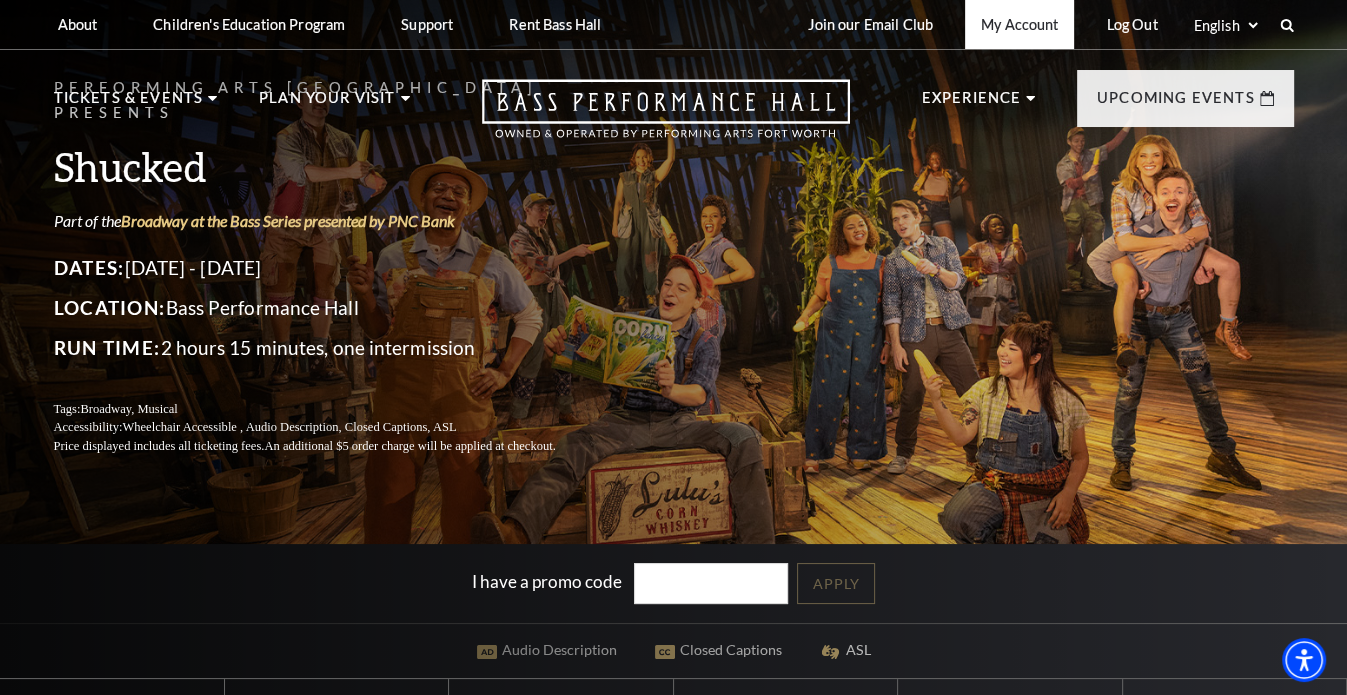 click on "My Account" at bounding box center (1019, 24) 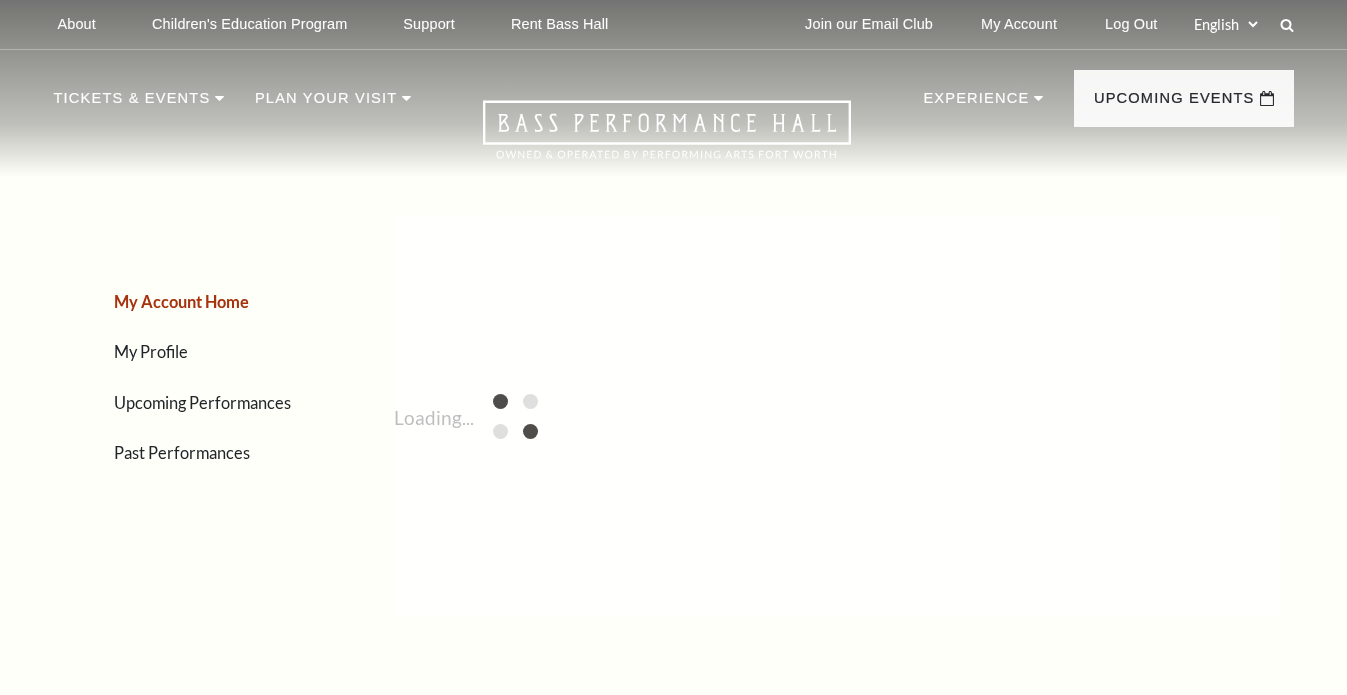 scroll, scrollTop: 0, scrollLeft: 0, axis: both 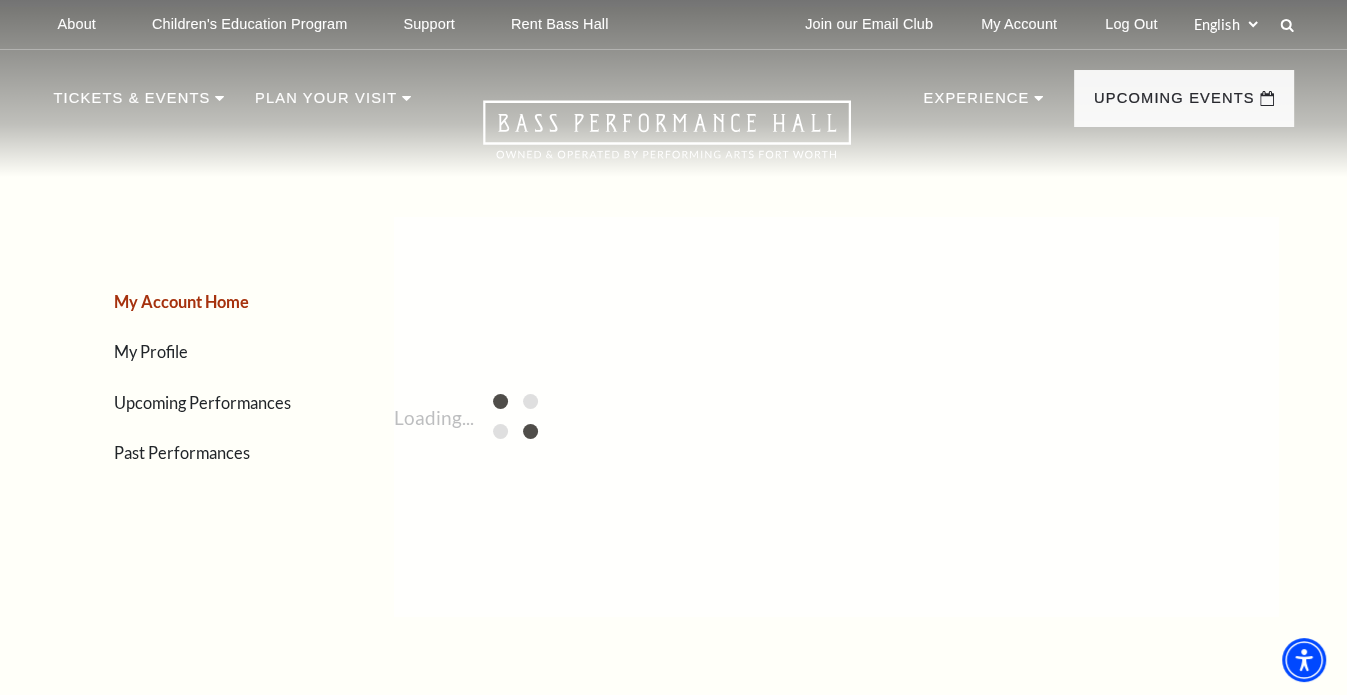 click on "Upcoming Performances" at bounding box center (202, 402) 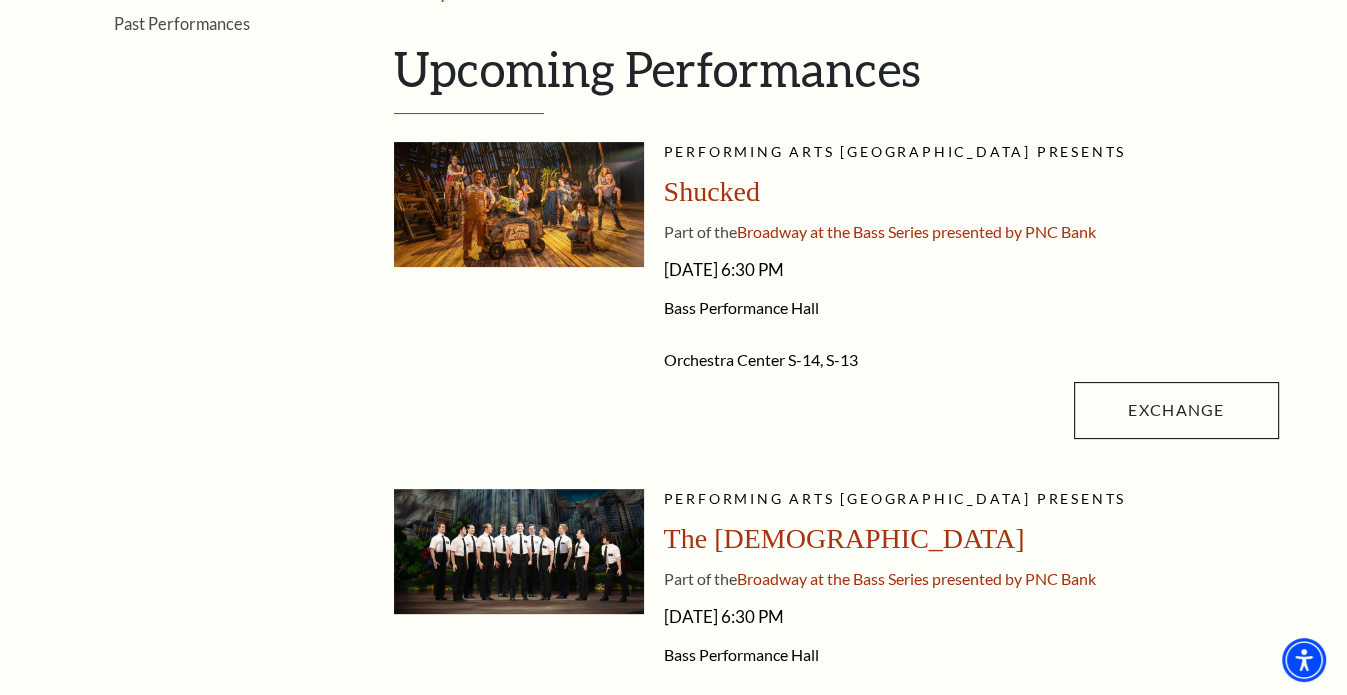 scroll, scrollTop: 400, scrollLeft: 0, axis: vertical 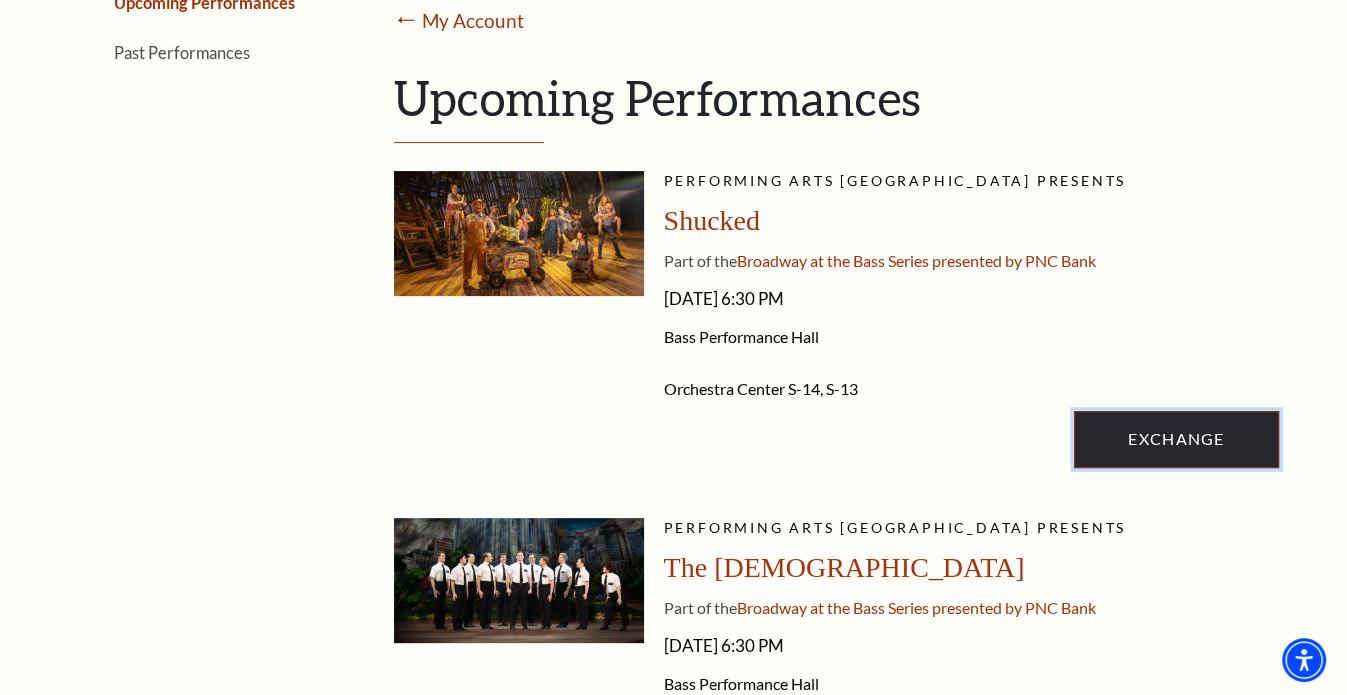 click on "Exchange" at bounding box center [1176, 439] 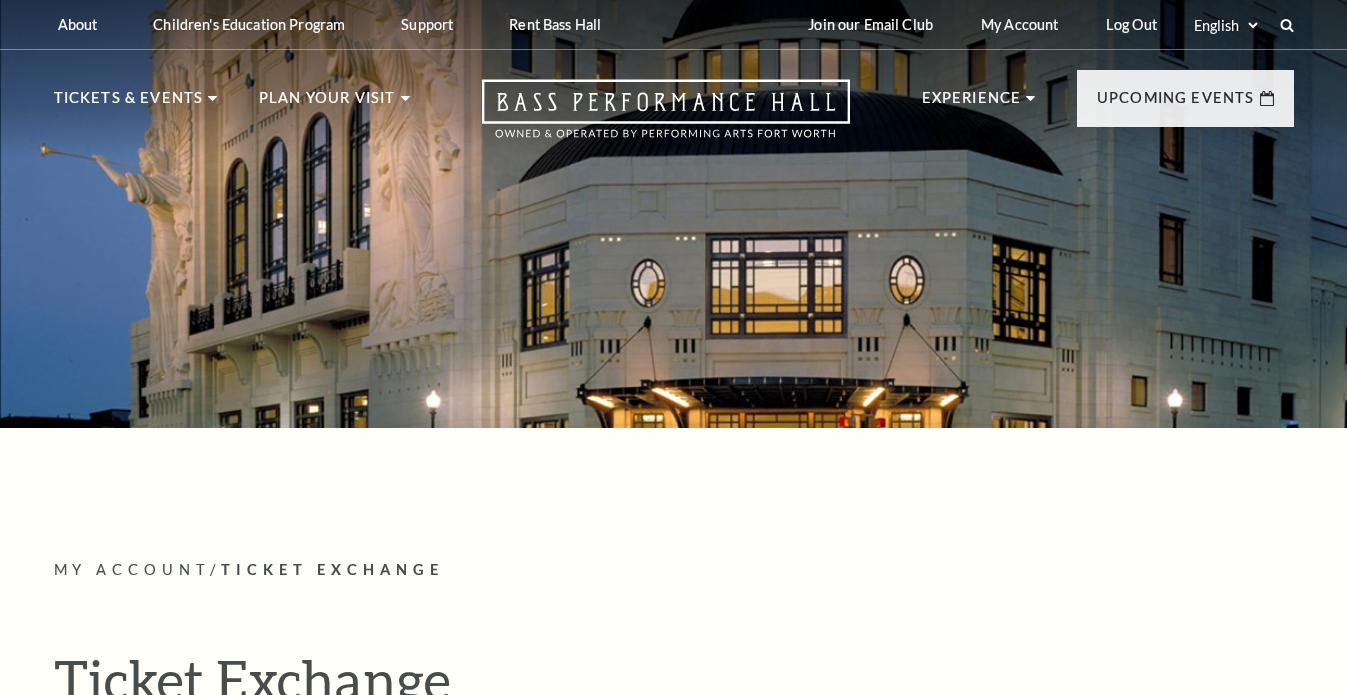 scroll, scrollTop: 0, scrollLeft: 0, axis: both 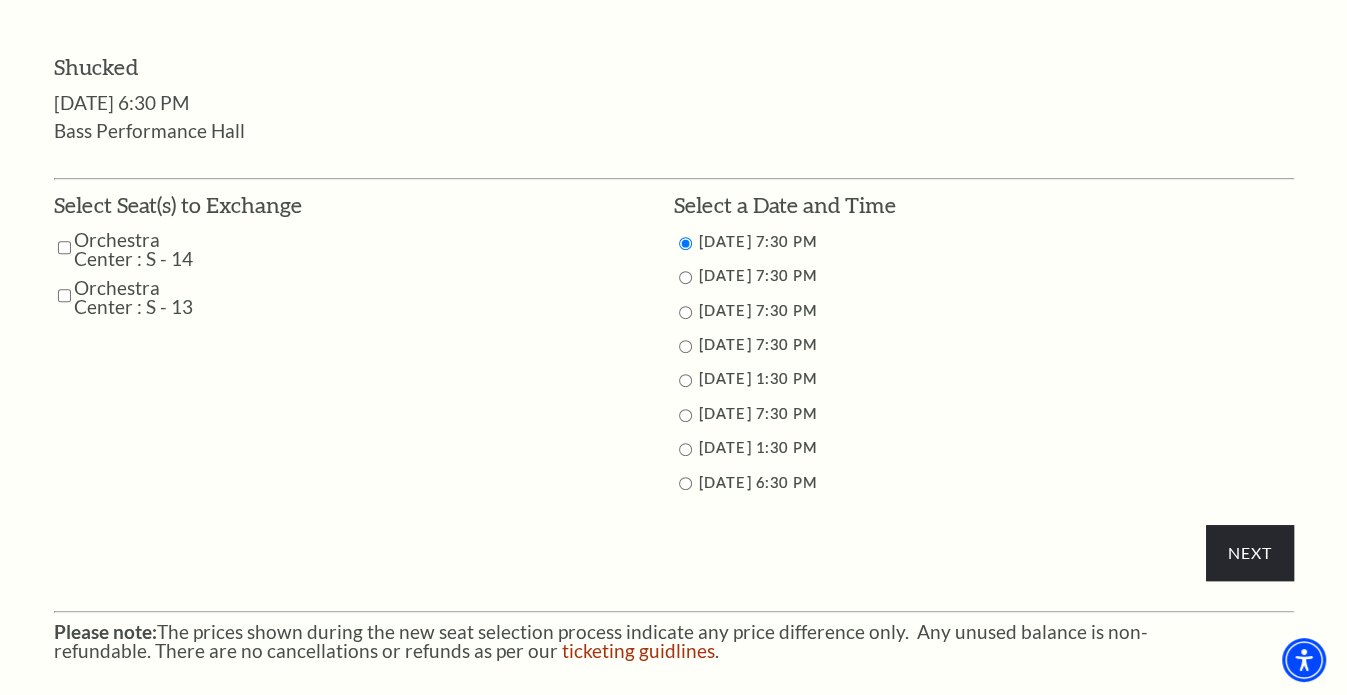 click on "Orchestra Center : S - 14" at bounding box center (145, 249) 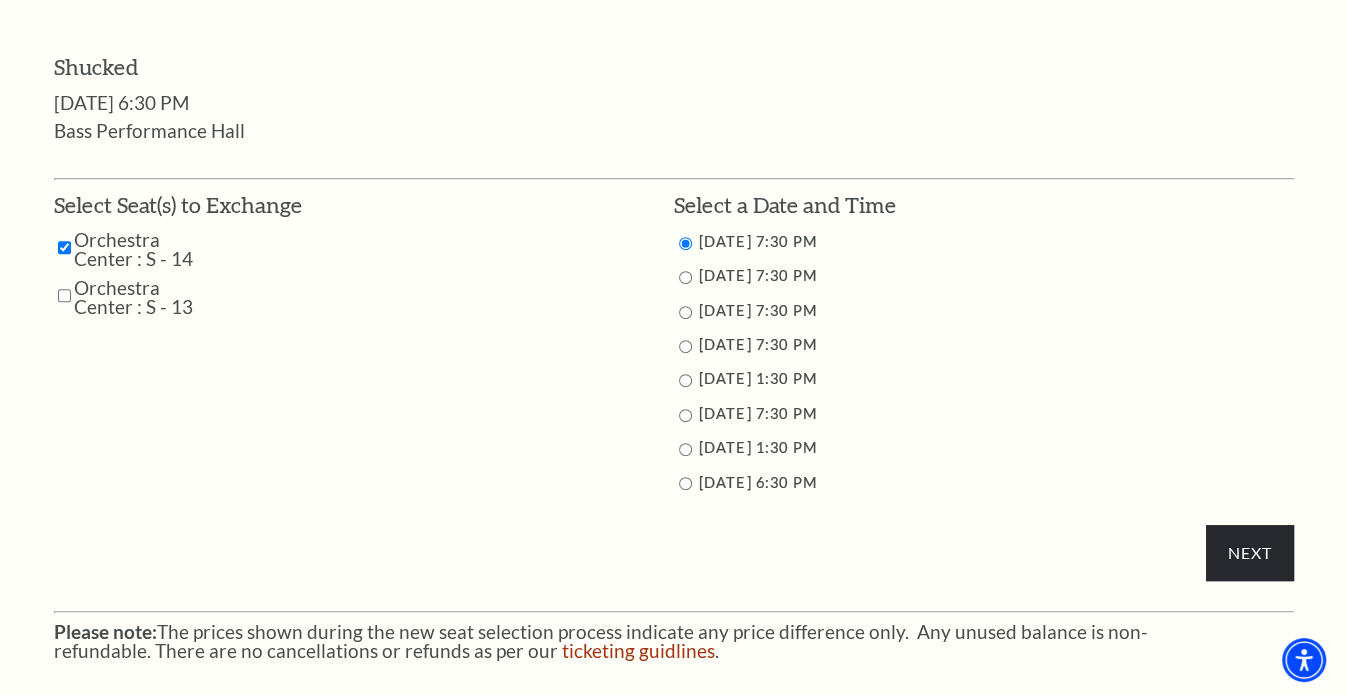 click at bounding box center [64, 295] 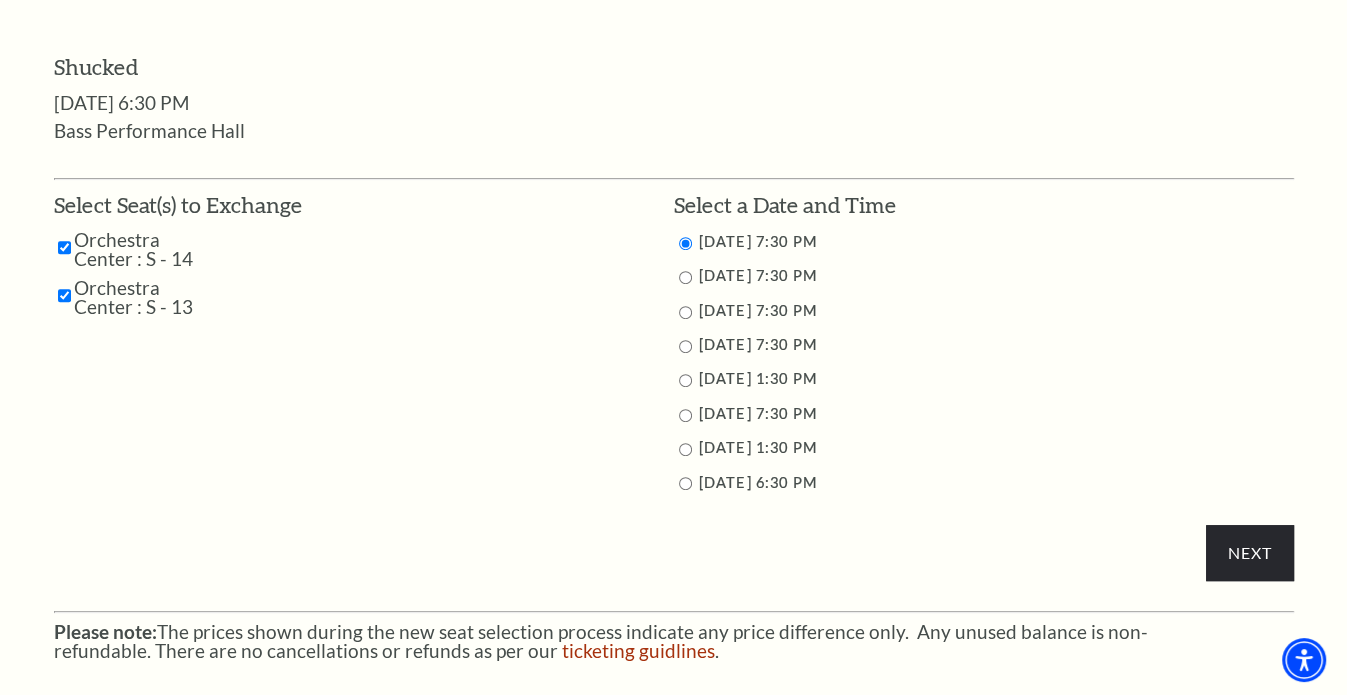 click on "7/30/2025 7:30 PM" at bounding box center (758, 275) 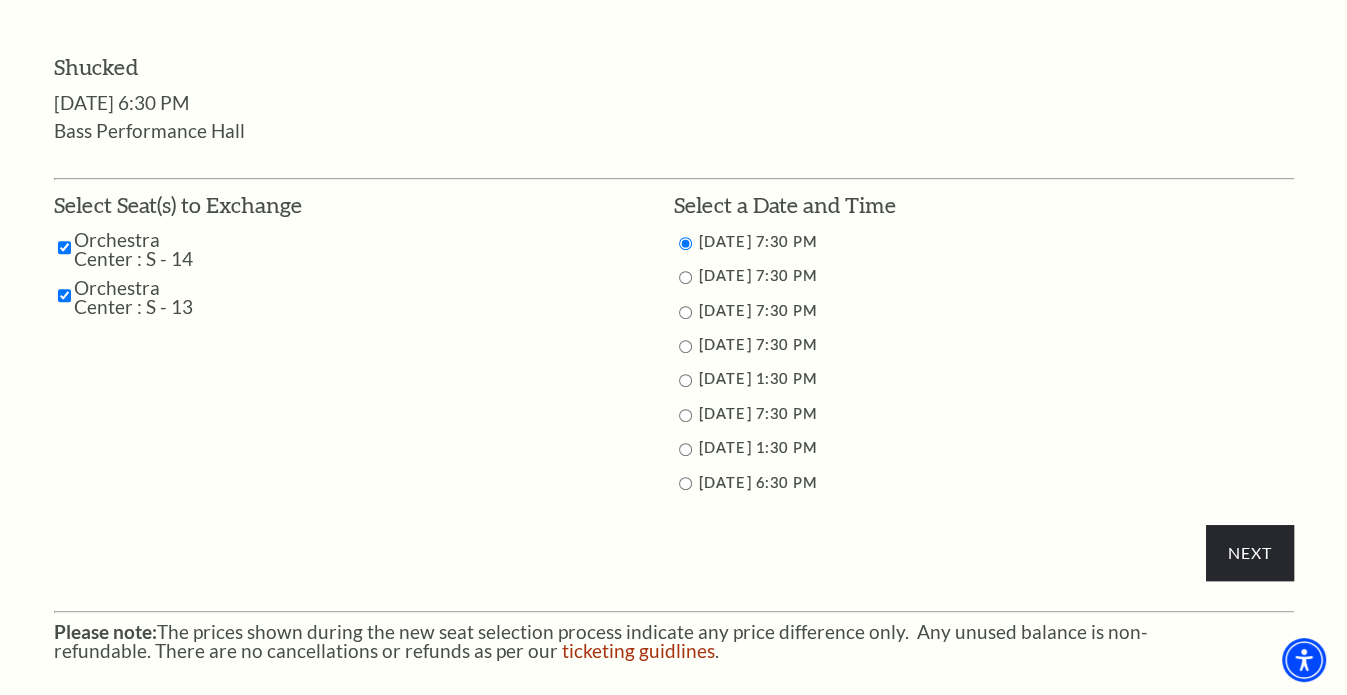 click at bounding box center [685, 277] 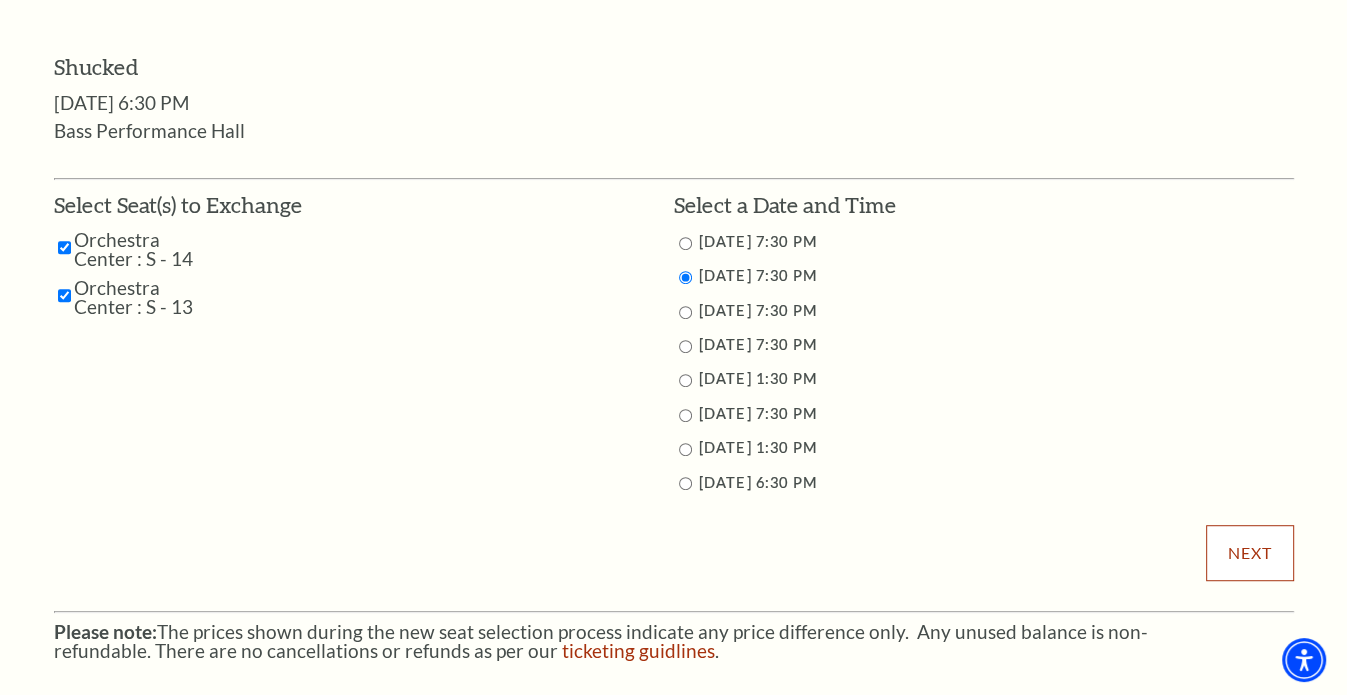 click on "Next" at bounding box center [1249, 553] 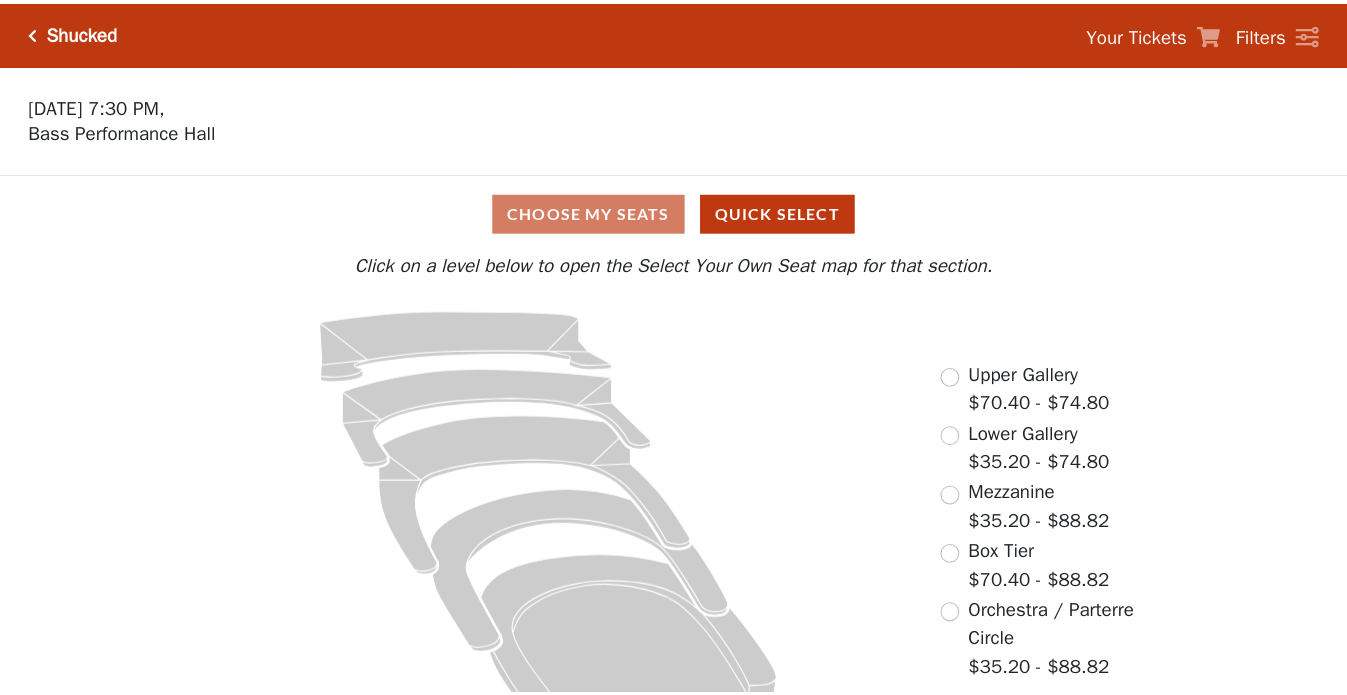 scroll, scrollTop: 0, scrollLeft: 0, axis: both 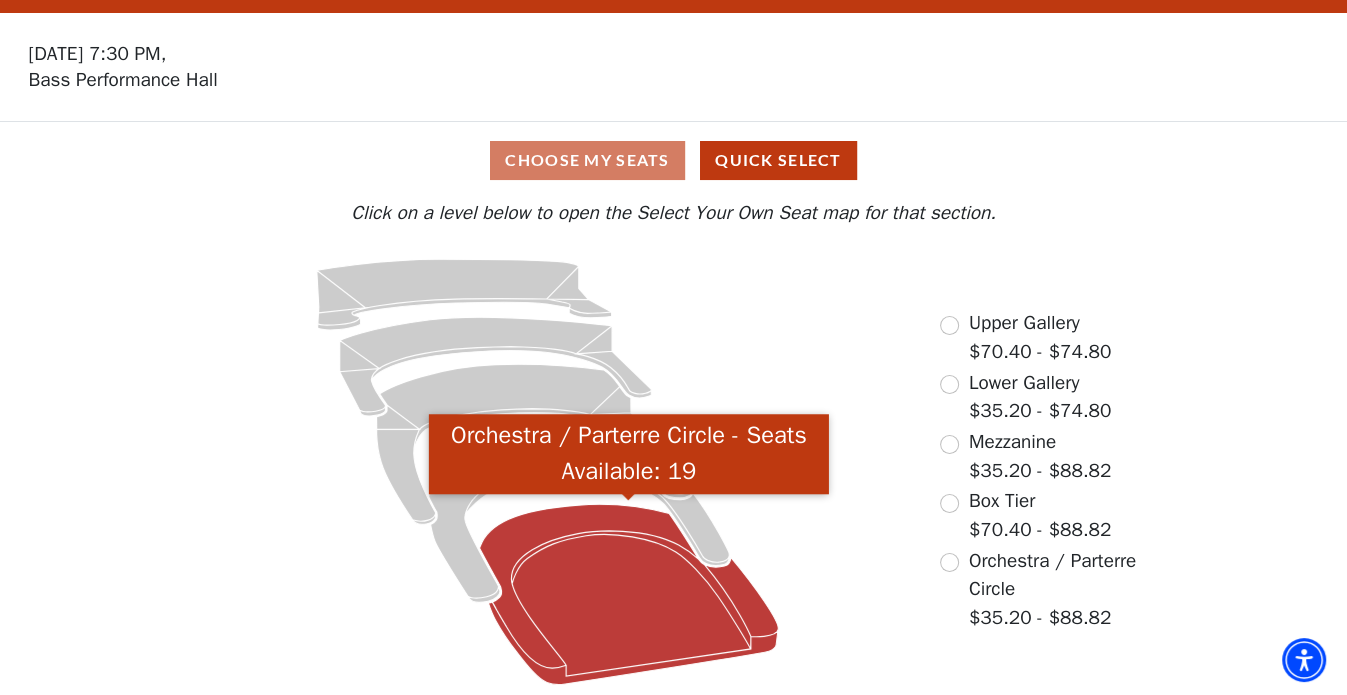 click 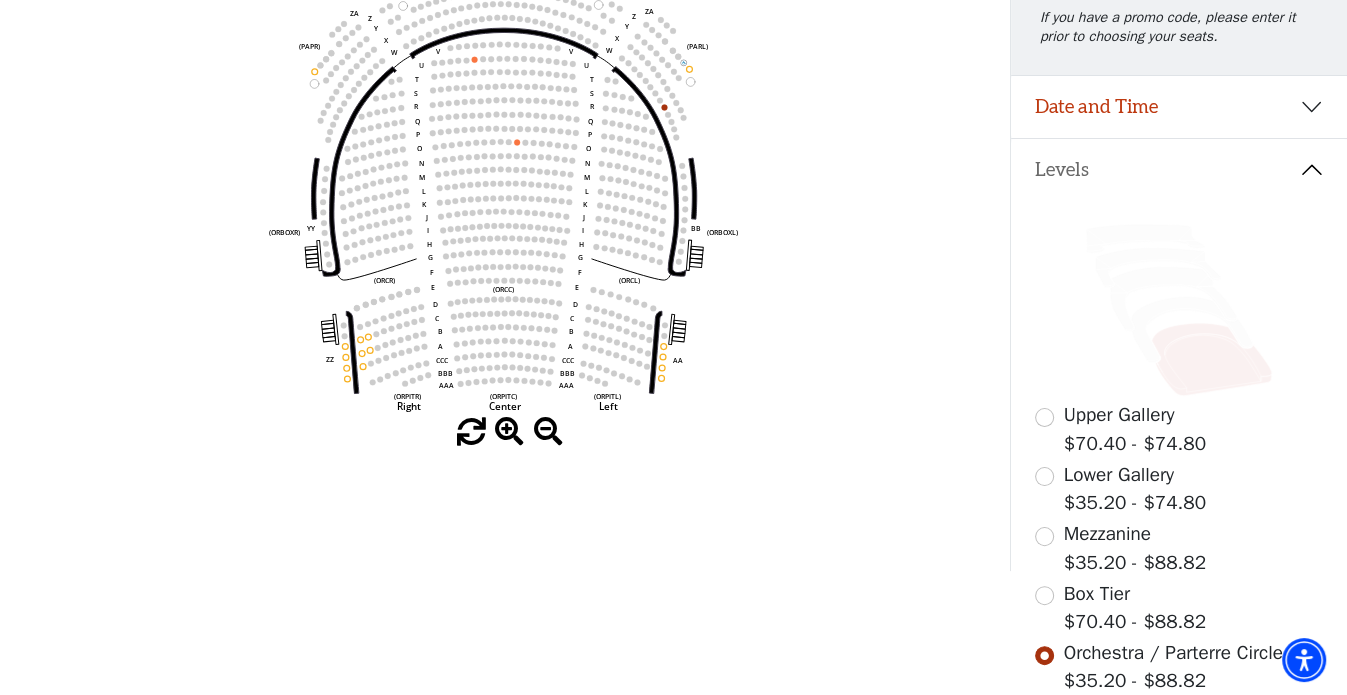scroll, scrollTop: 292, scrollLeft: 0, axis: vertical 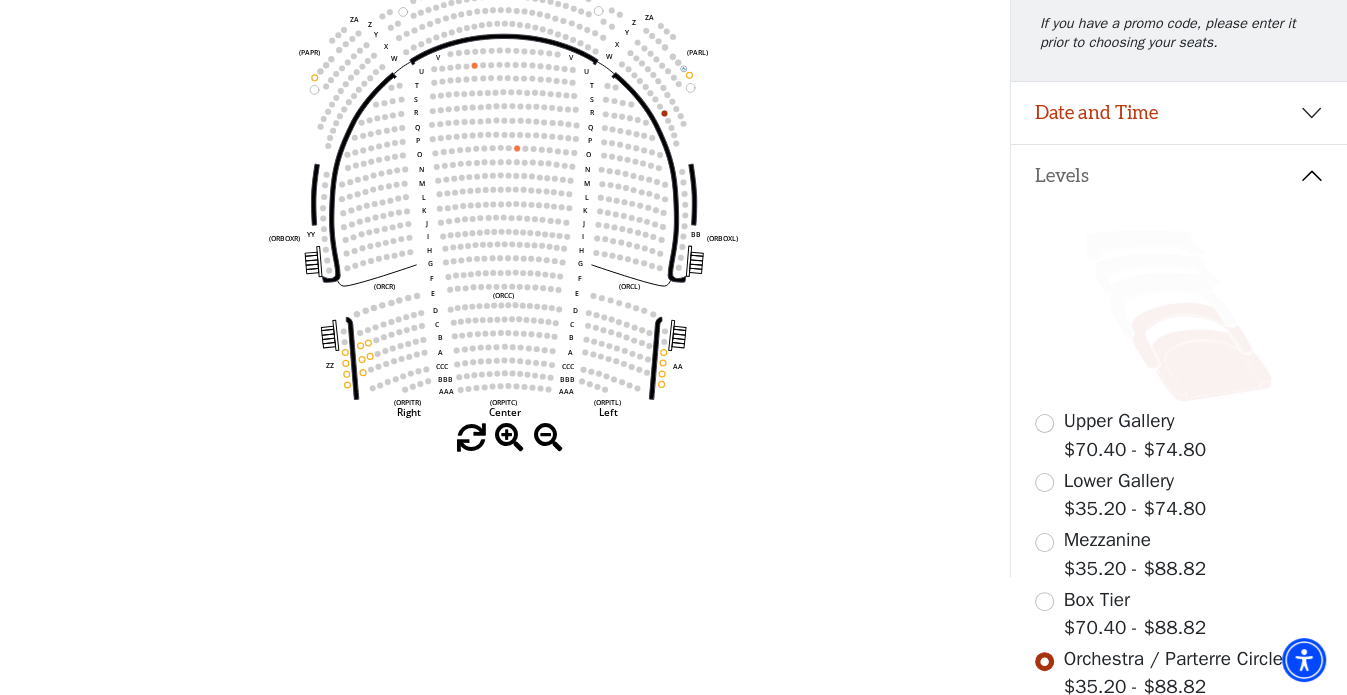 click 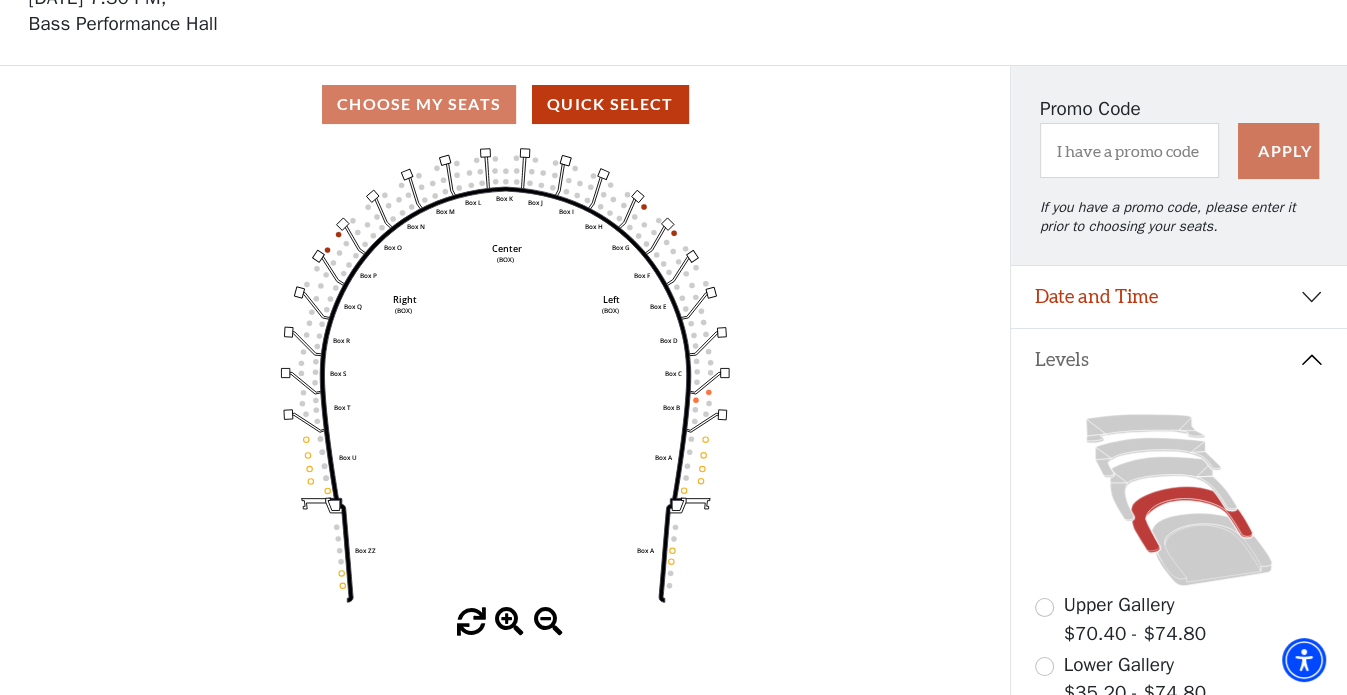scroll, scrollTop: 92, scrollLeft: 0, axis: vertical 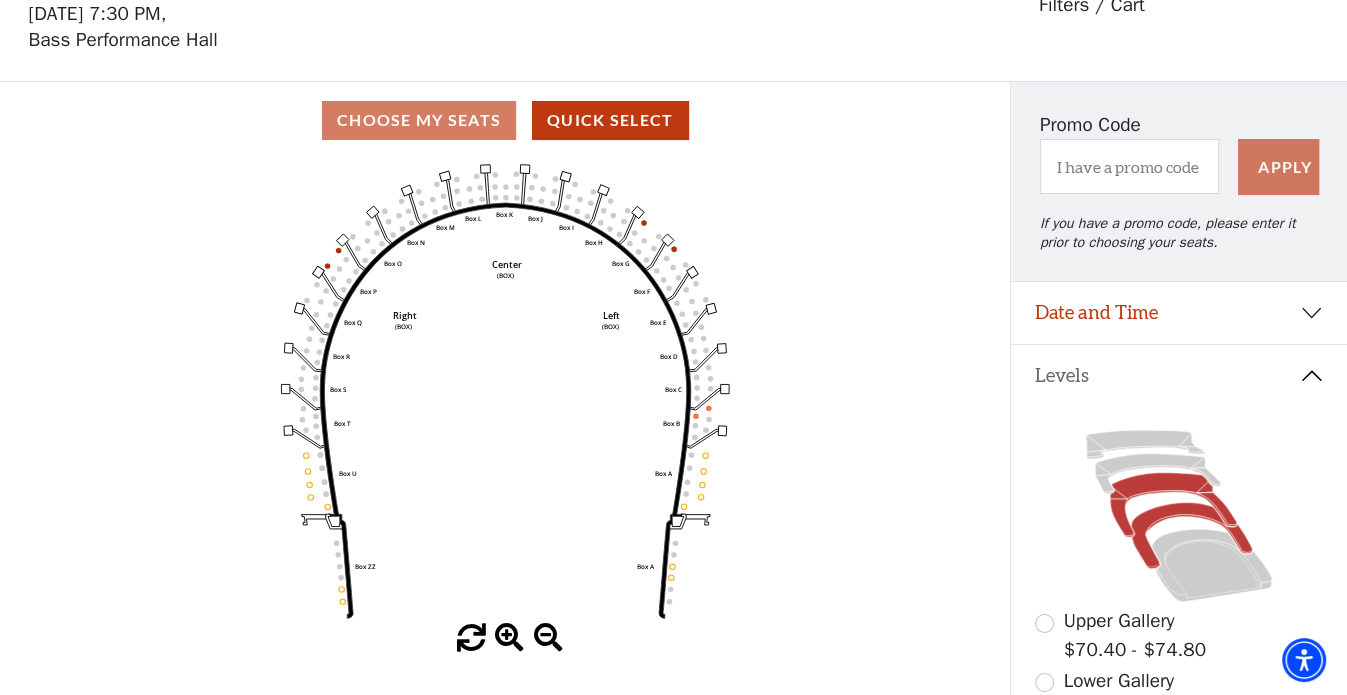 click 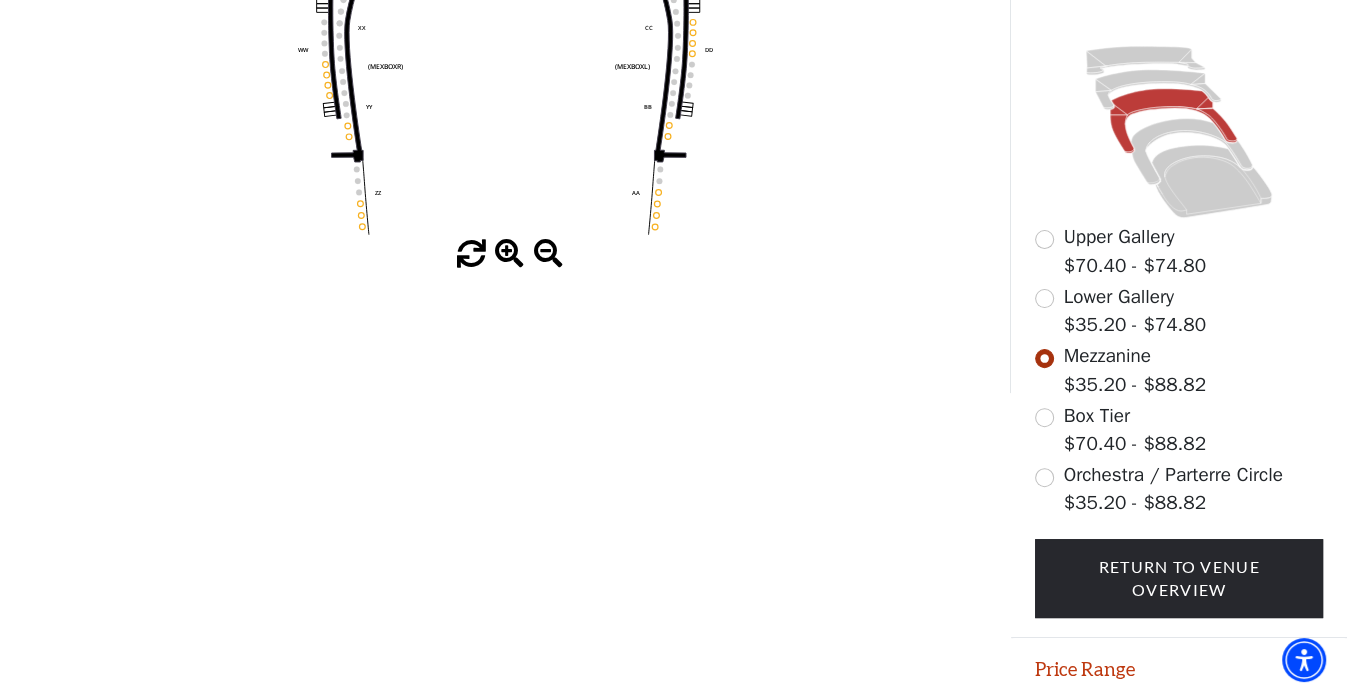 scroll, scrollTop: 492, scrollLeft: 0, axis: vertical 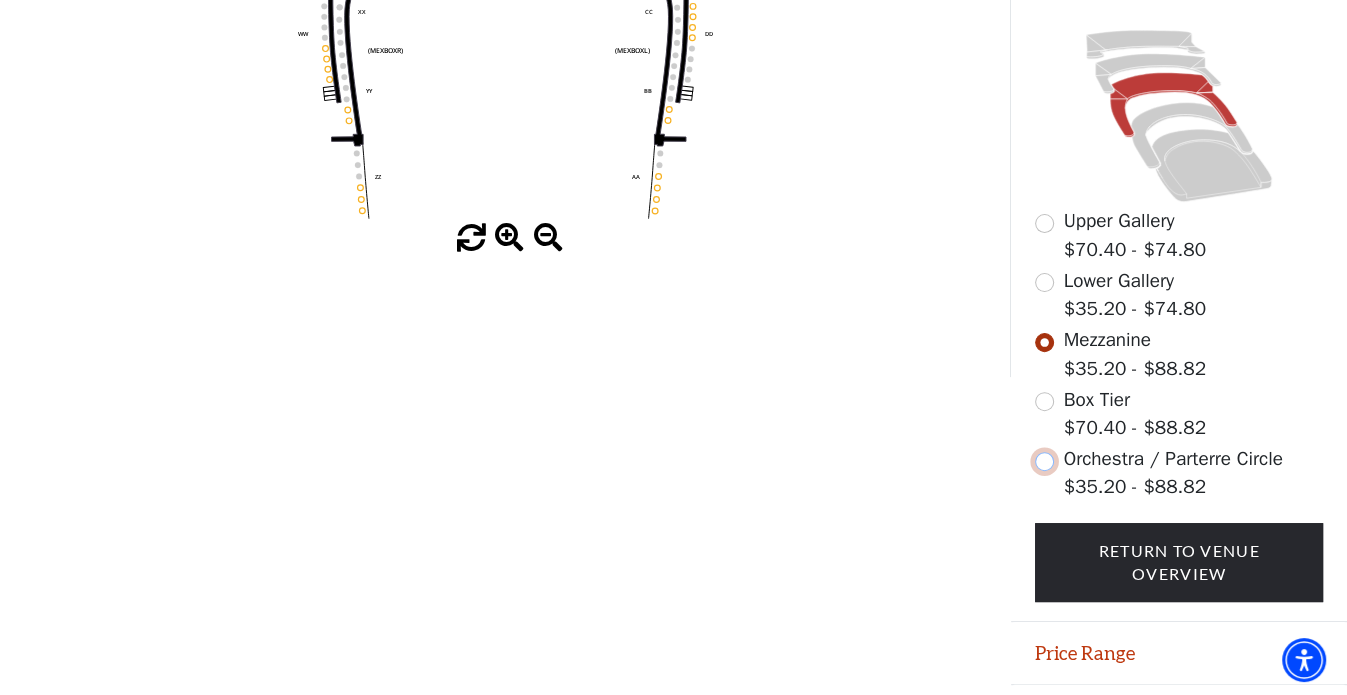 click at bounding box center [1044, 461] 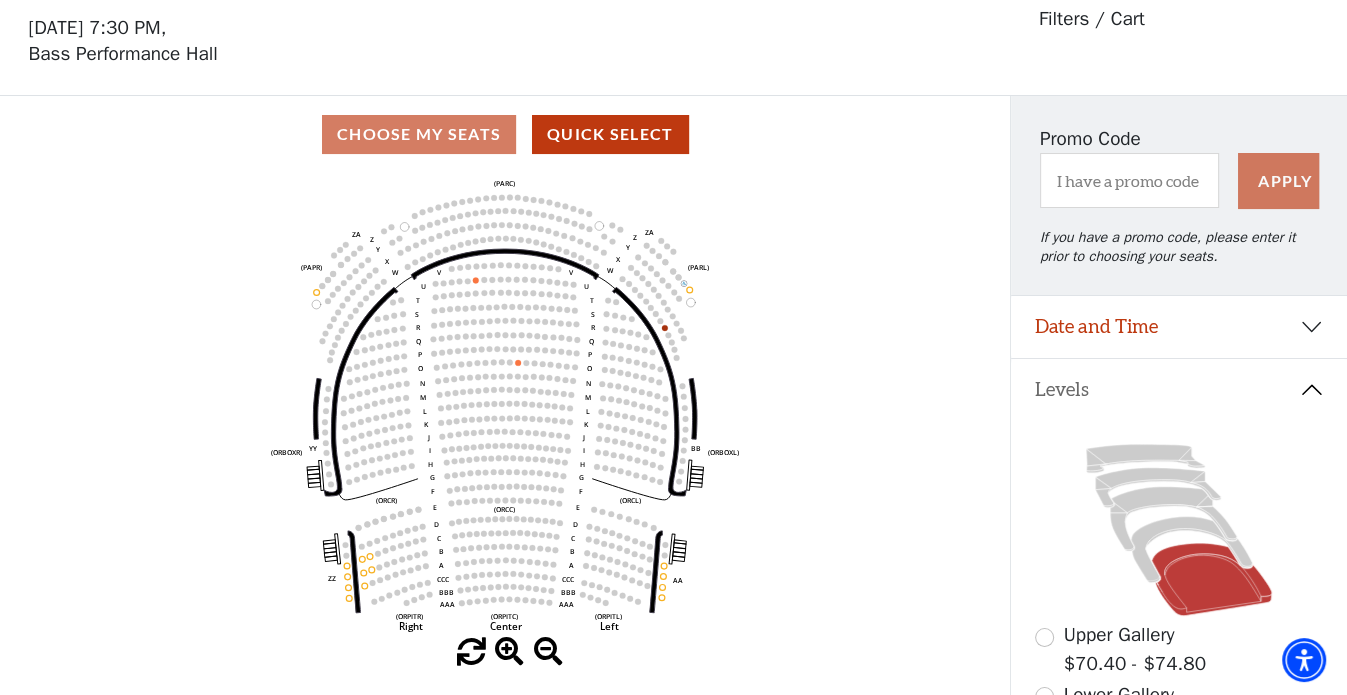 scroll, scrollTop: 92, scrollLeft: 0, axis: vertical 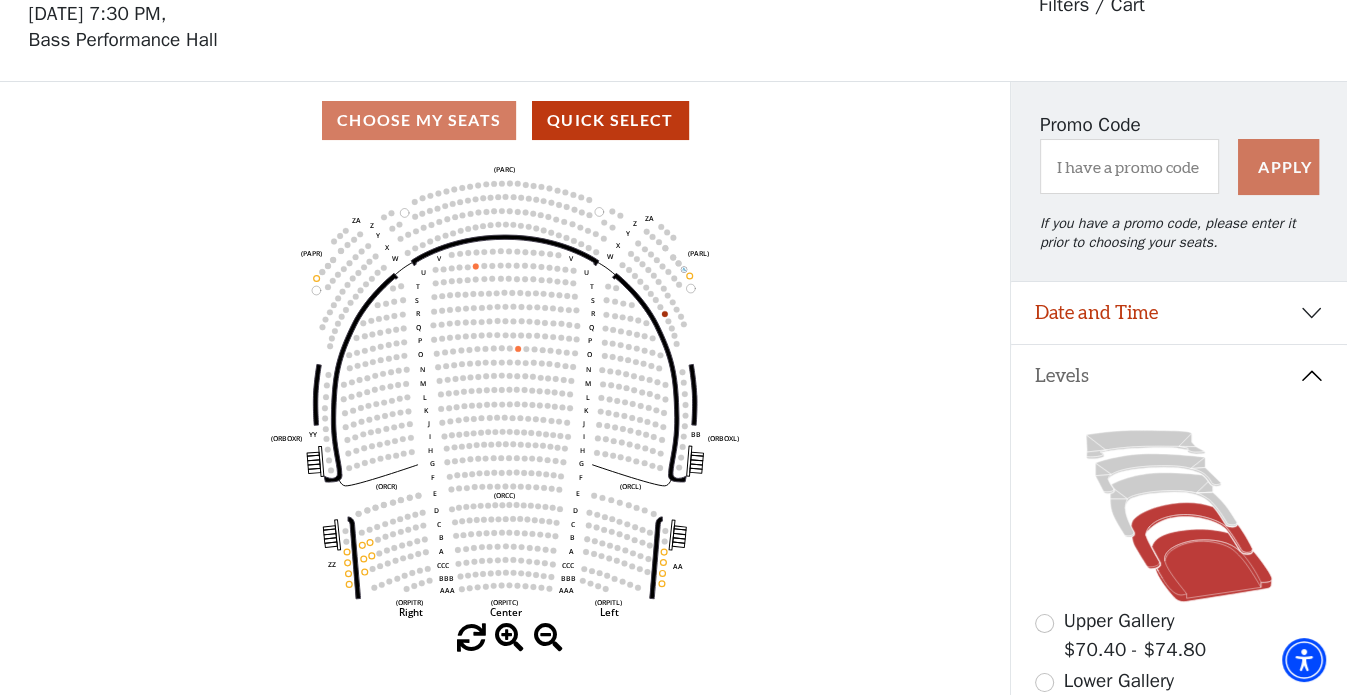 click 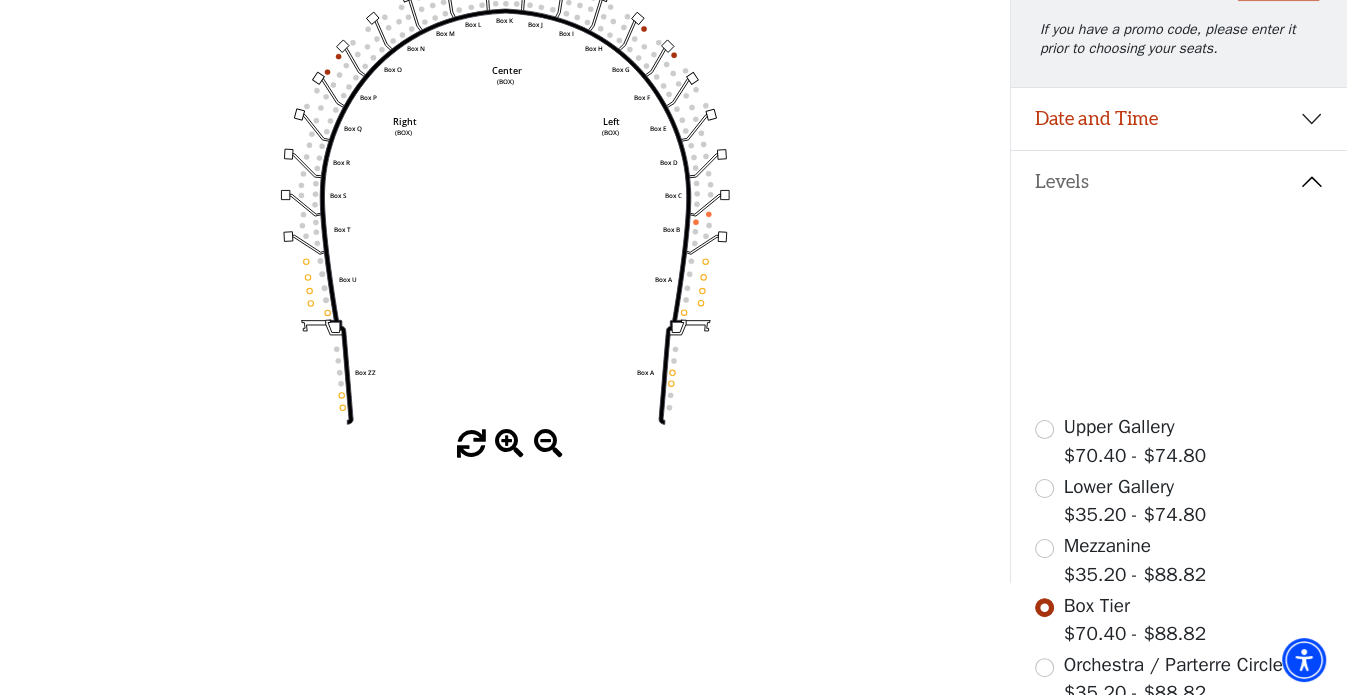 scroll, scrollTop: 292, scrollLeft: 0, axis: vertical 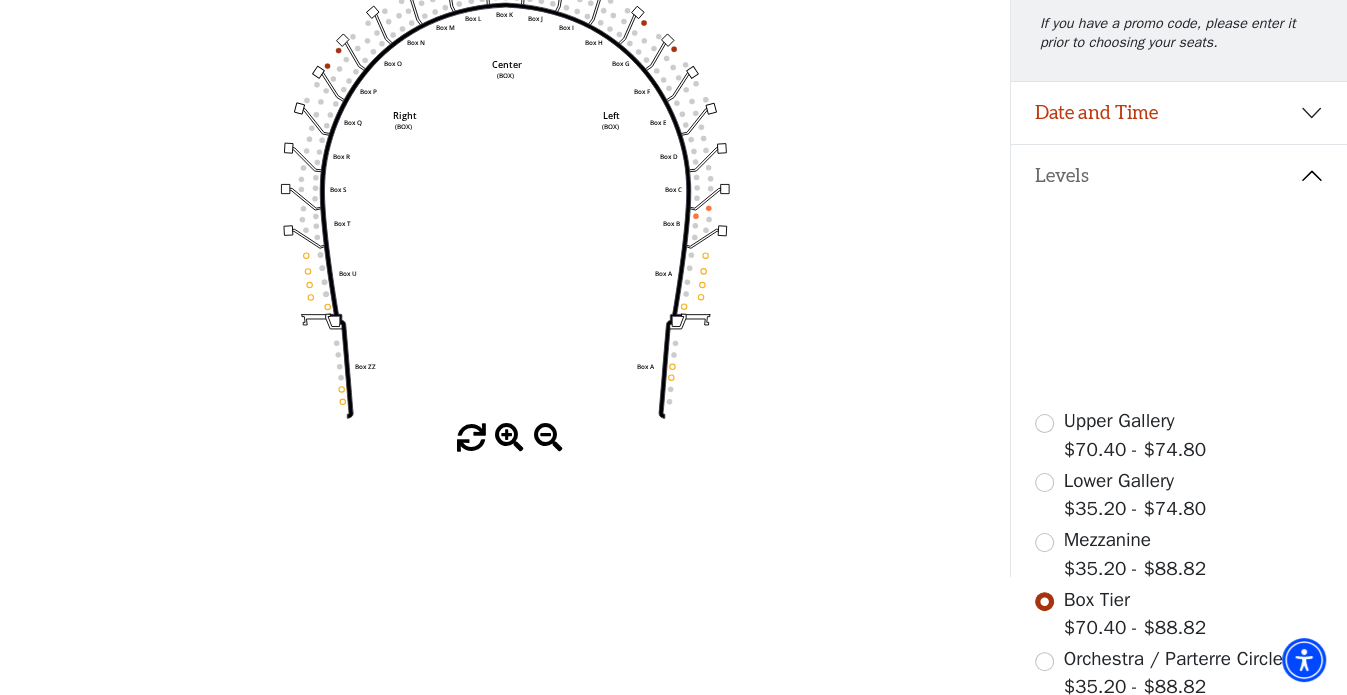 click at bounding box center [471, 438] 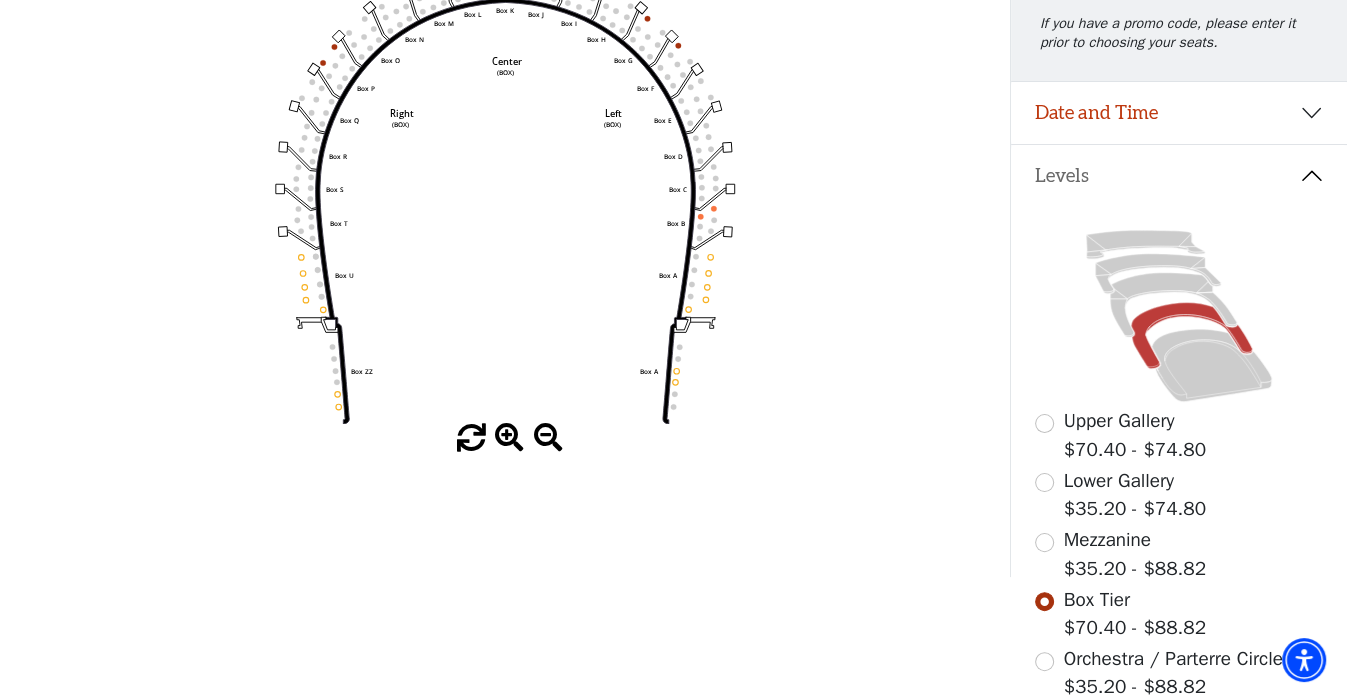 click at bounding box center [471, 438] 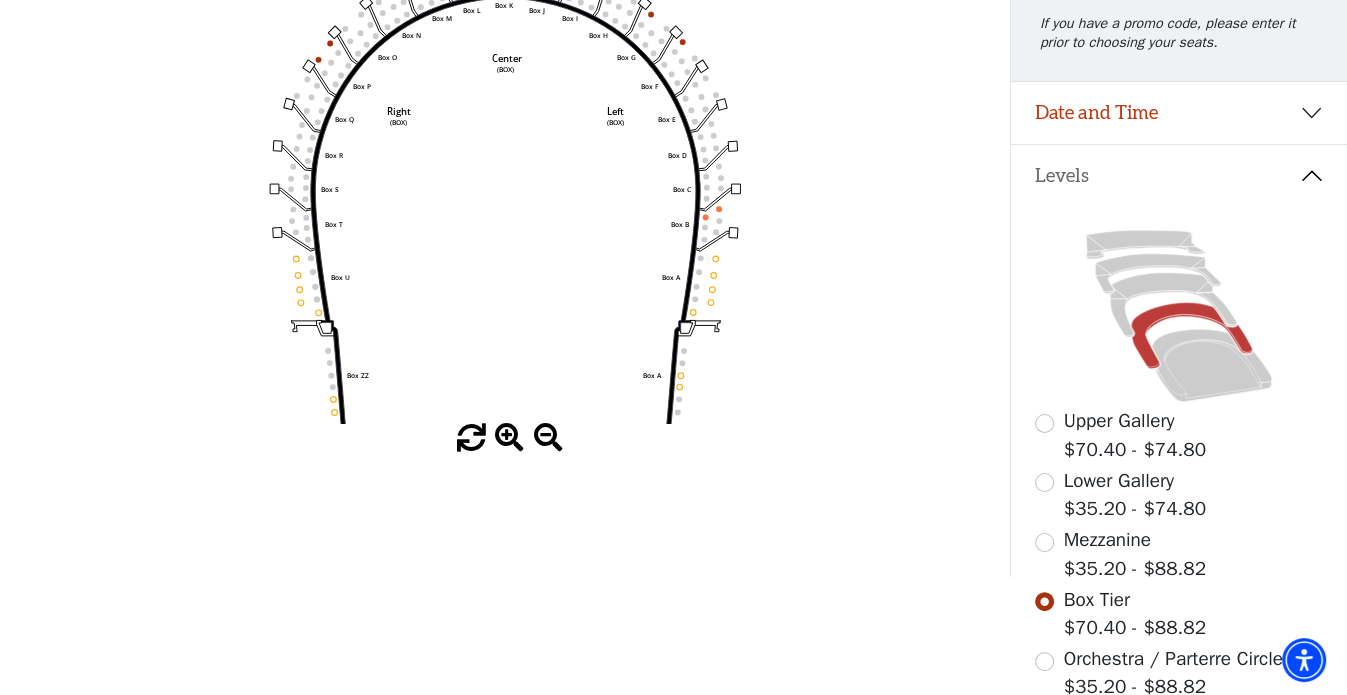 click at bounding box center (509, 438) 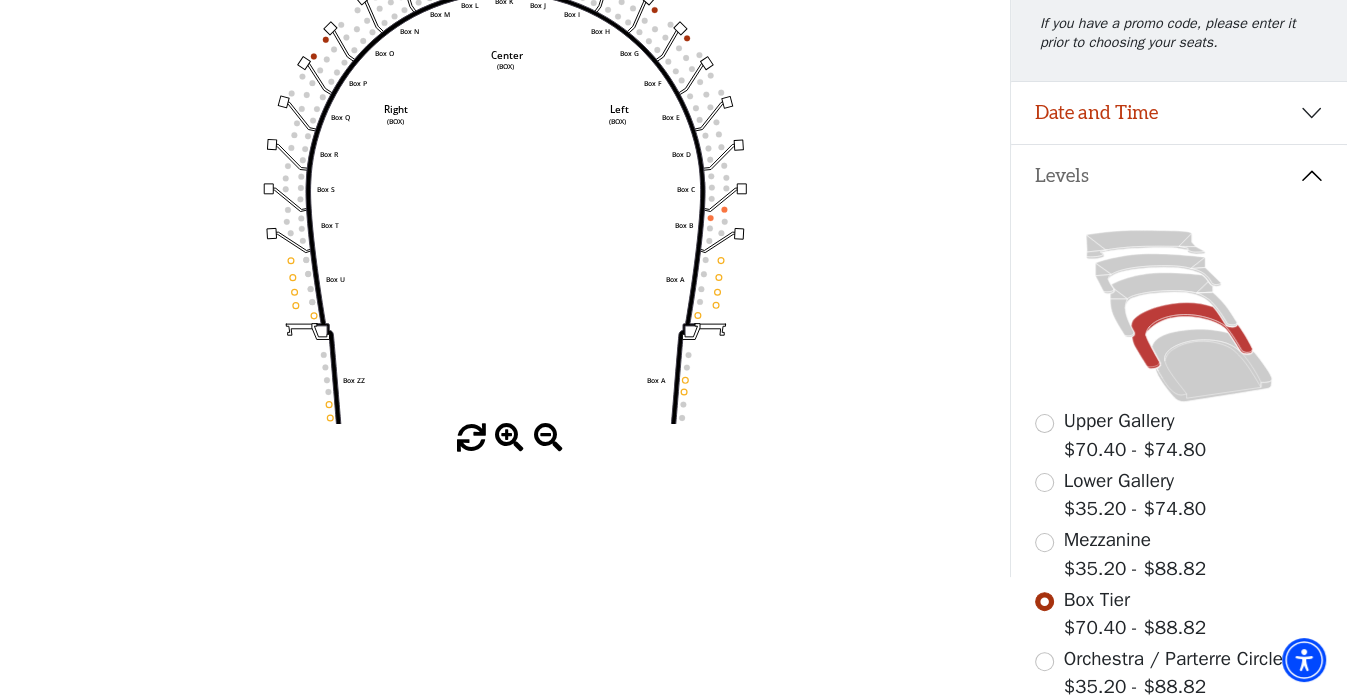 click at bounding box center [509, 438] 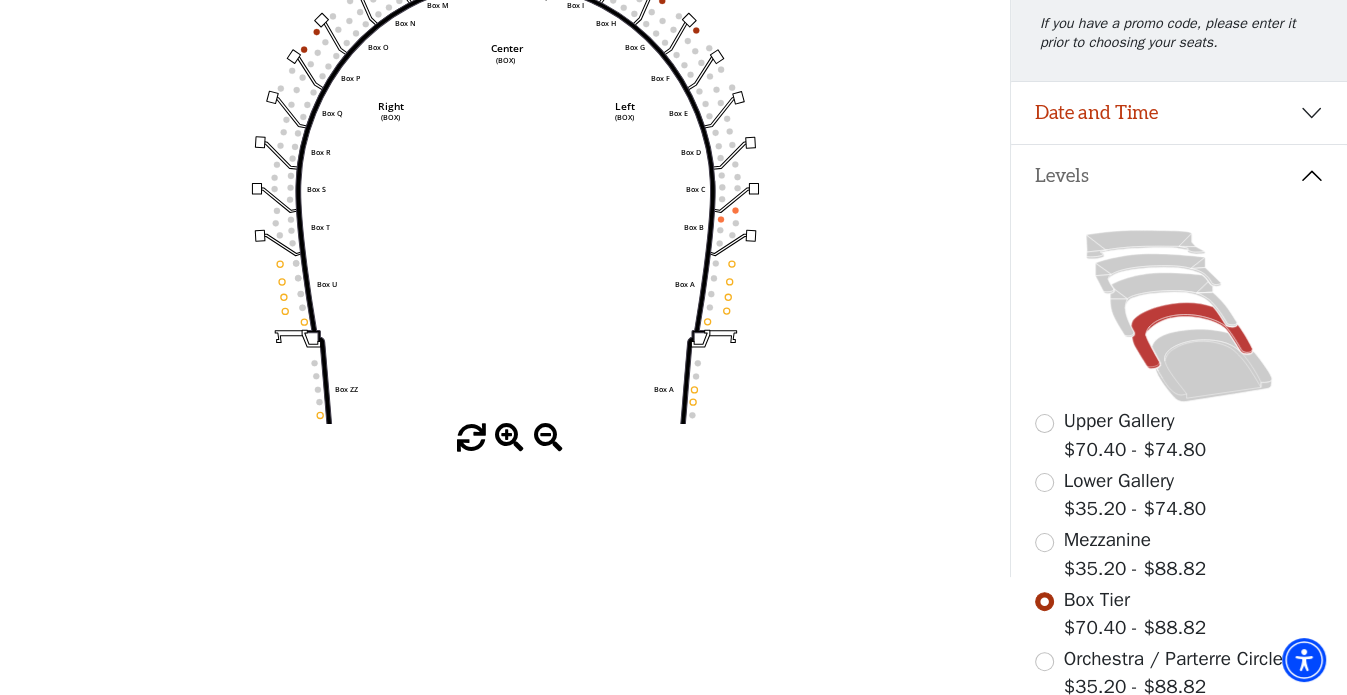 click at bounding box center (509, 438) 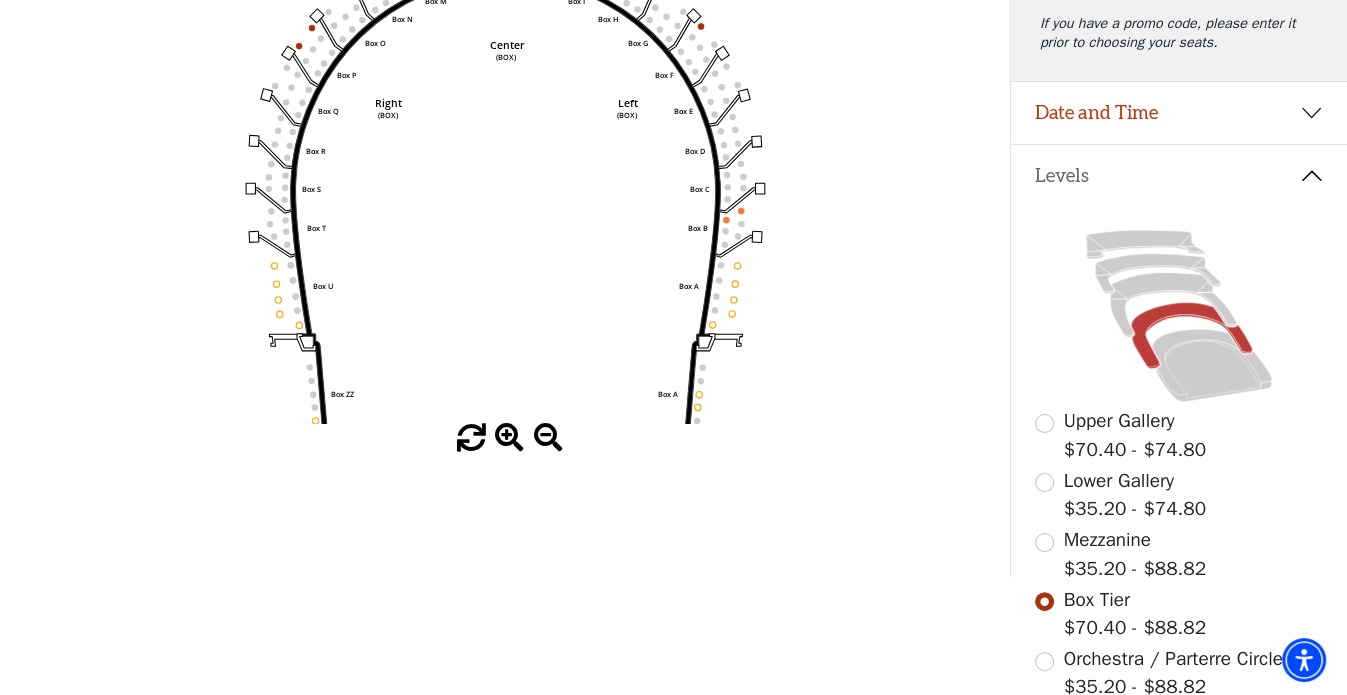 click at bounding box center (509, 438) 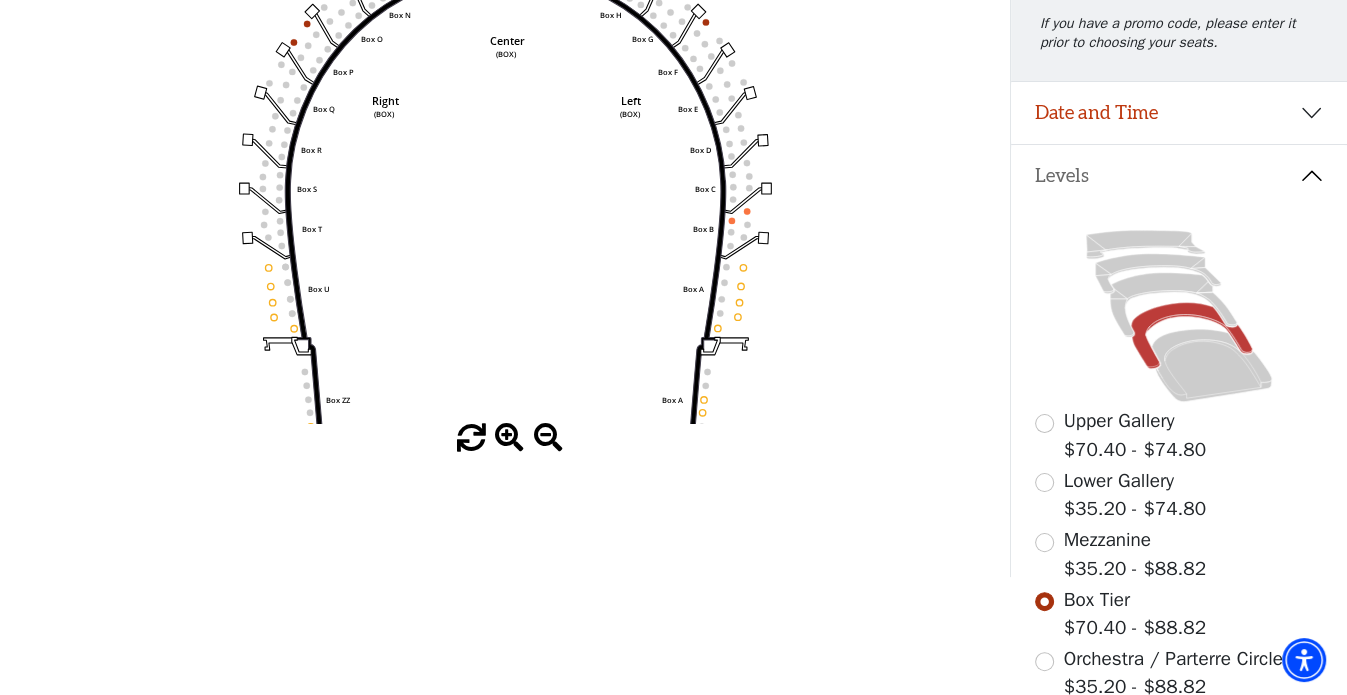 click at bounding box center [509, 438] 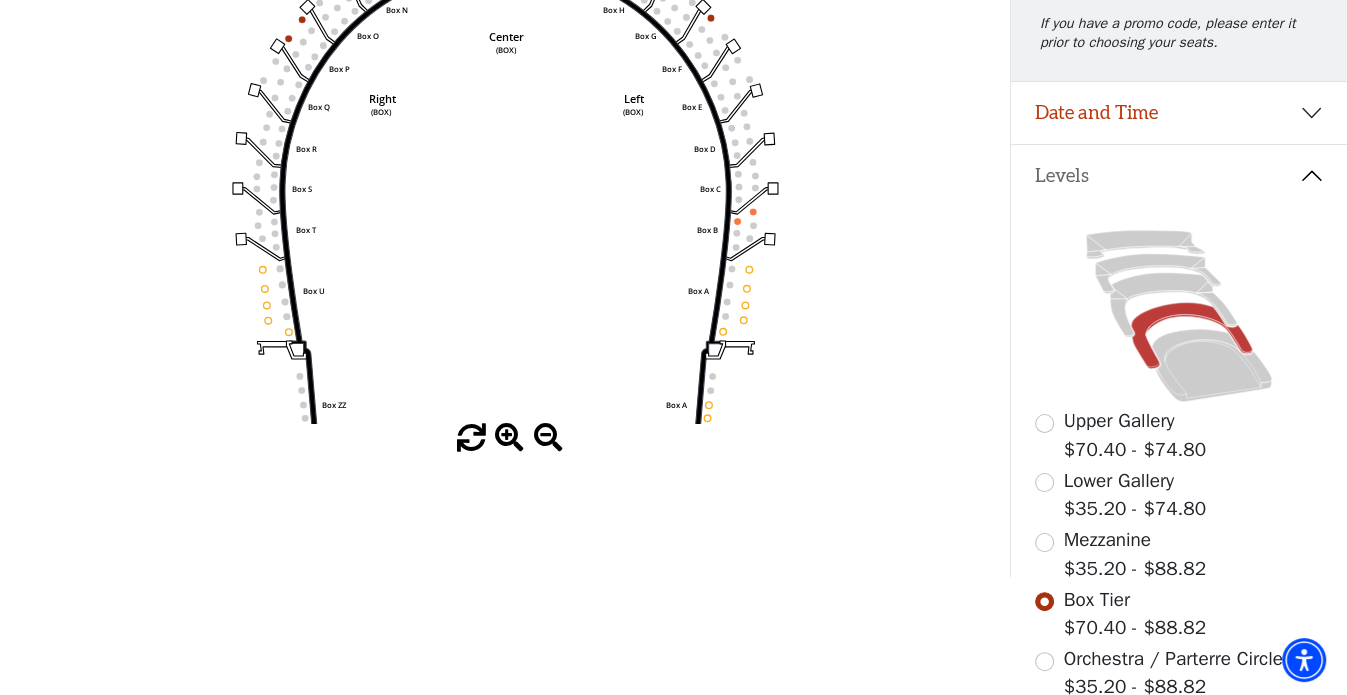 click at bounding box center [509, 438] 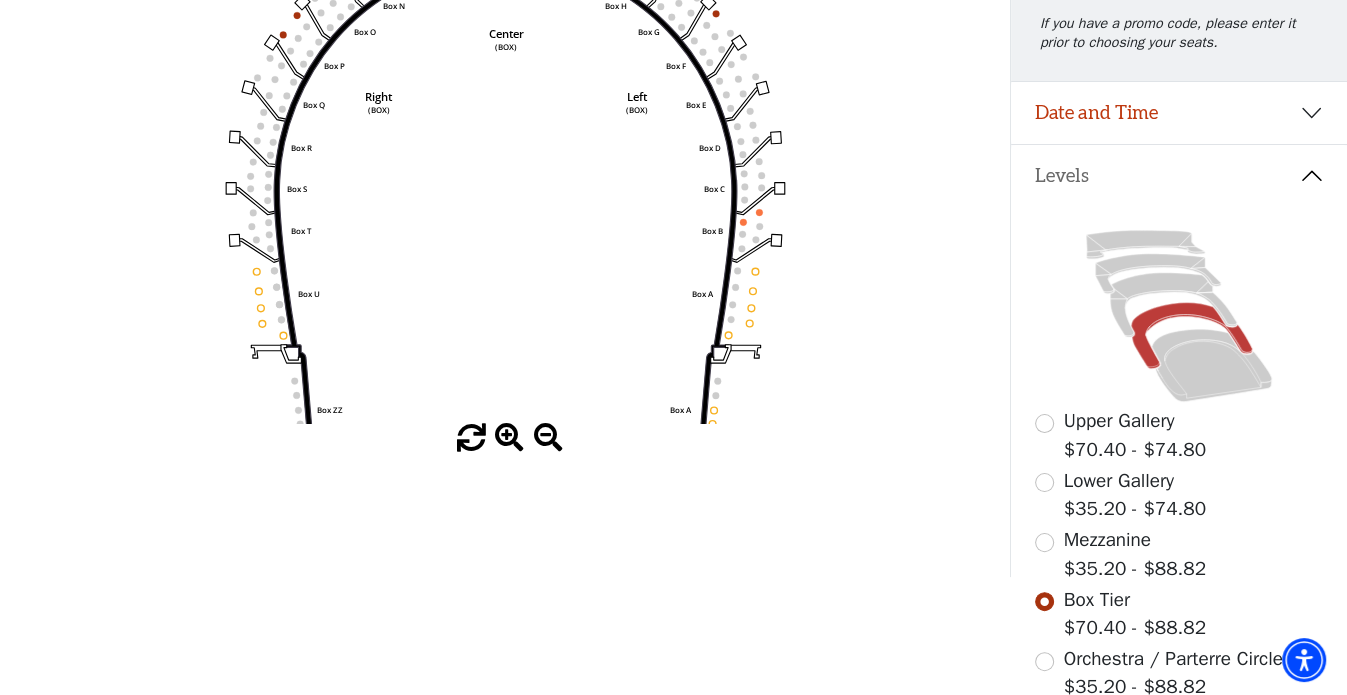 click at bounding box center (509, 438) 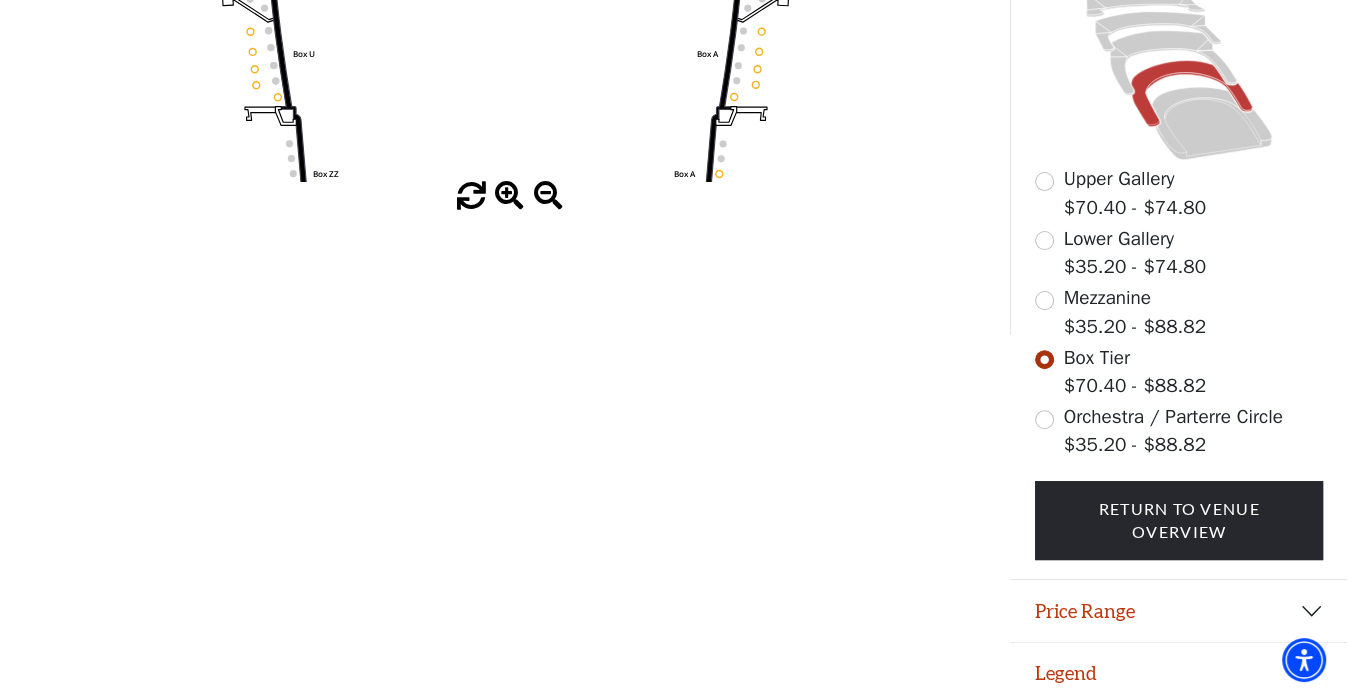 scroll, scrollTop: 539, scrollLeft: 0, axis: vertical 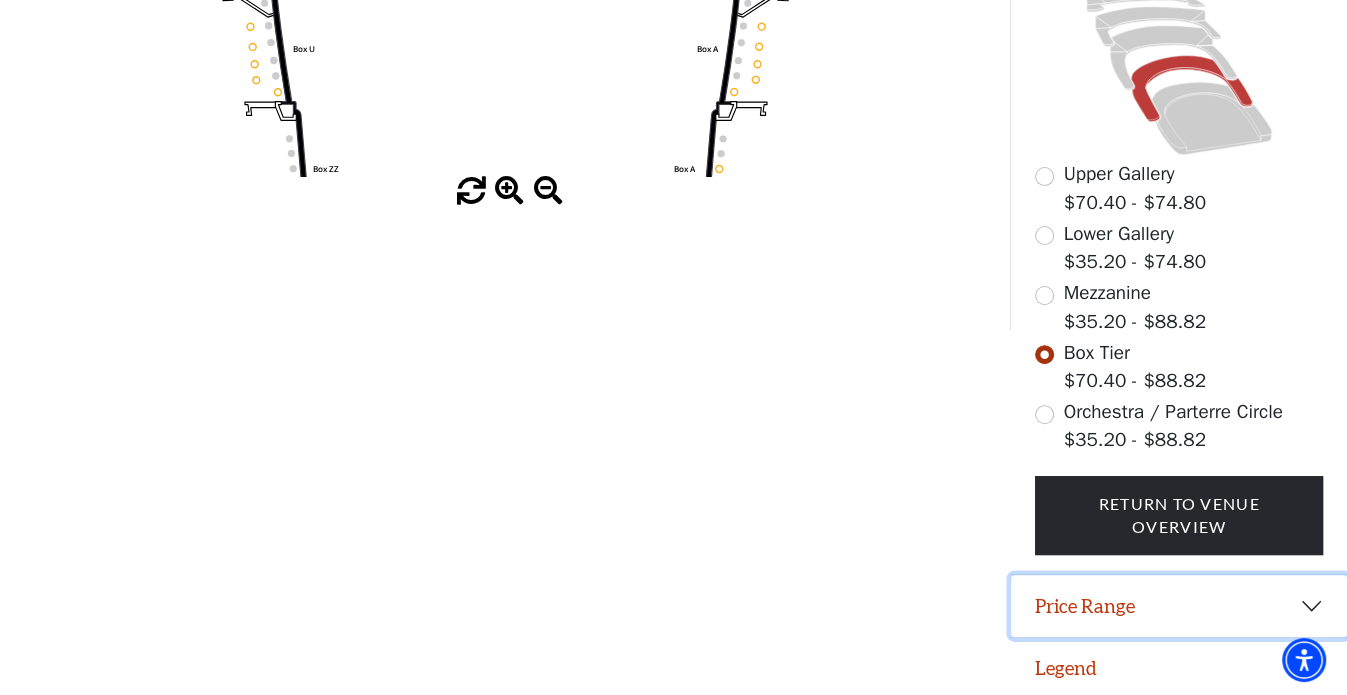 click on "Price Range" at bounding box center [1179, 606] 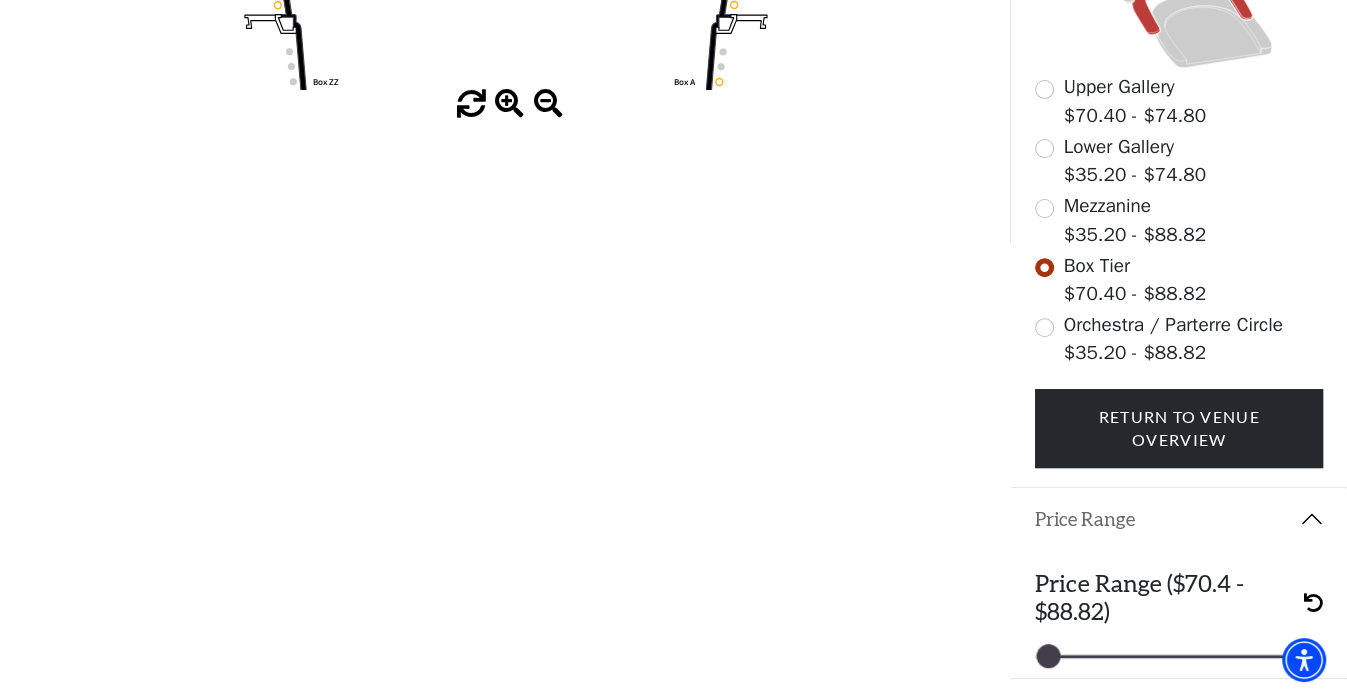 scroll, scrollTop: 668, scrollLeft: 0, axis: vertical 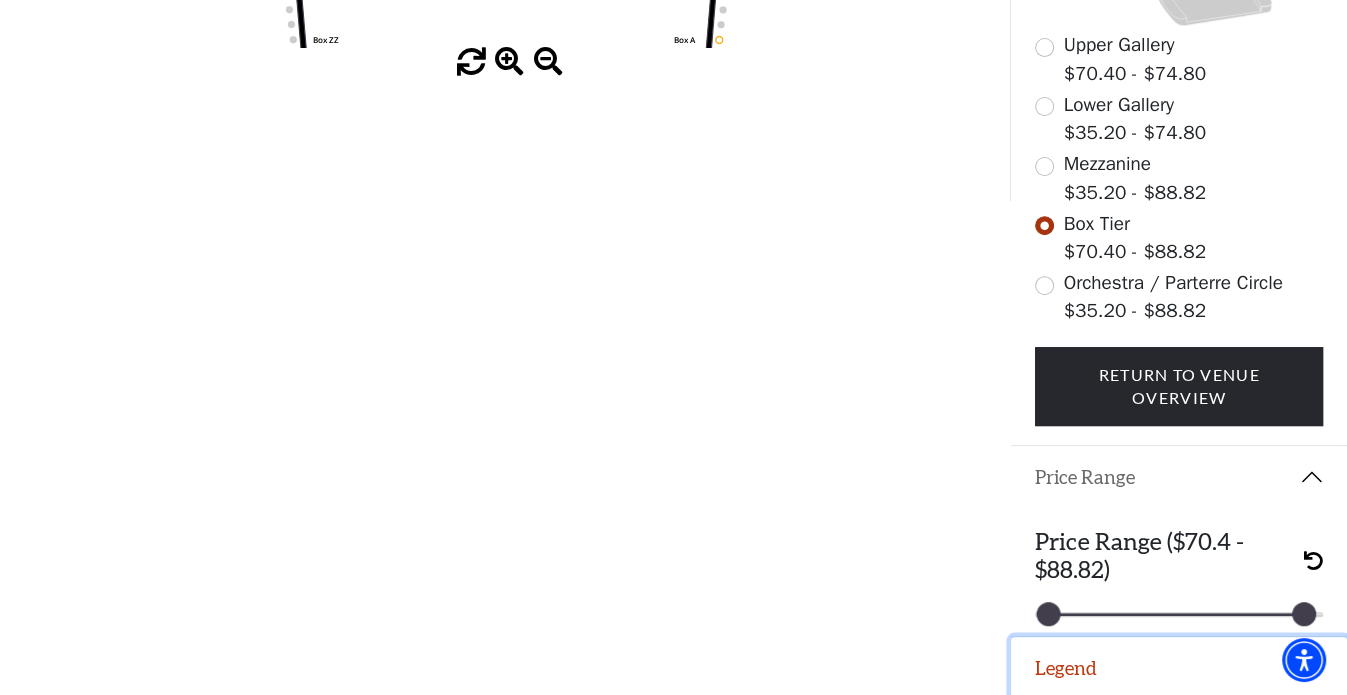click on "Legend" at bounding box center [1179, 668] 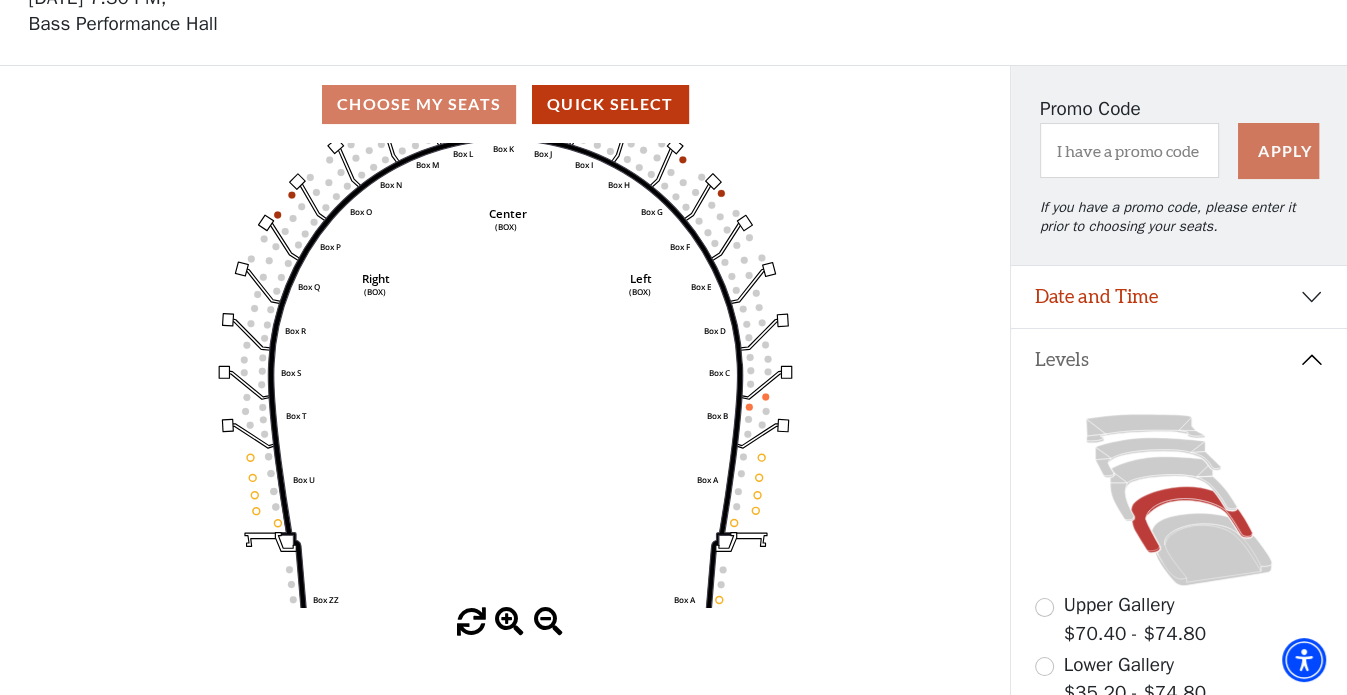scroll, scrollTop: 0, scrollLeft: 0, axis: both 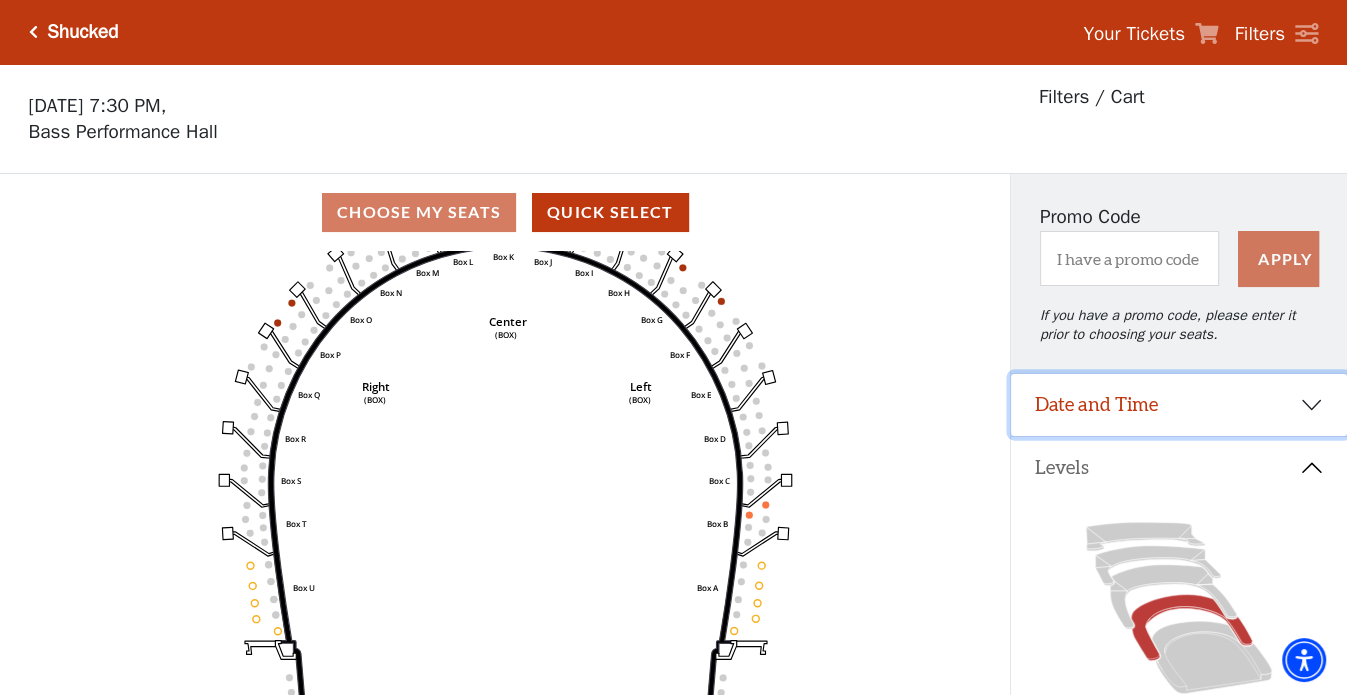 click on "Date and Time" at bounding box center (1179, 405) 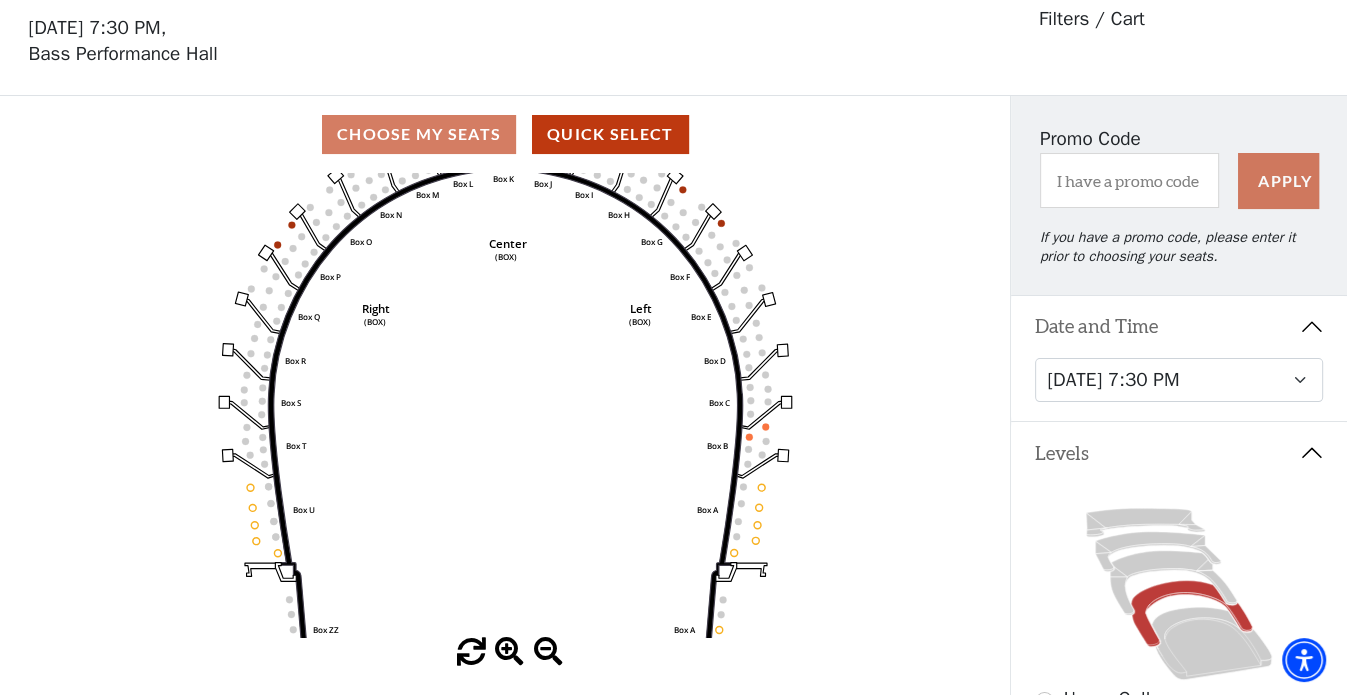 scroll, scrollTop: 100, scrollLeft: 0, axis: vertical 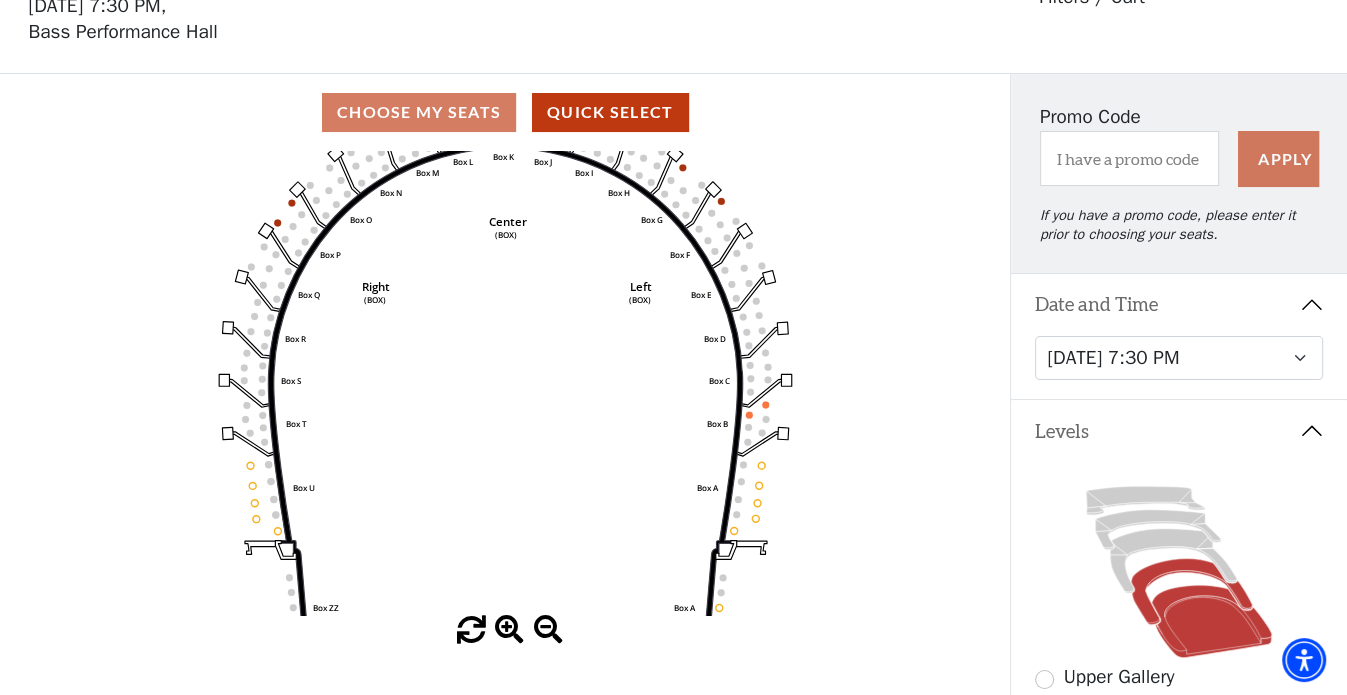 click 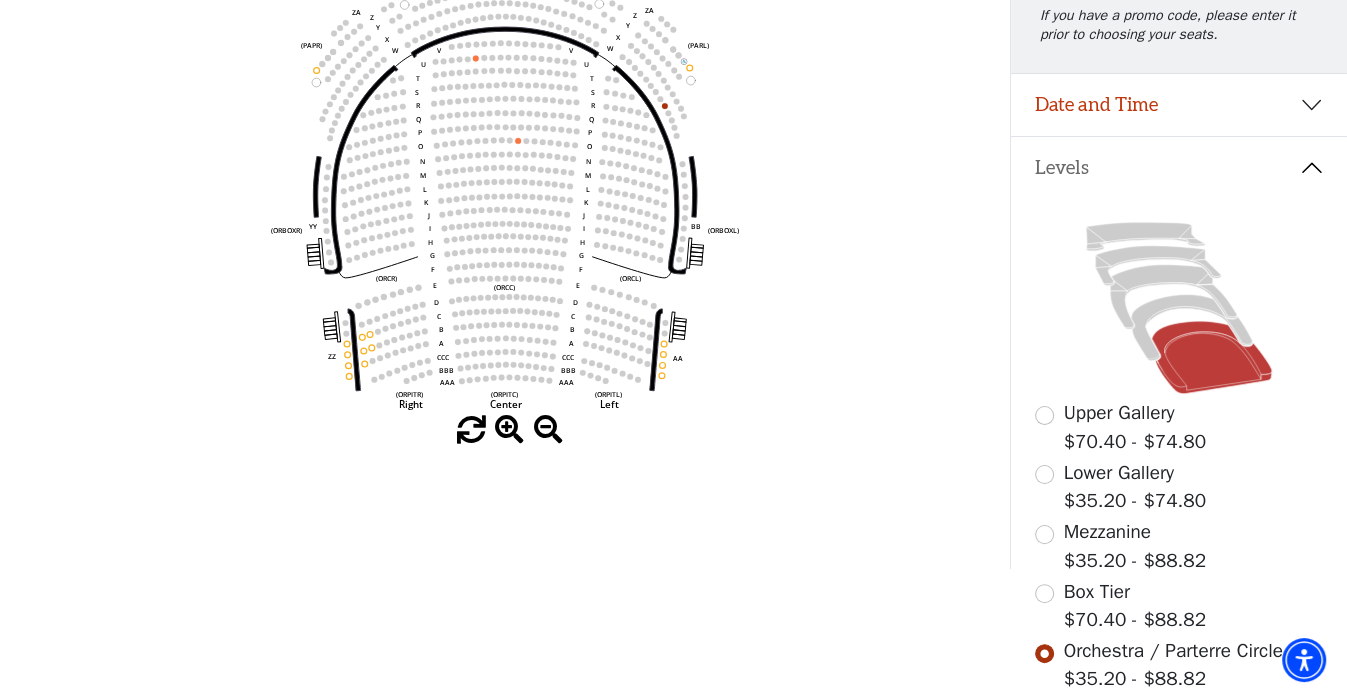scroll, scrollTop: 200, scrollLeft: 0, axis: vertical 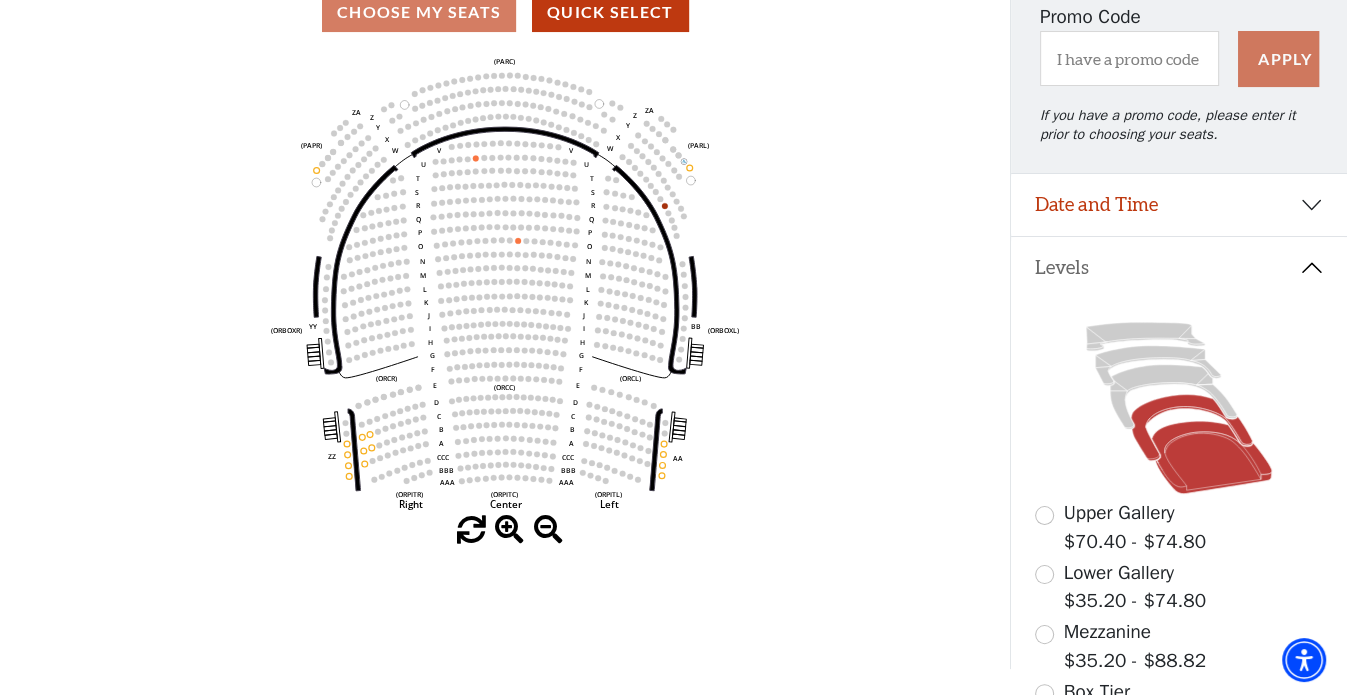 click 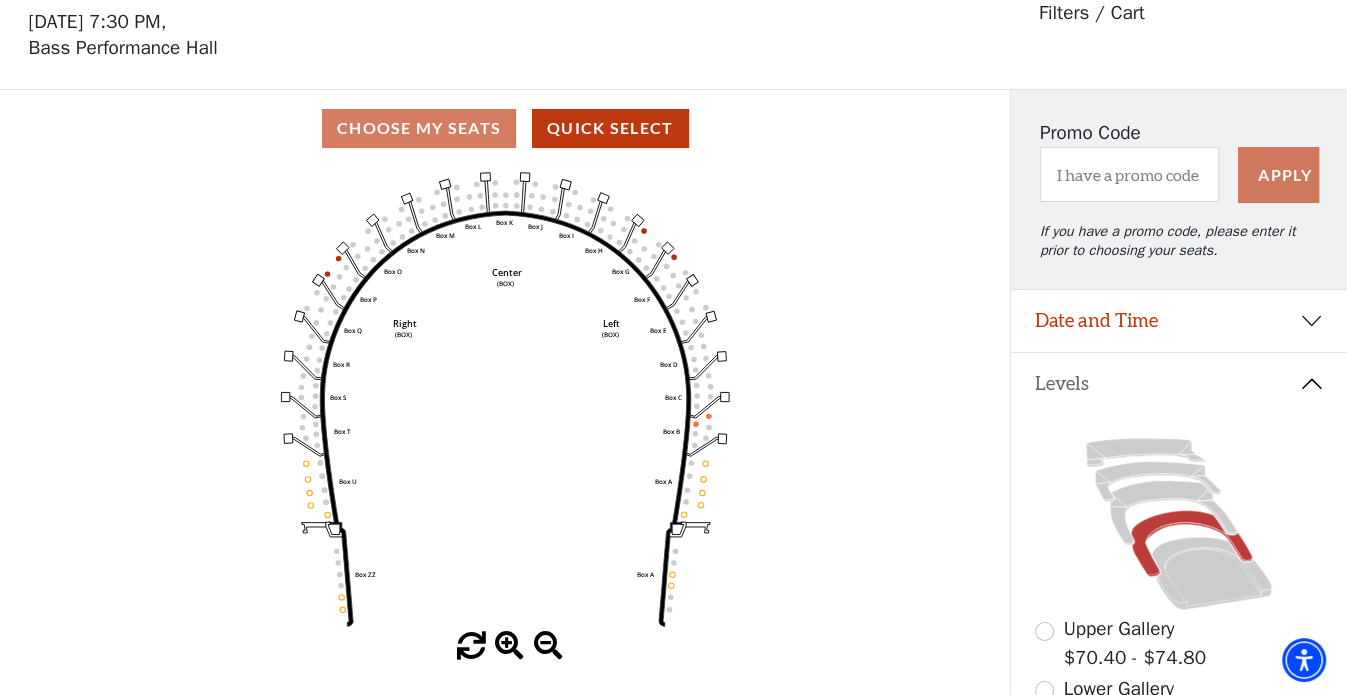 scroll, scrollTop: 92, scrollLeft: 0, axis: vertical 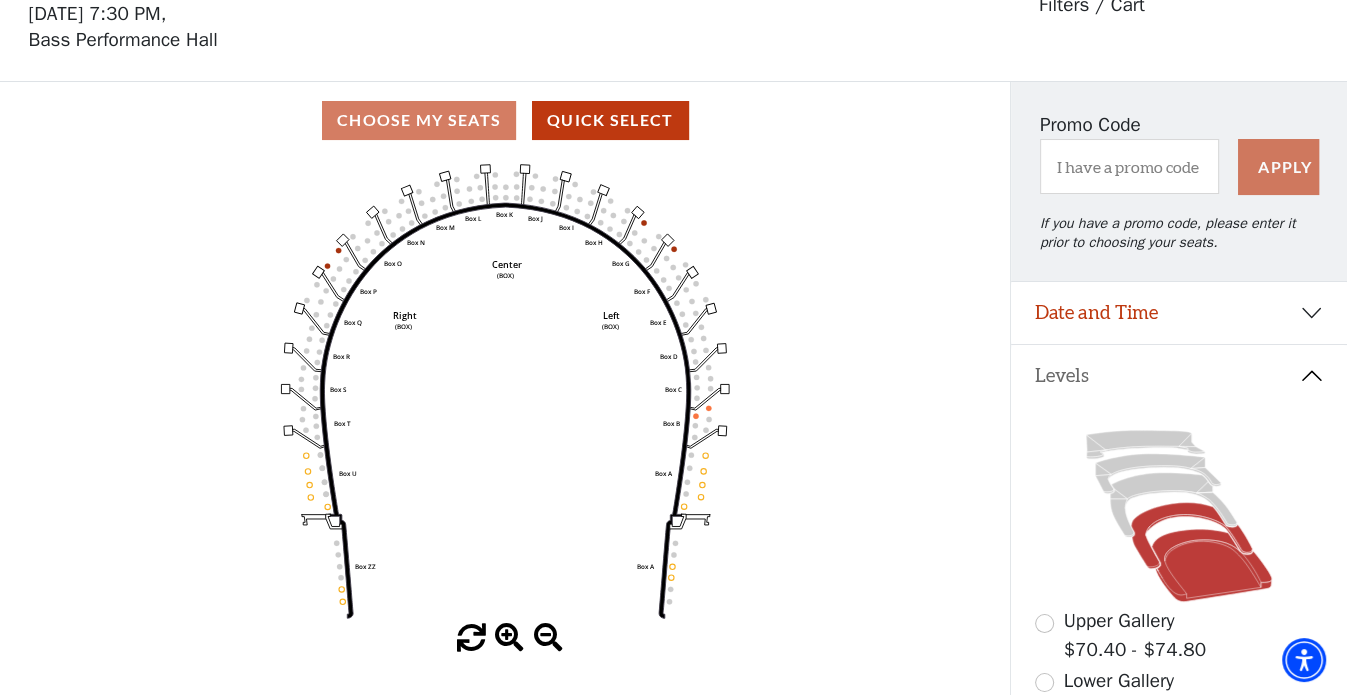 click 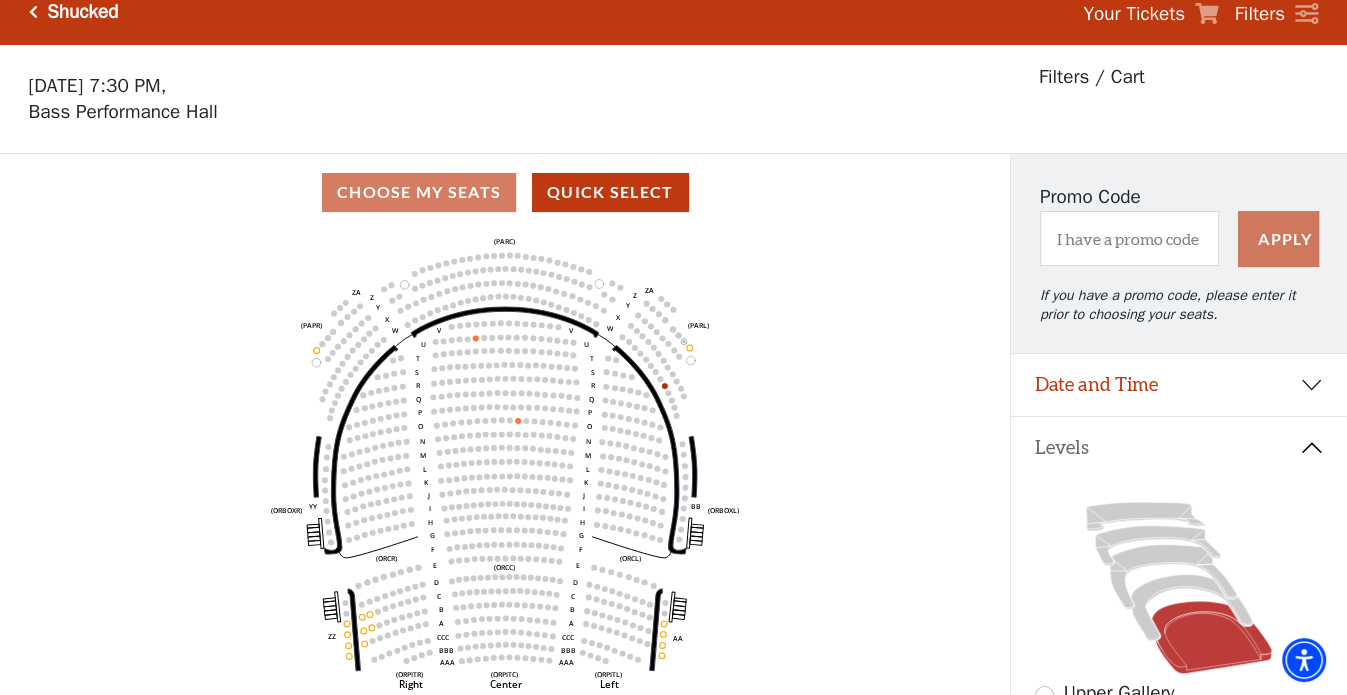 scroll, scrollTop: 92, scrollLeft: 0, axis: vertical 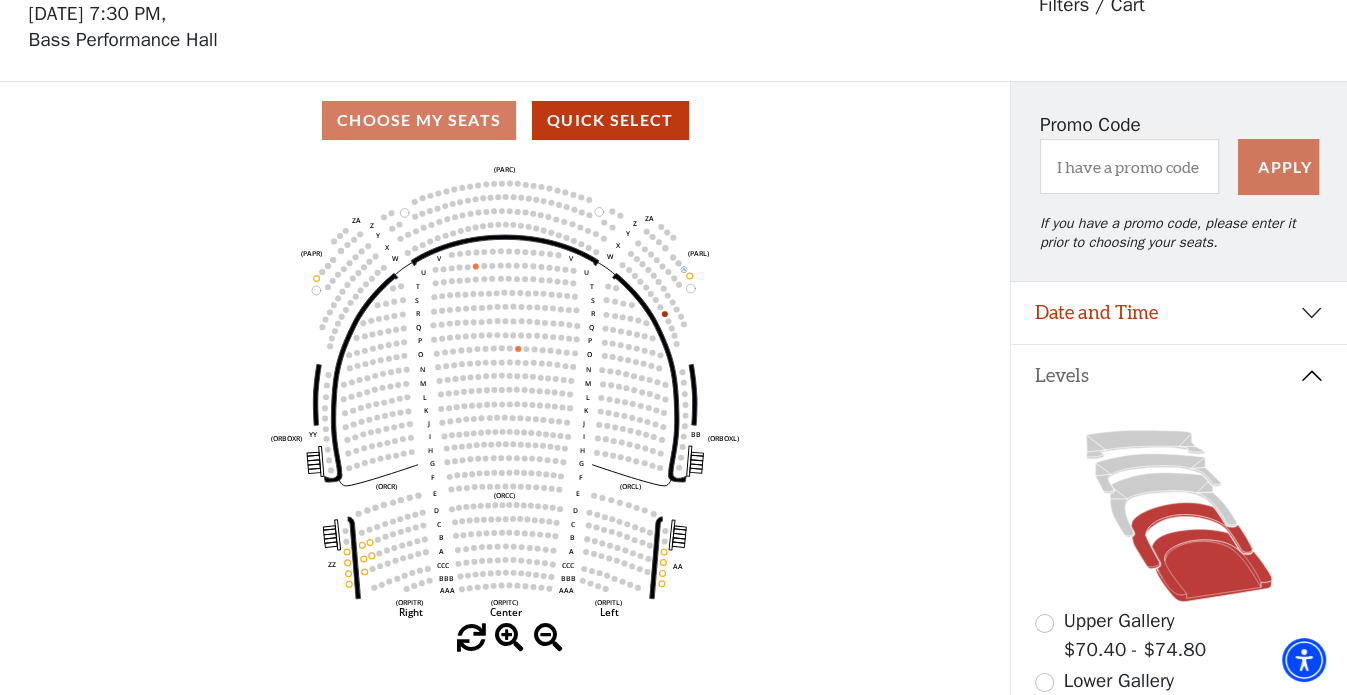 click 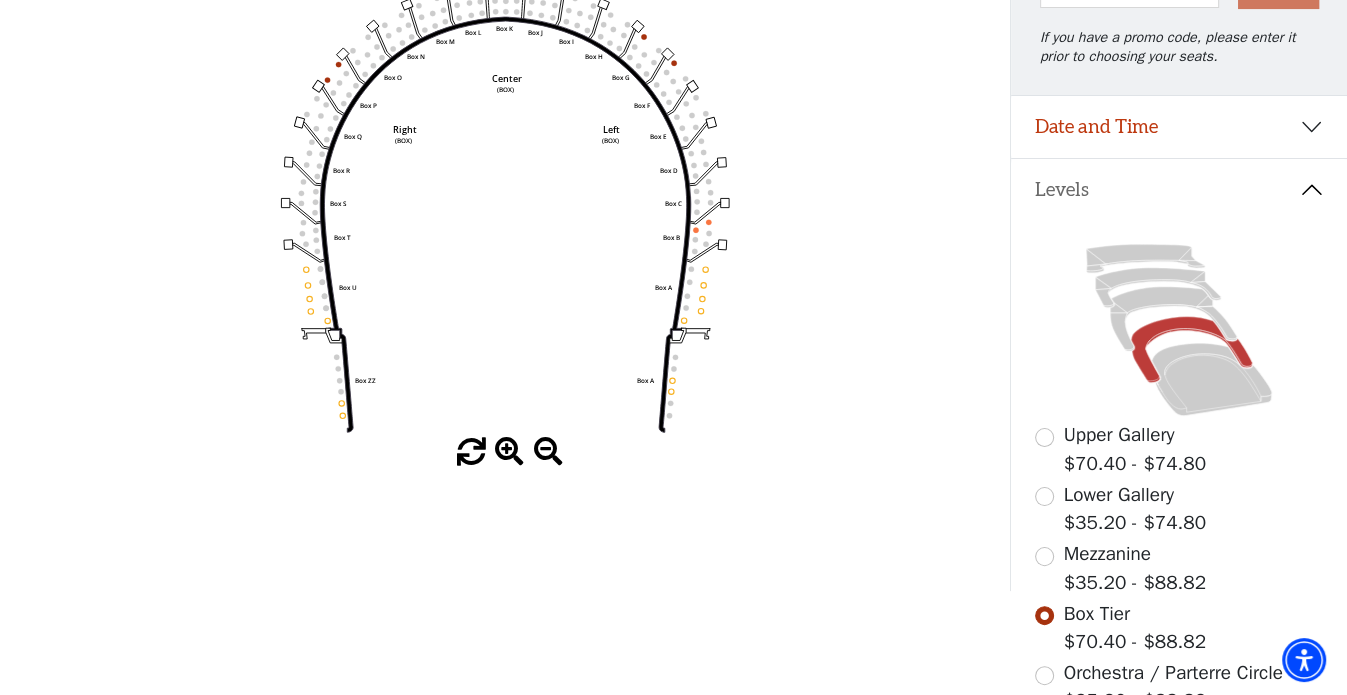 scroll, scrollTop: 292, scrollLeft: 0, axis: vertical 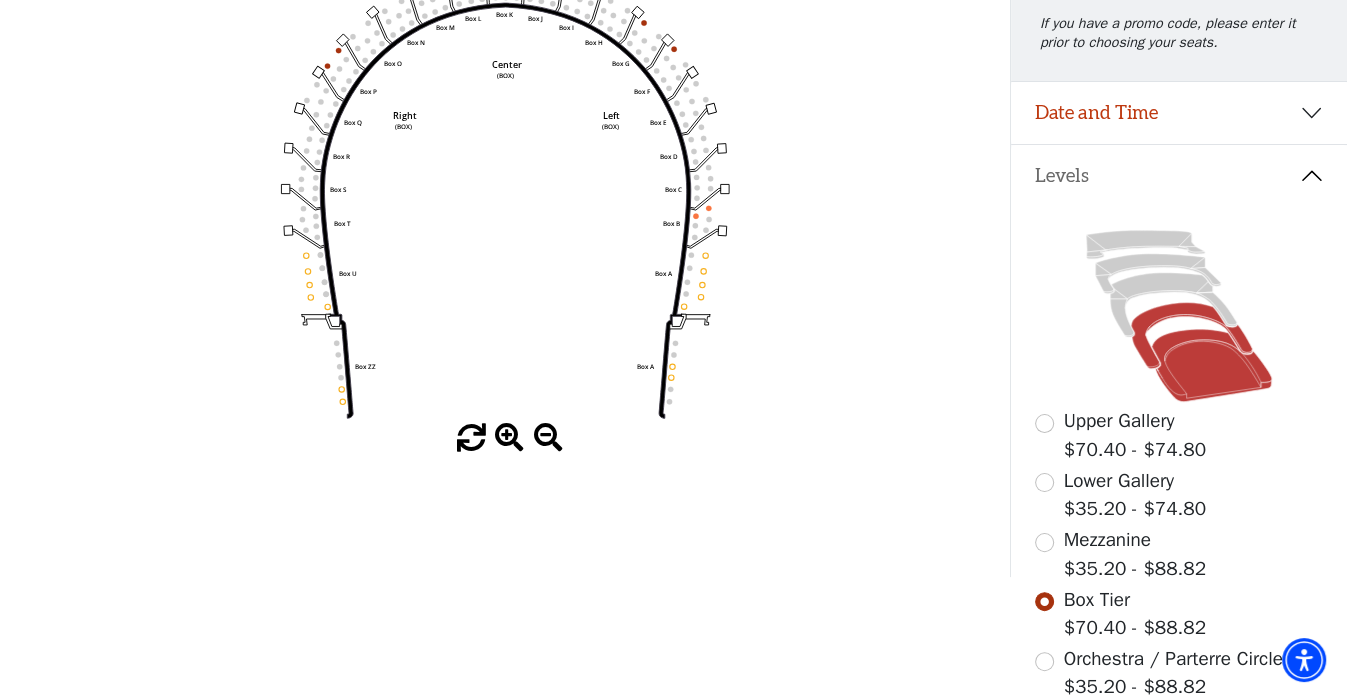 click 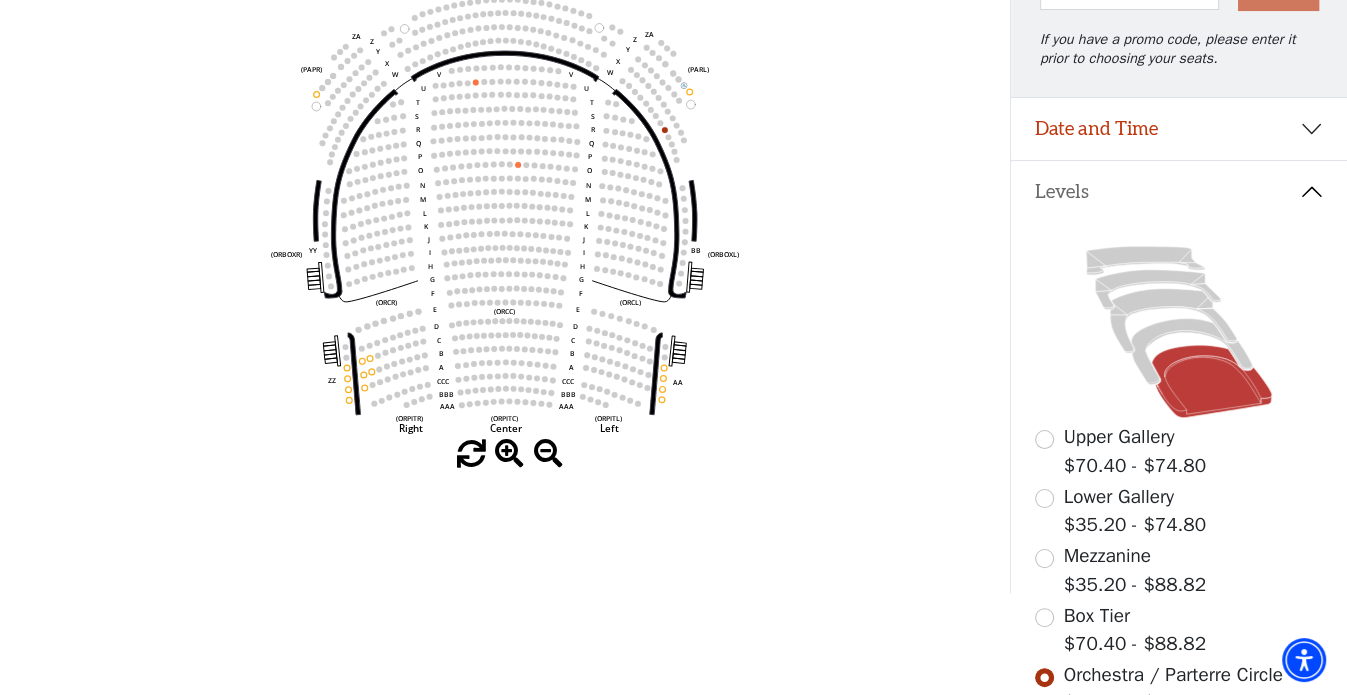scroll, scrollTop: 292, scrollLeft: 0, axis: vertical 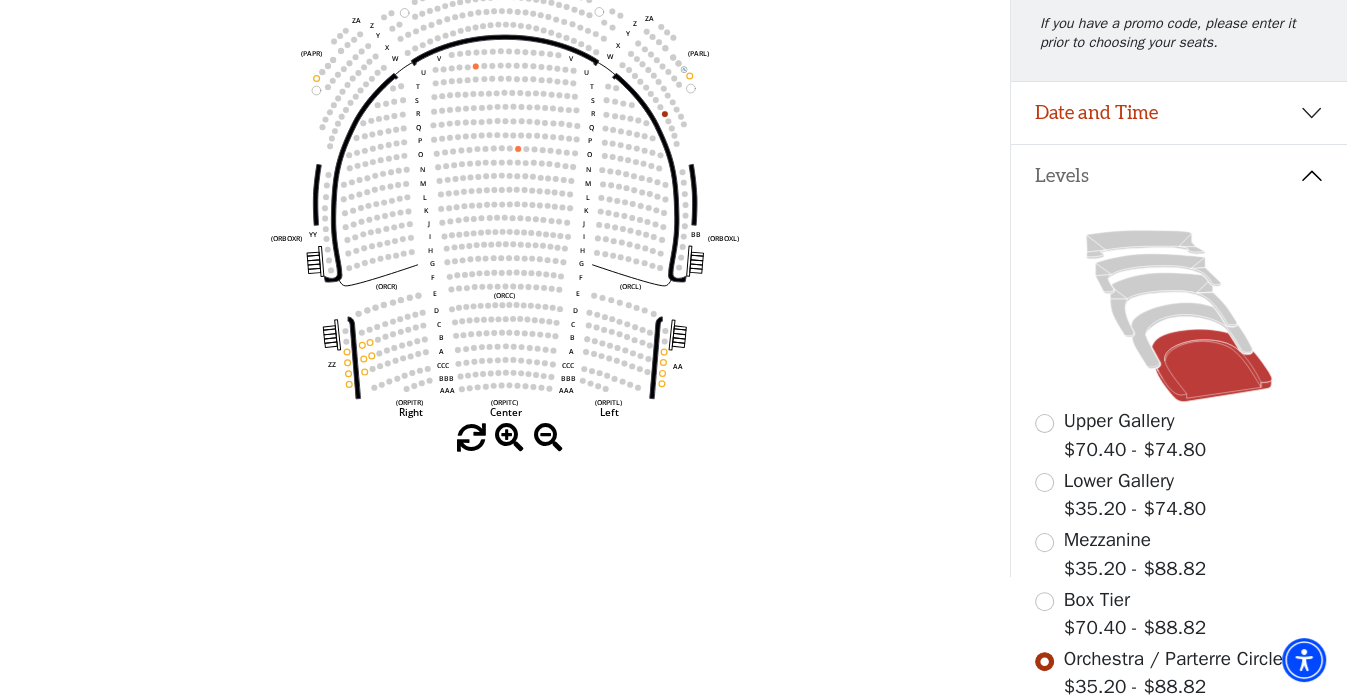 click on "Box Tier" at bounding box center [1097, 600] 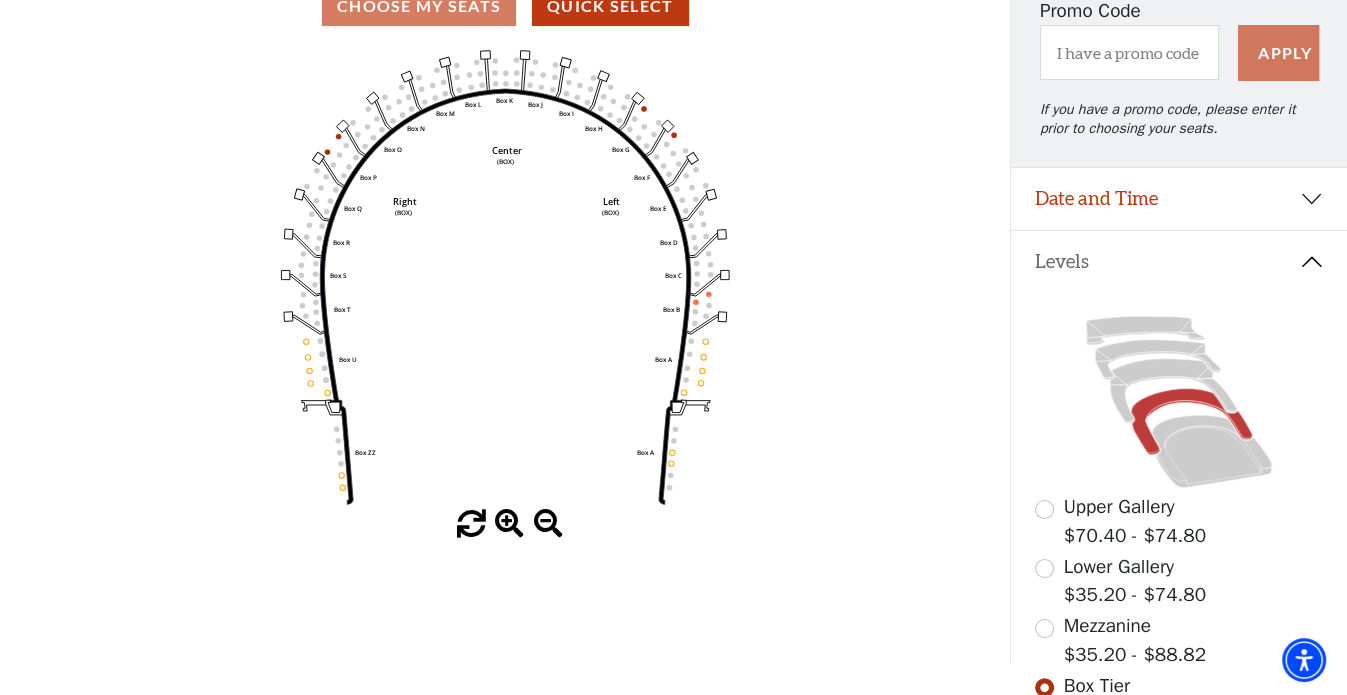 scroll, scrollTop: 192, scrollLeft: 0, axis: vertical 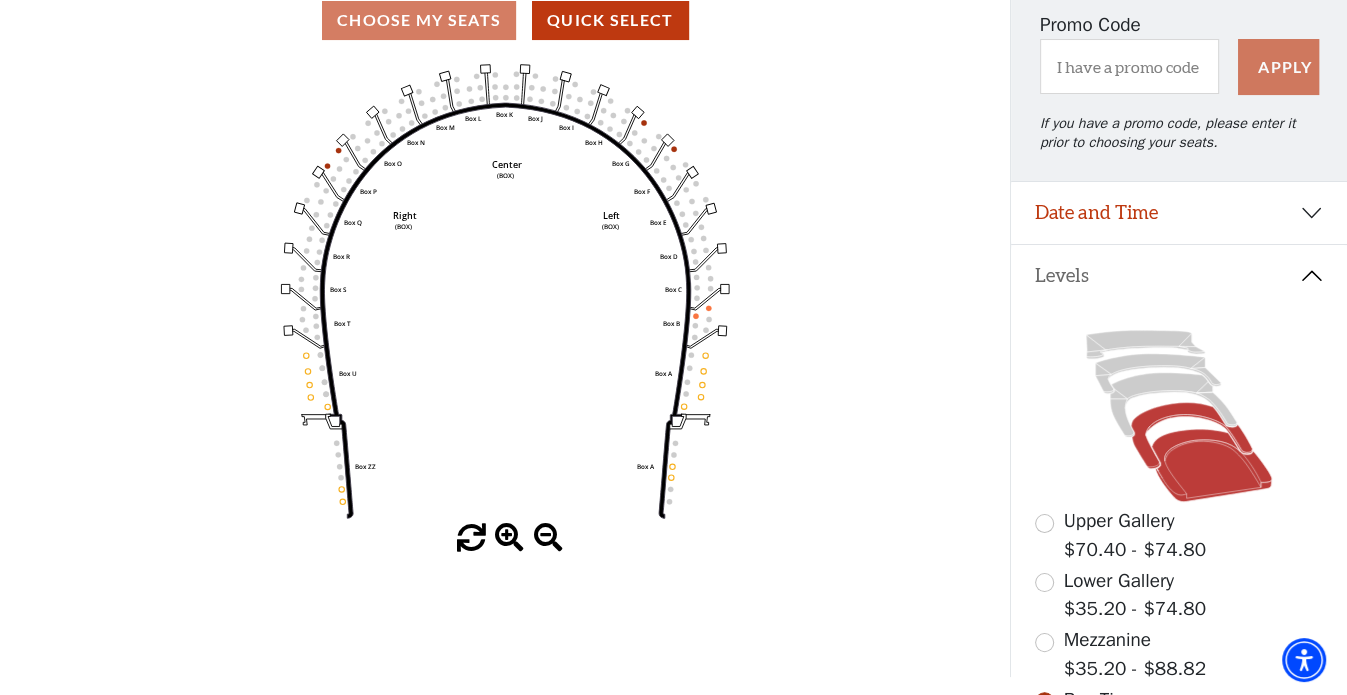 click 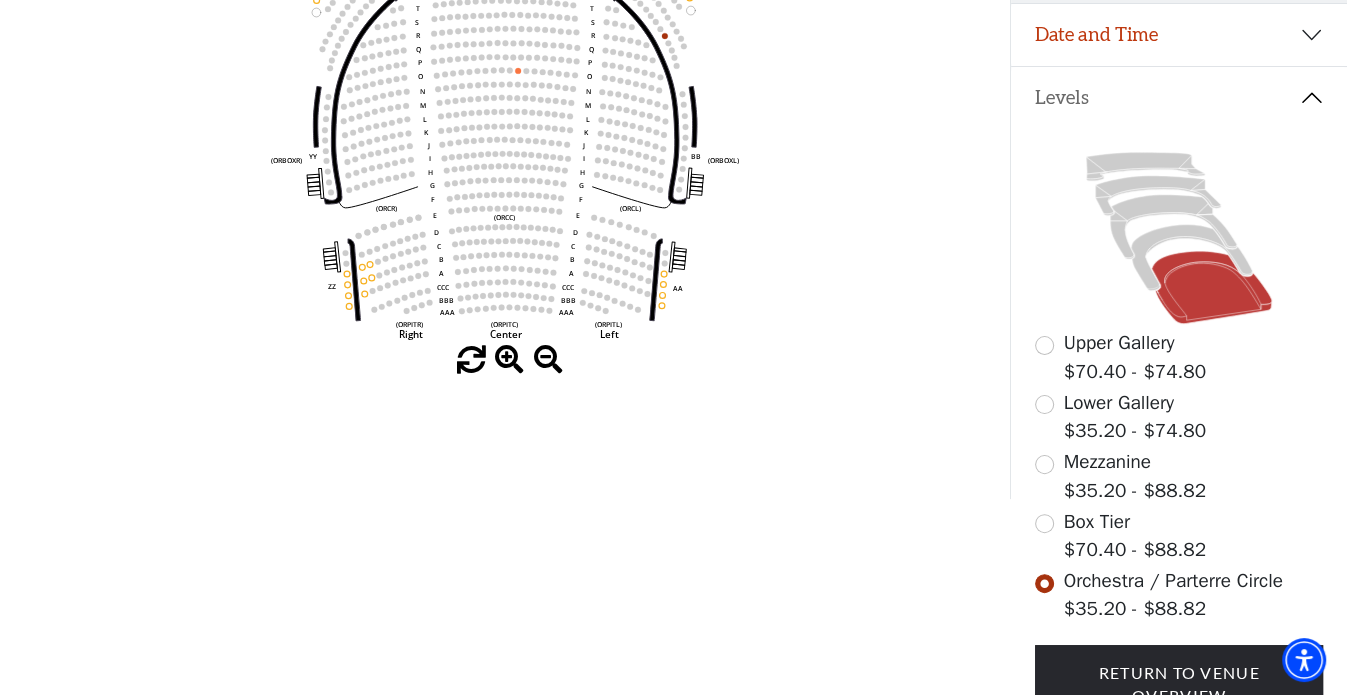 scroll, scrollTop: 192, scrollLeft: 0, axis: vertical 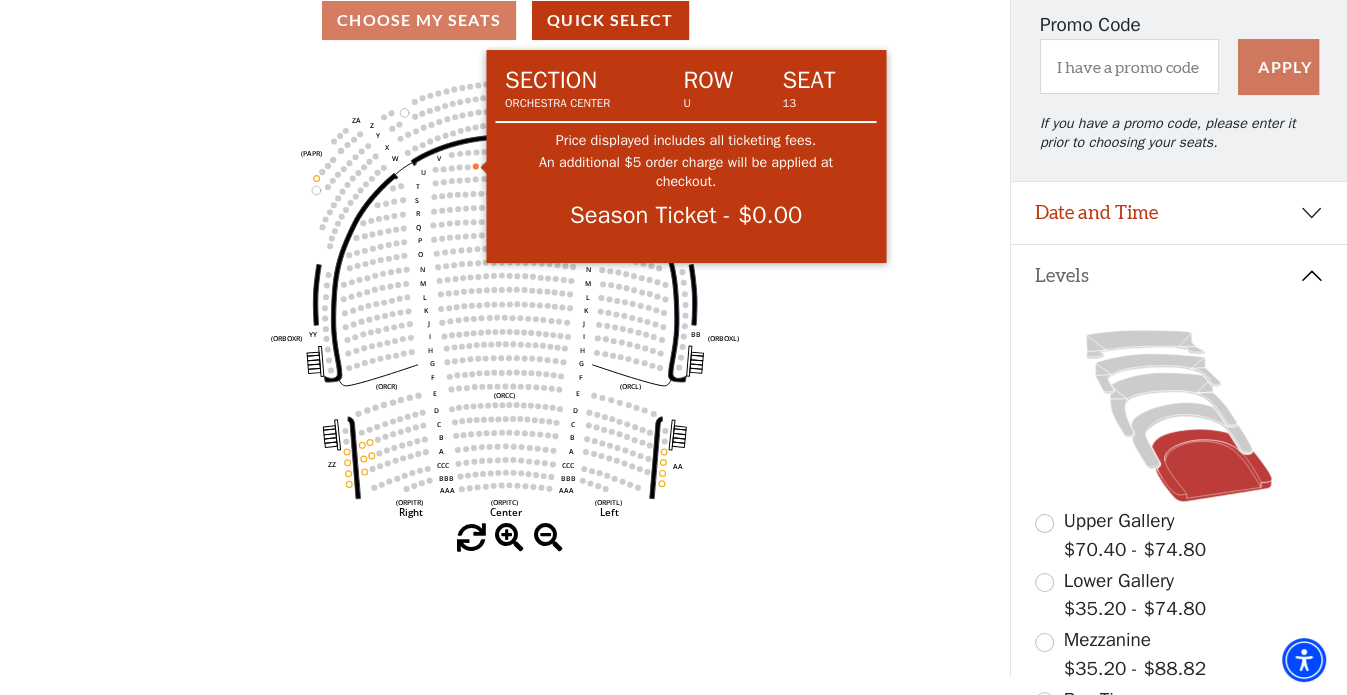 click 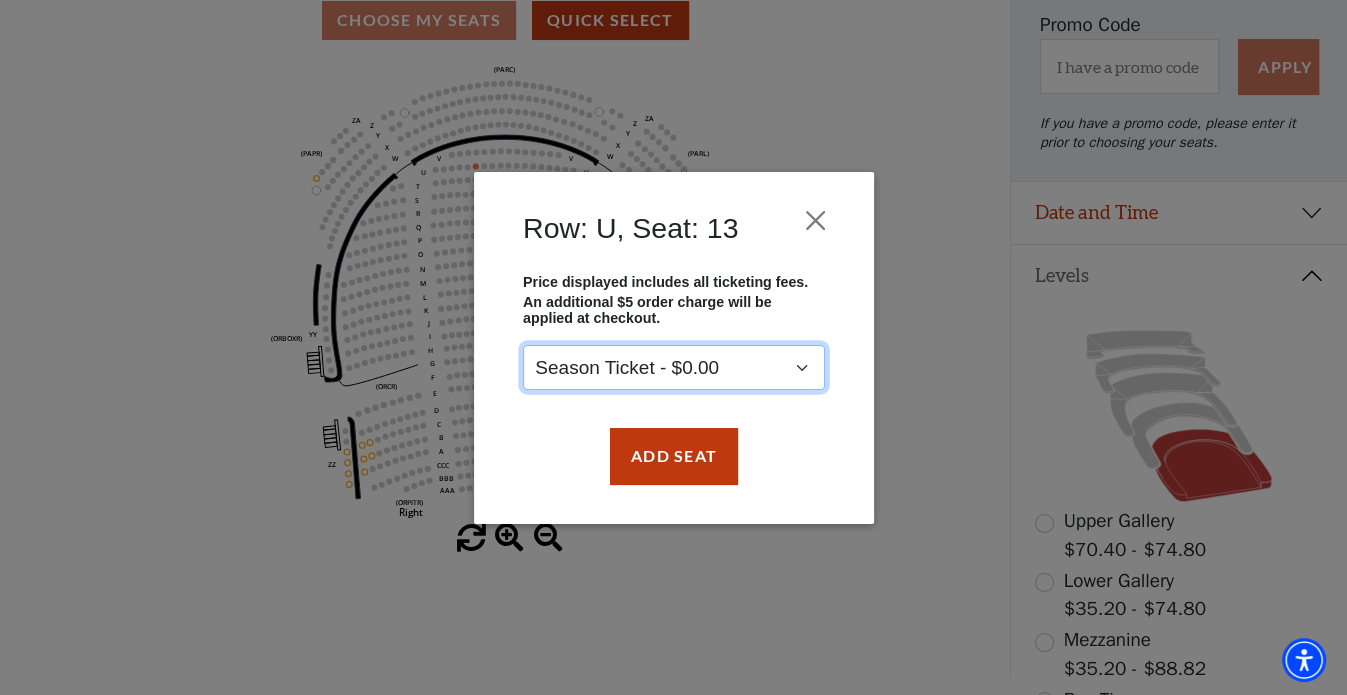 click on "Season Ticket - $0.00" at bounding box center (674, 367) 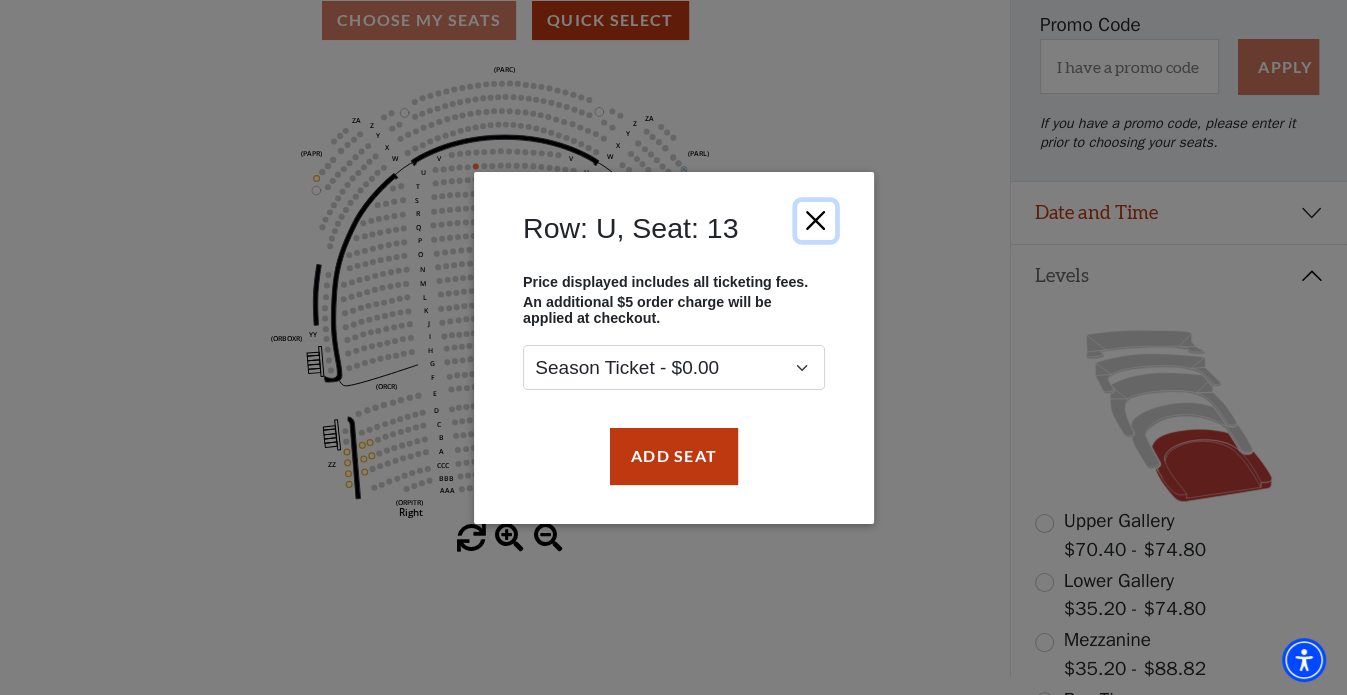 click at bounding box center [815, 220] 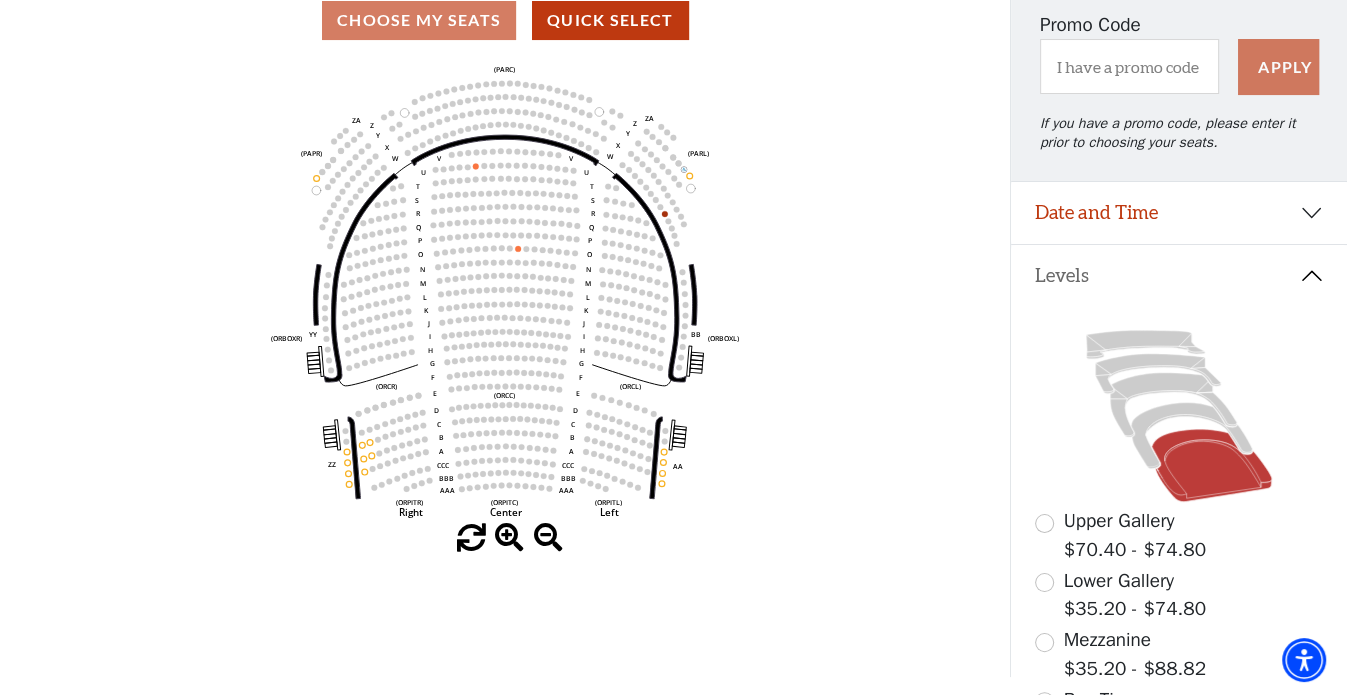 scroll, scrollTop: 0, scrollLeft: 0, axis: both 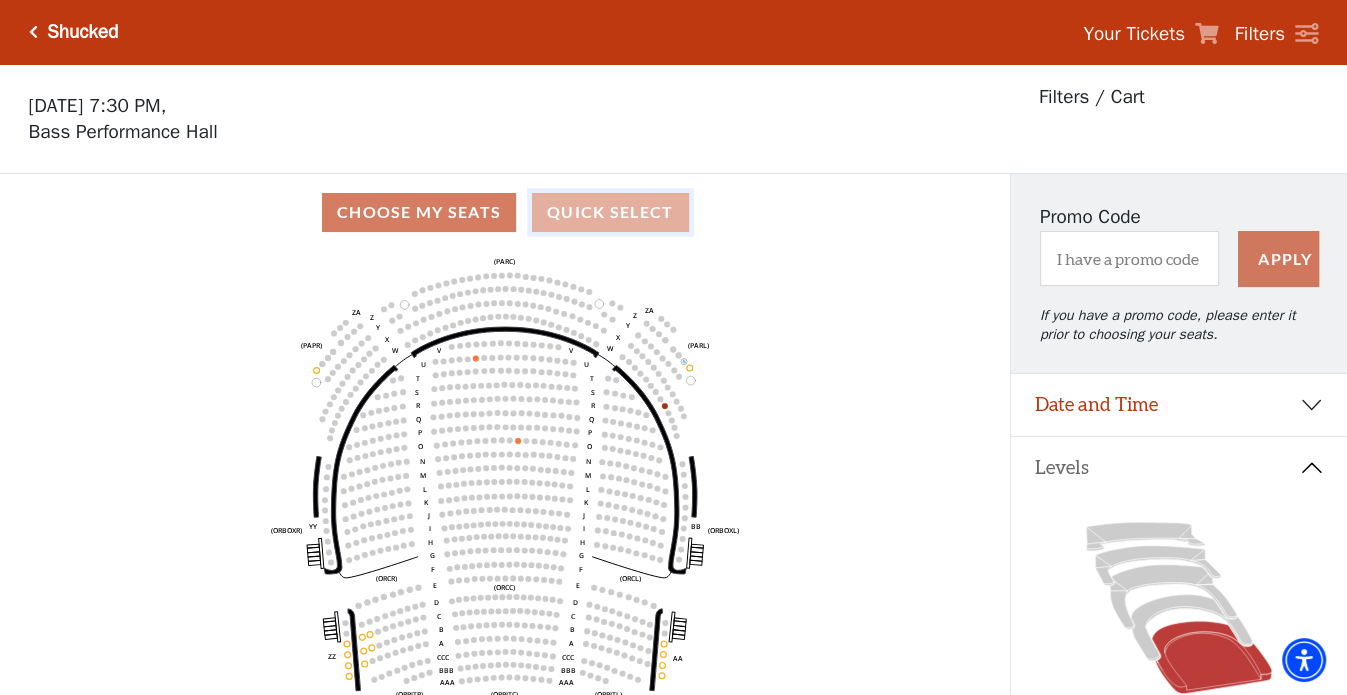 click on "Quick Select" at bounding box center [610, 212] 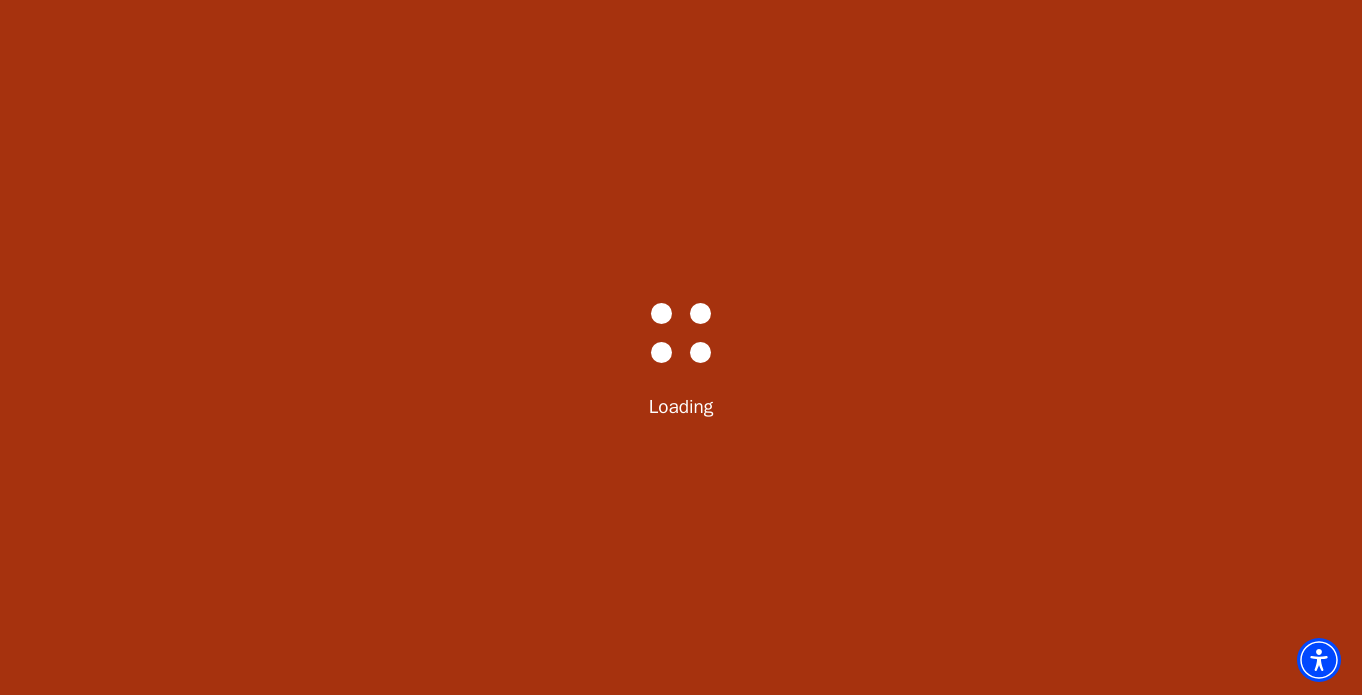 select on "5412" 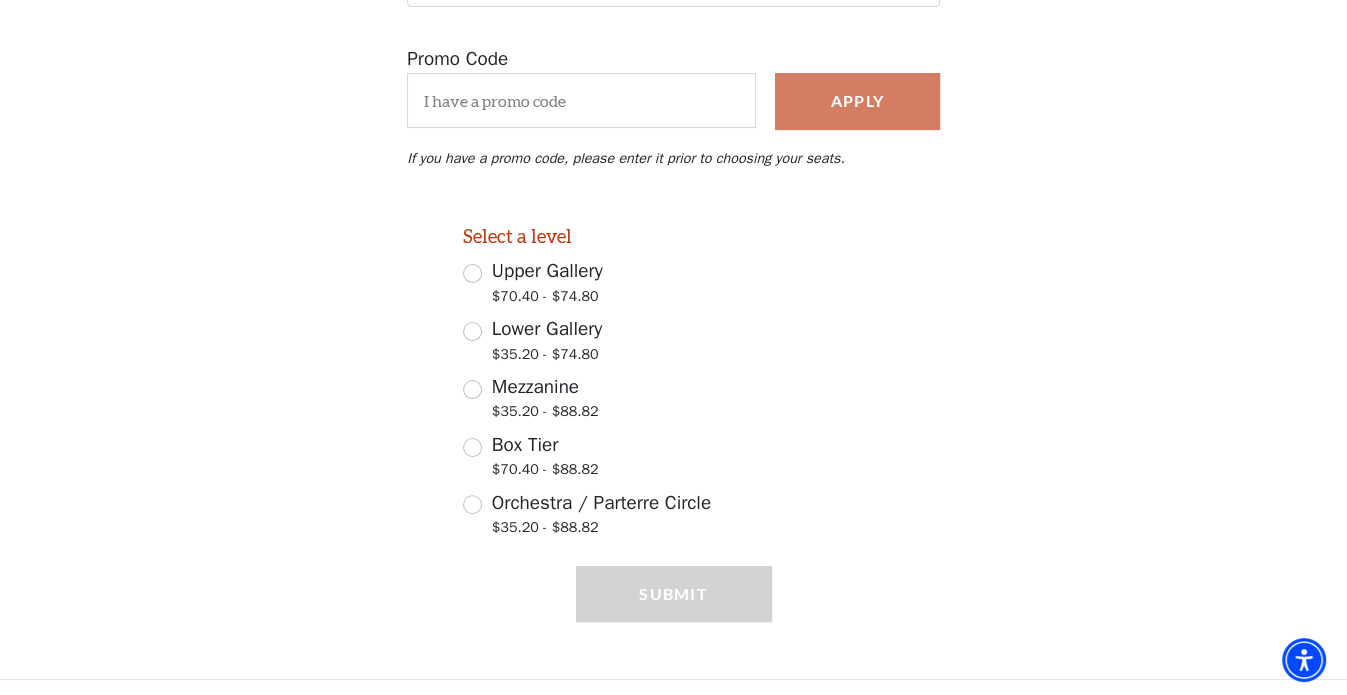 scroll, scrollTop: 0, scrollLeft: 0, axis: both 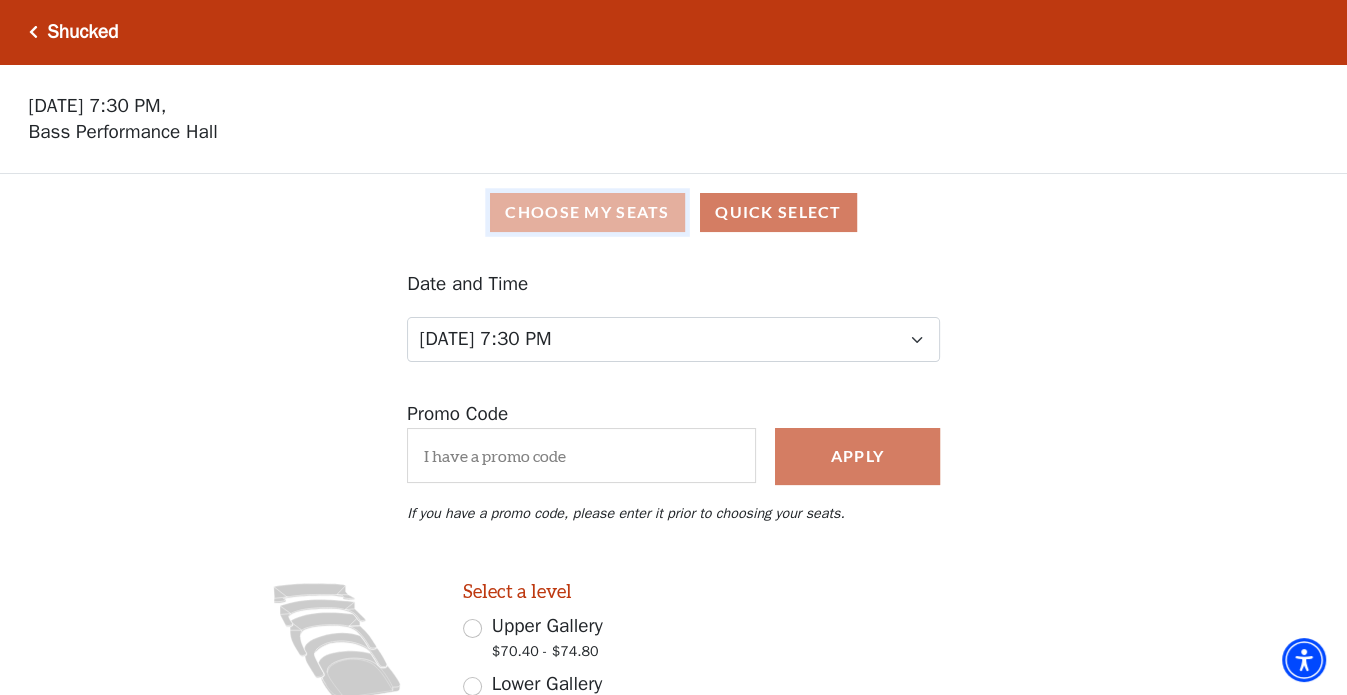 click on "Choose My Seats" at bounding box center (587, 212) 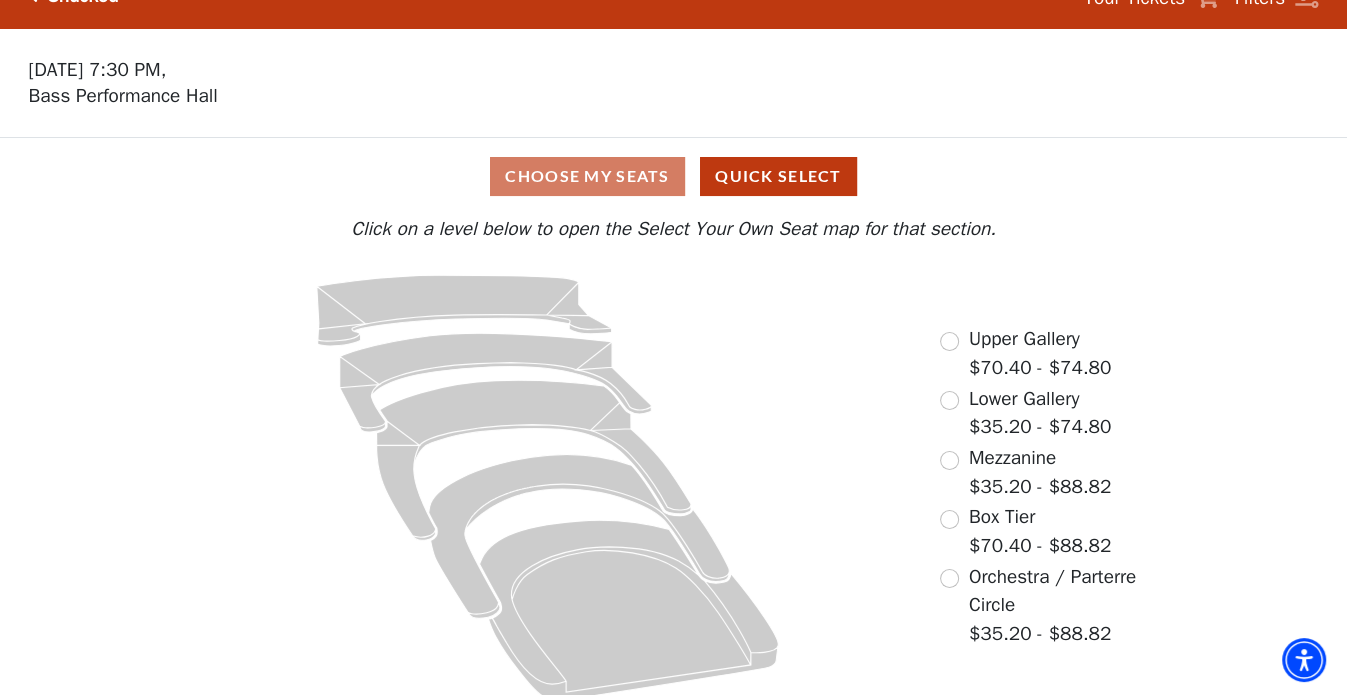 scroll, scrollTop: 52, scrollLeft: 0, axis: vertical 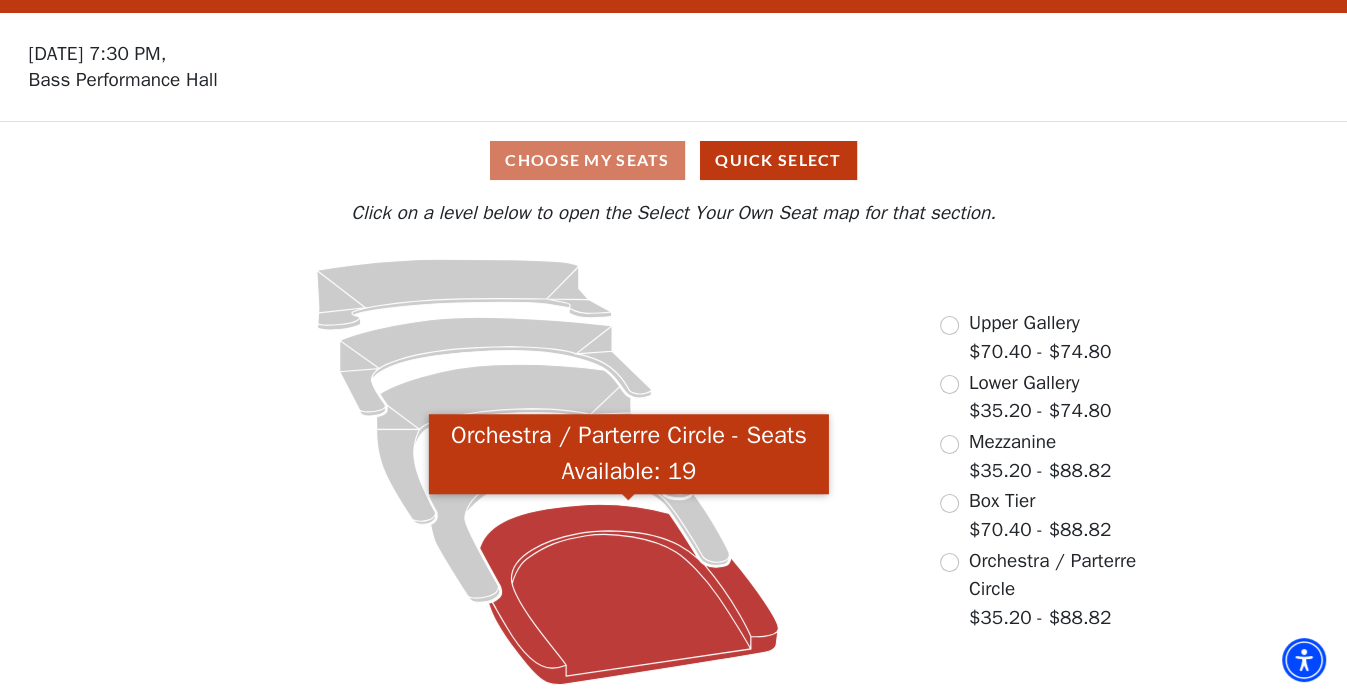click 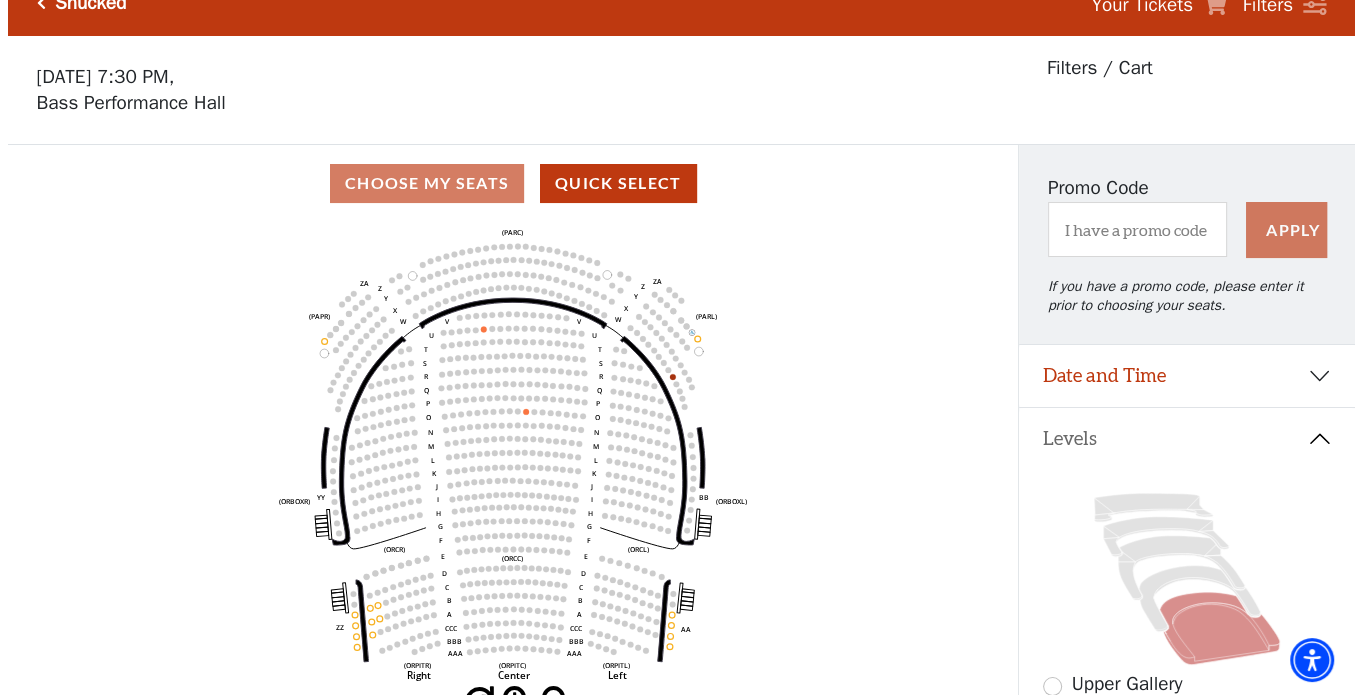 scroll, scrollTop: 0, scrollLeft: 0, axis: both 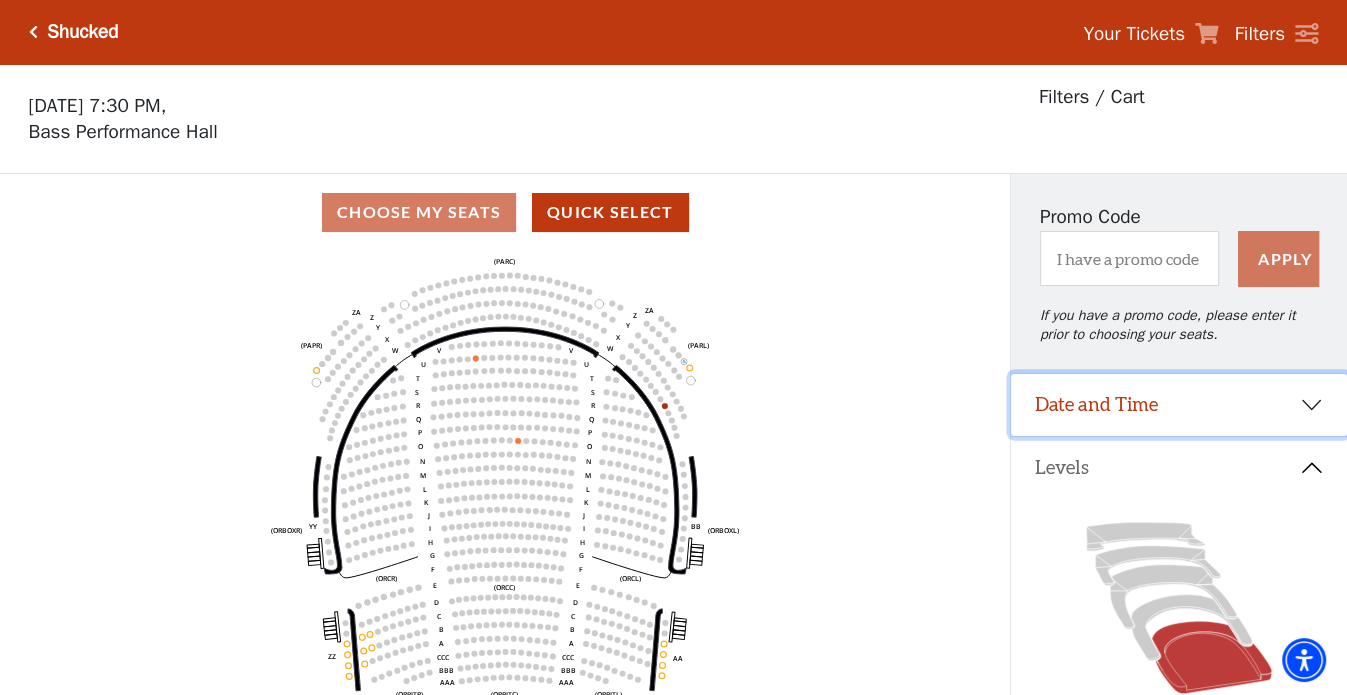 click on "Date and Time" at bounding box center [1179, 405] 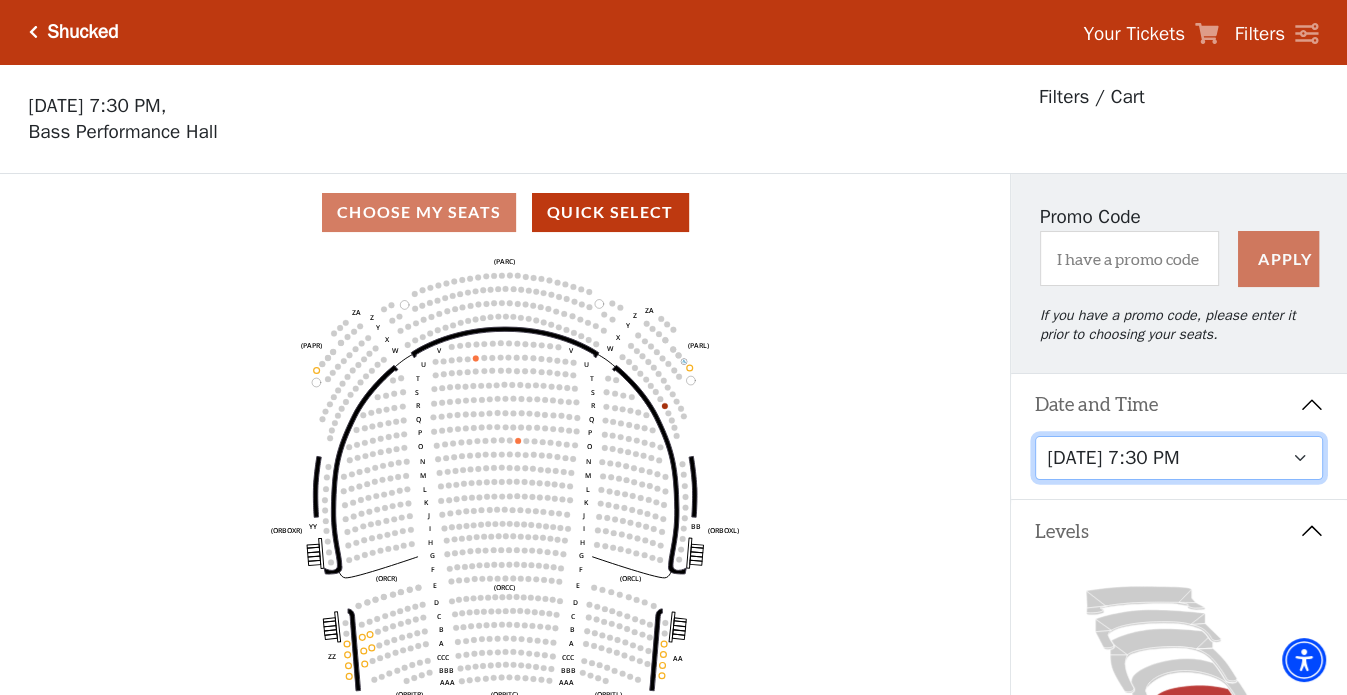 click on "Tuesday, July 29 at 7:30 PM Wednesday, July 30 at 7:30 PM Thursday, July 31 at 7:30 PM Friday, August 1 at 7:30 PM Saturday, August 2 at 1:30 PM Saturday, August 2 at 7:30 PM Sunday, August 3 at 1:30 PM Sunday, August 3 at 6:30 PM" at bounding box center [1179, 458] 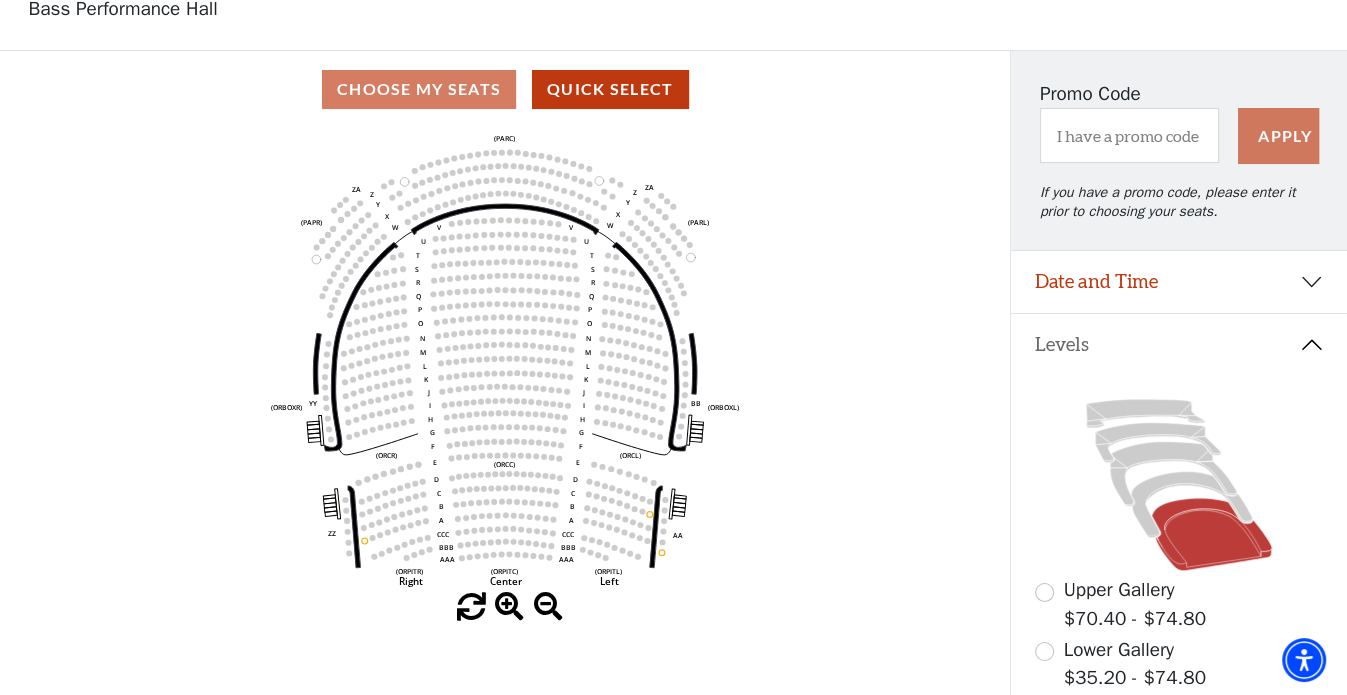 scroll, scrollTop: 92, scrollLeft: 0, axis: vertical 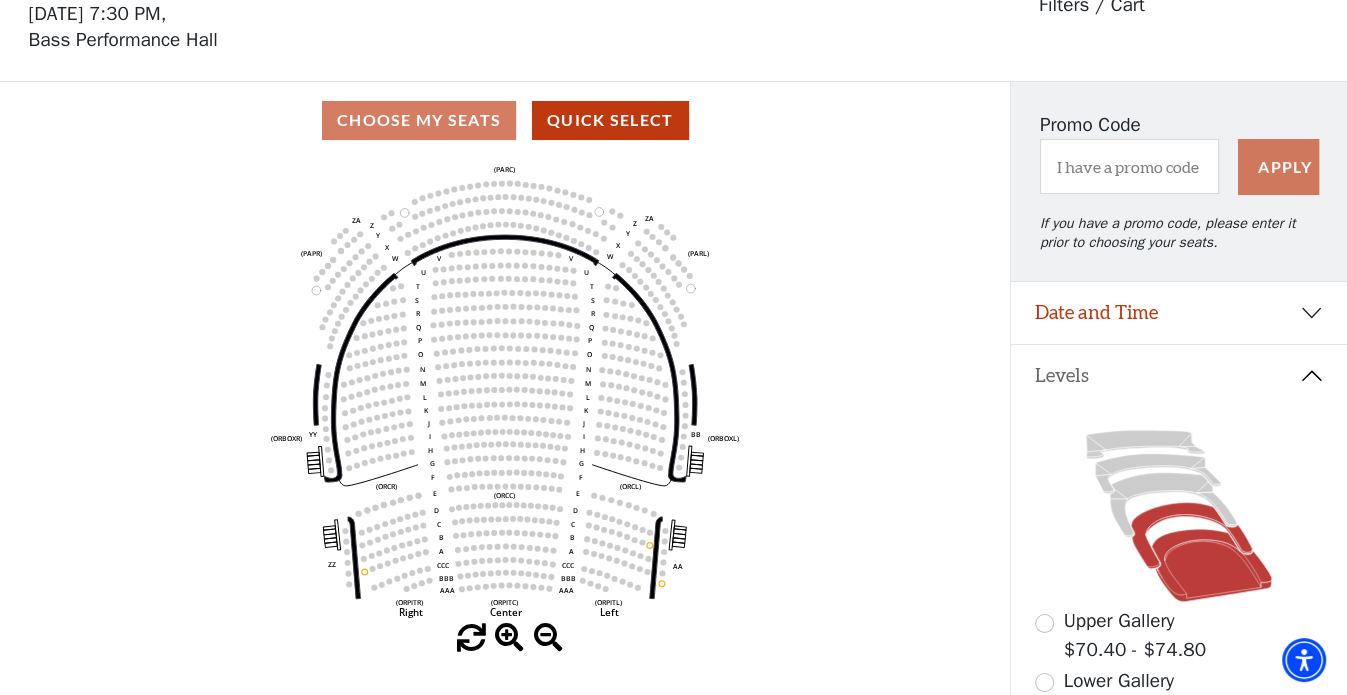click 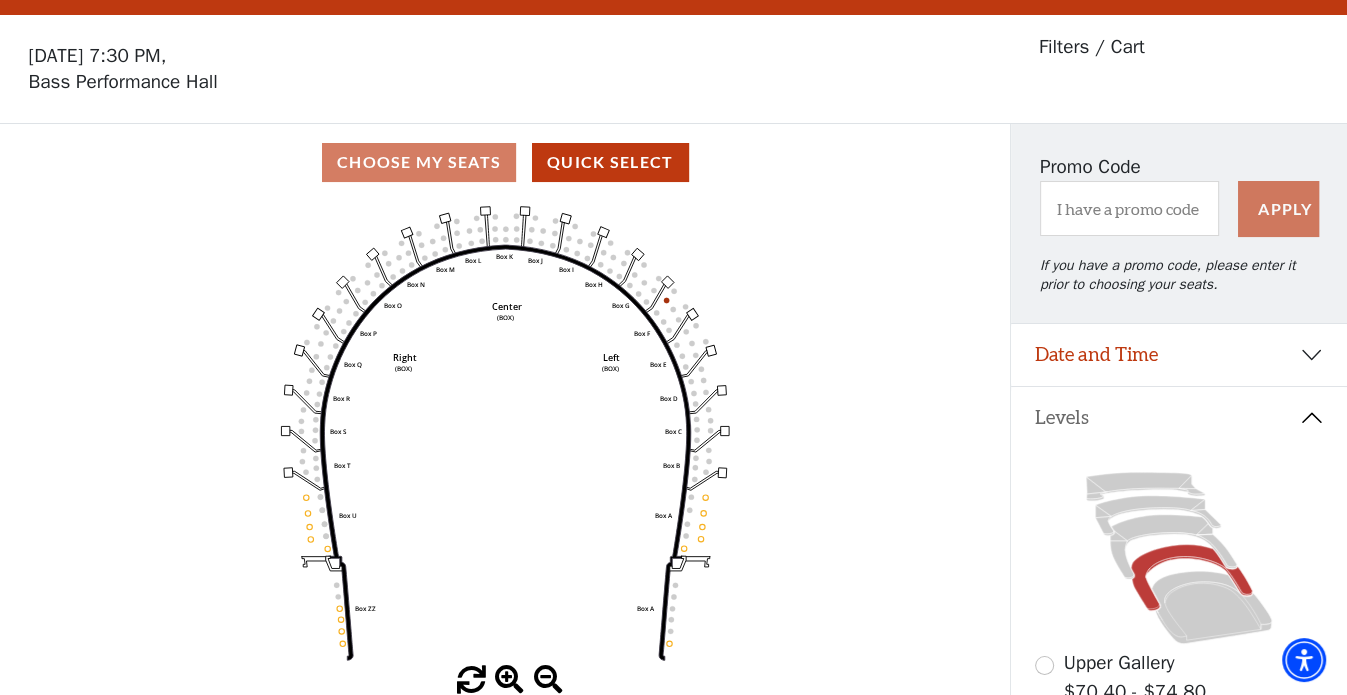 scroll, scrollTop: 92, scrollLeft: 0, axis: vertical 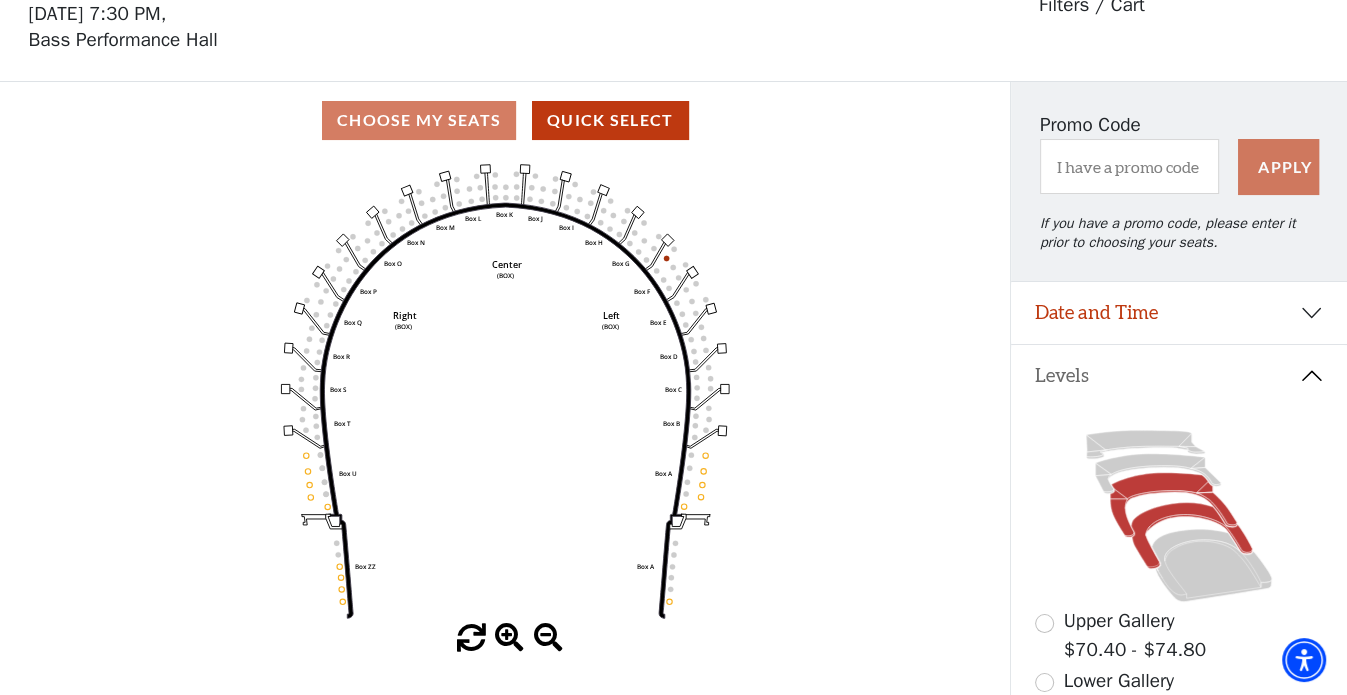 click 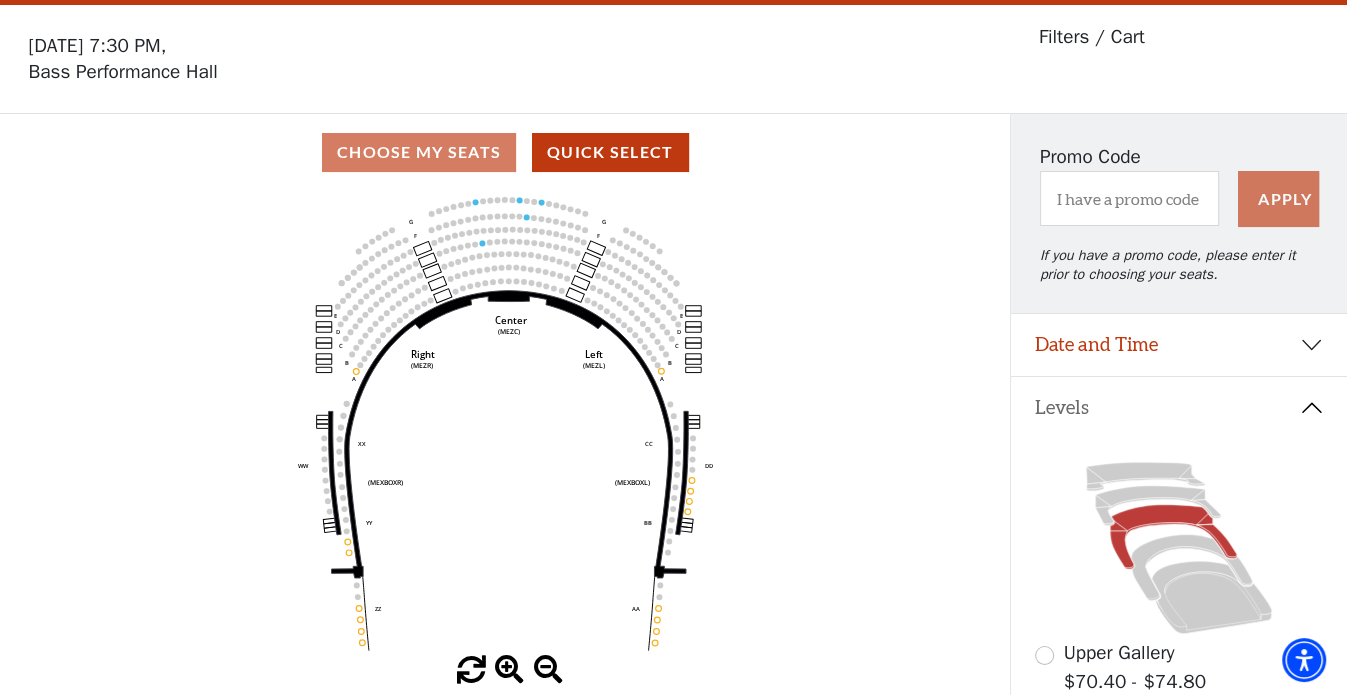 scroll, scrollTop: 92, scrollLeft: 0, axis: vertical 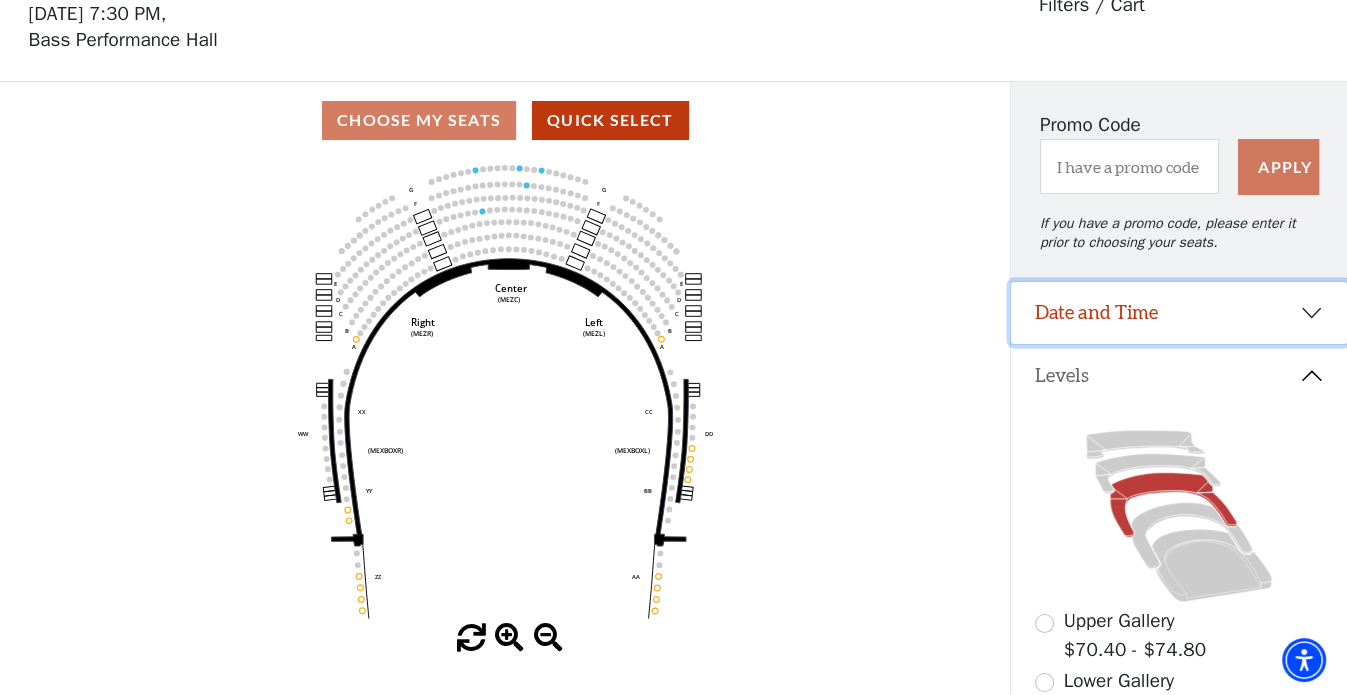 click on "Date and Time" at bounding box center (1179, 313) 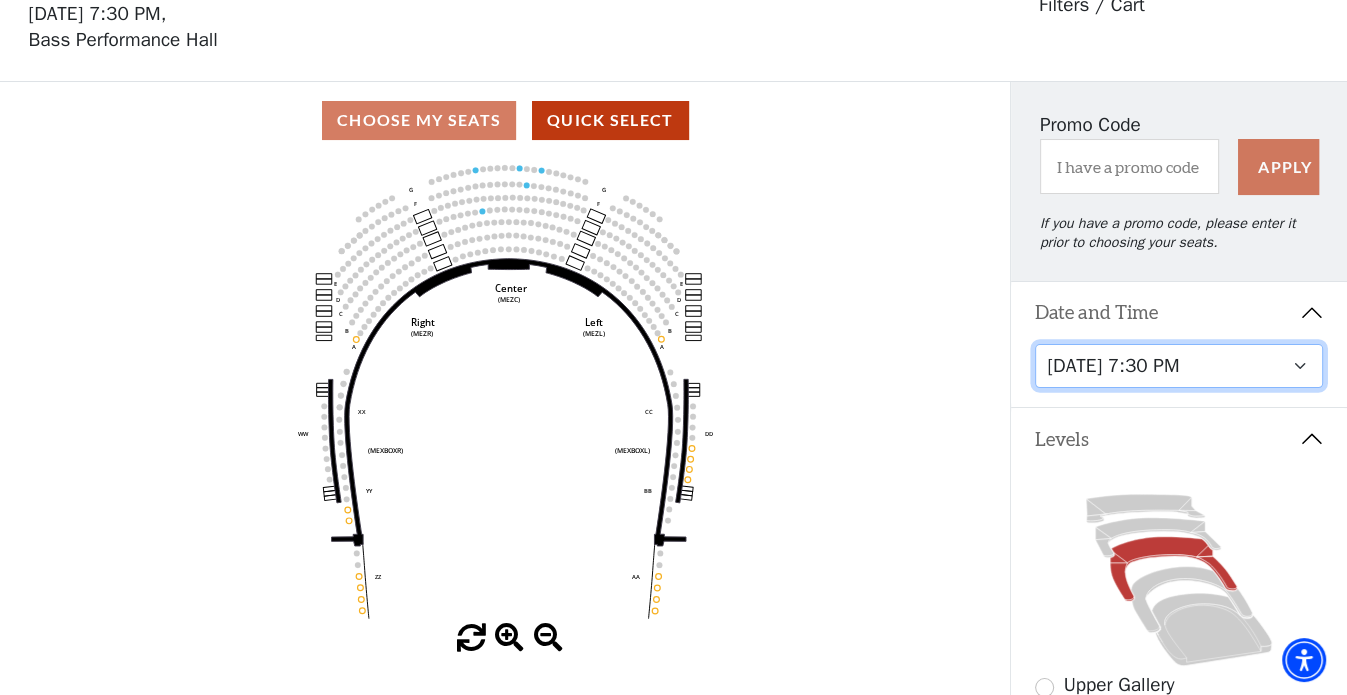 click on "Tuesday, July 29 at 7:30 PM Wednesday, July 30 at 7:30 PM Thursday, July 31 at 7:30 PM Friday, August 1 at 7:30 PM Saturday, August 2 at 1:30 PM Saturday, August 2 at 7:30 PM Sunday, August 3 at 1:30 PM Sunday, August 3 at 6:30 PM" at bounding box center (1179, 366) 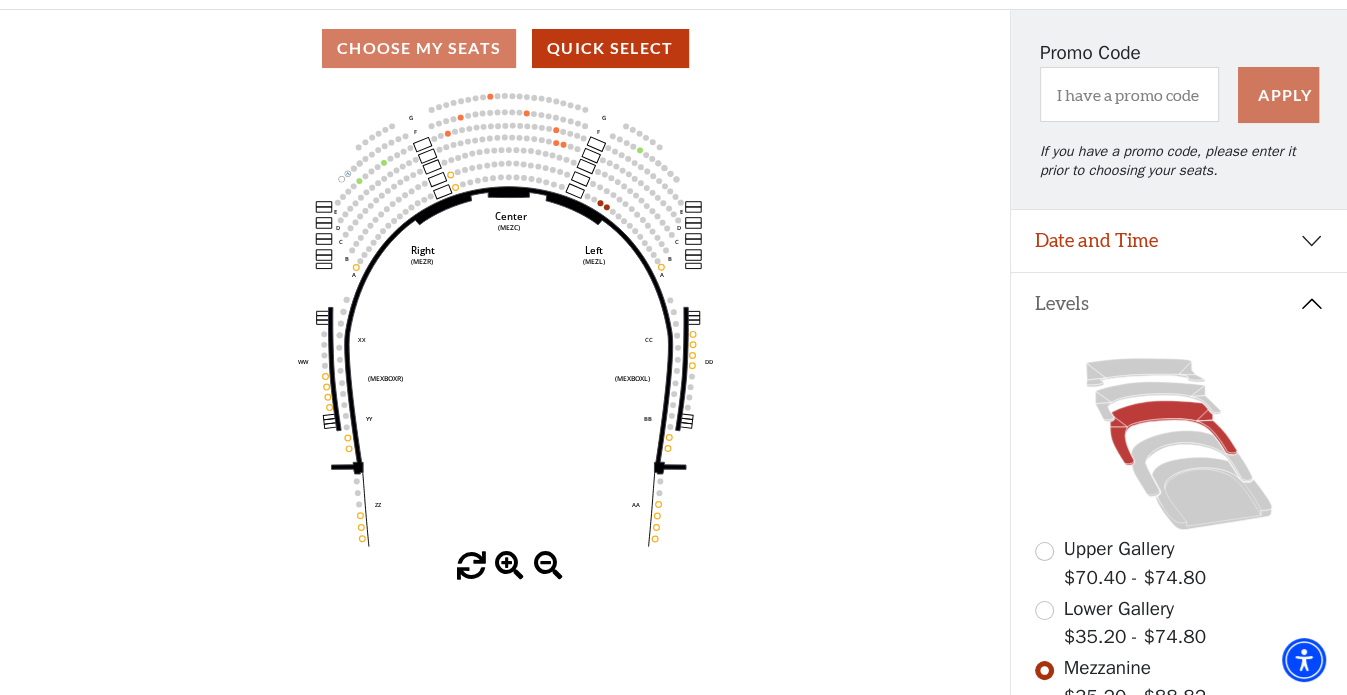 scroll, scrollTop: 192, scrollLeft: 0, axis: vertical 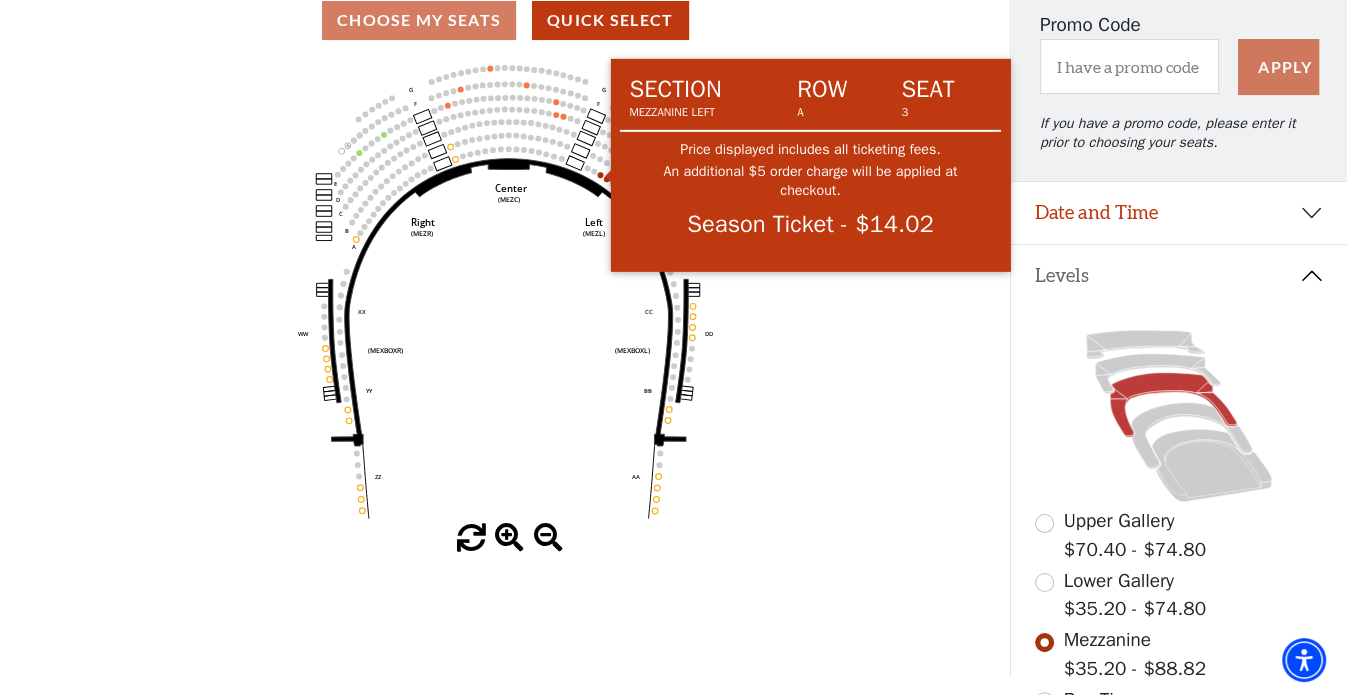 click 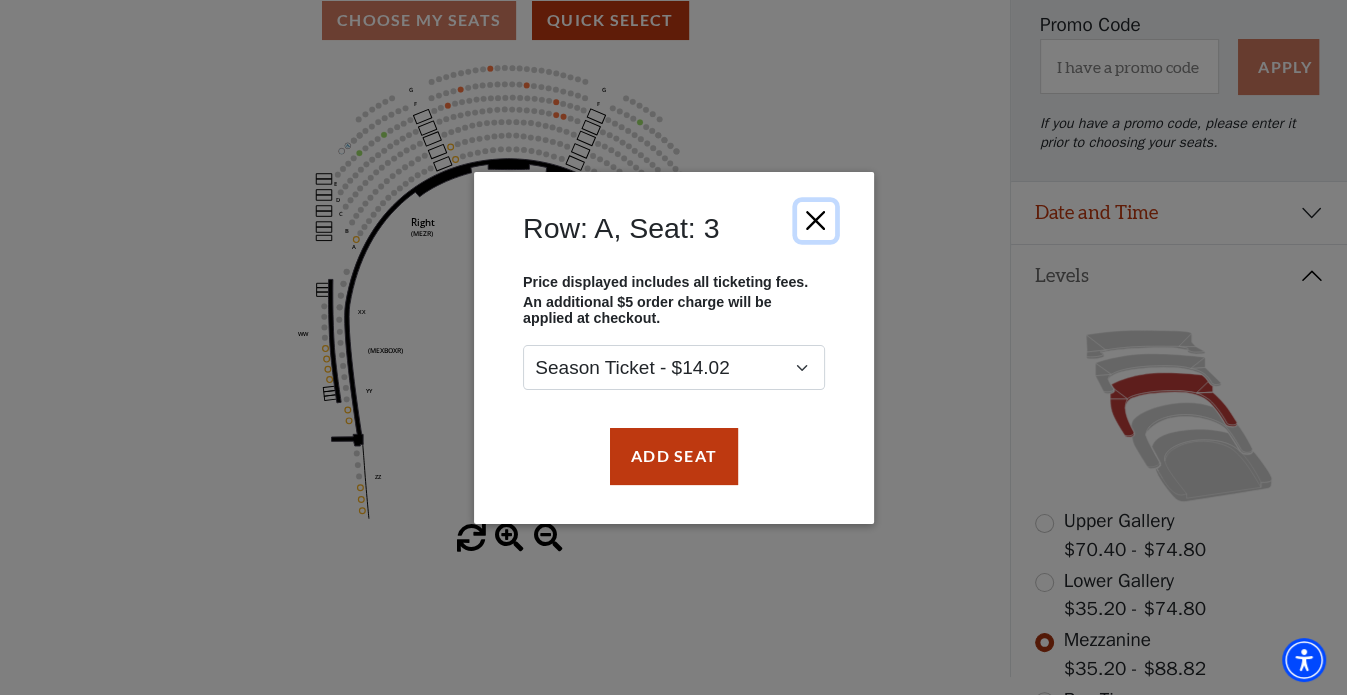 click at bounding box center (815, 220) 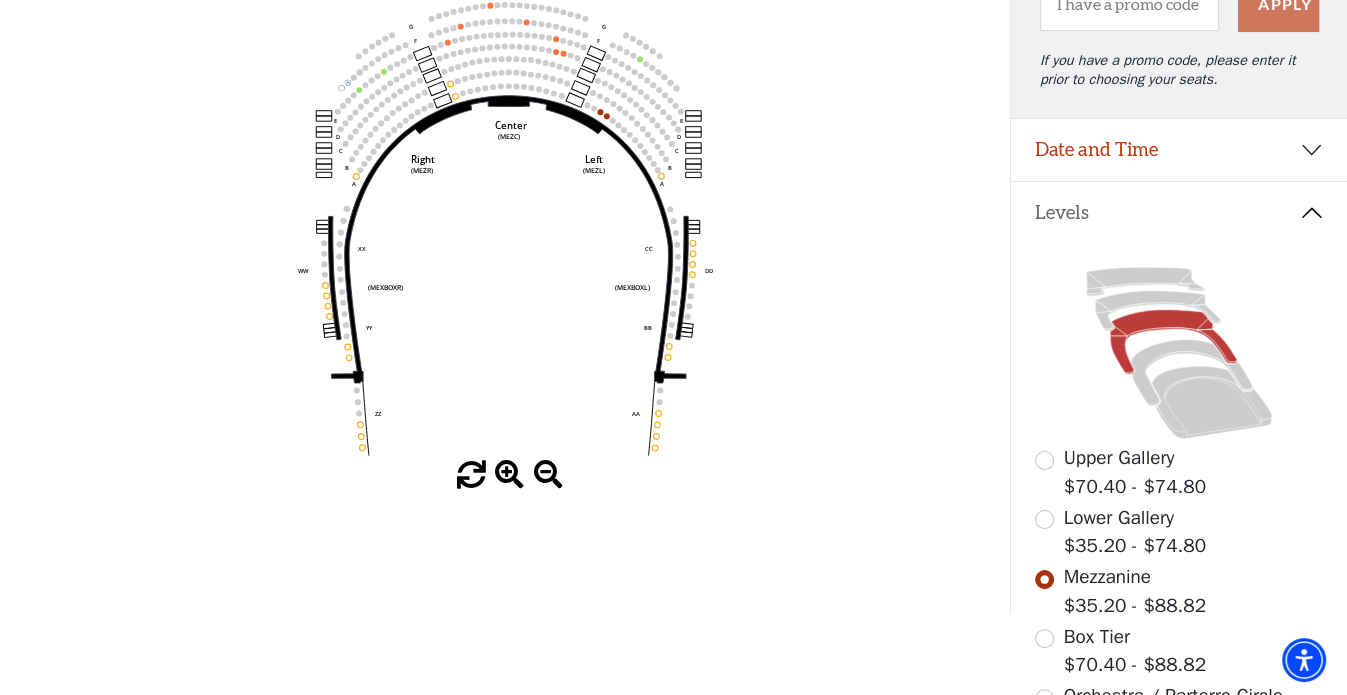scroll, scrollTop: 192, scrollLeft: 0, axis: vertical 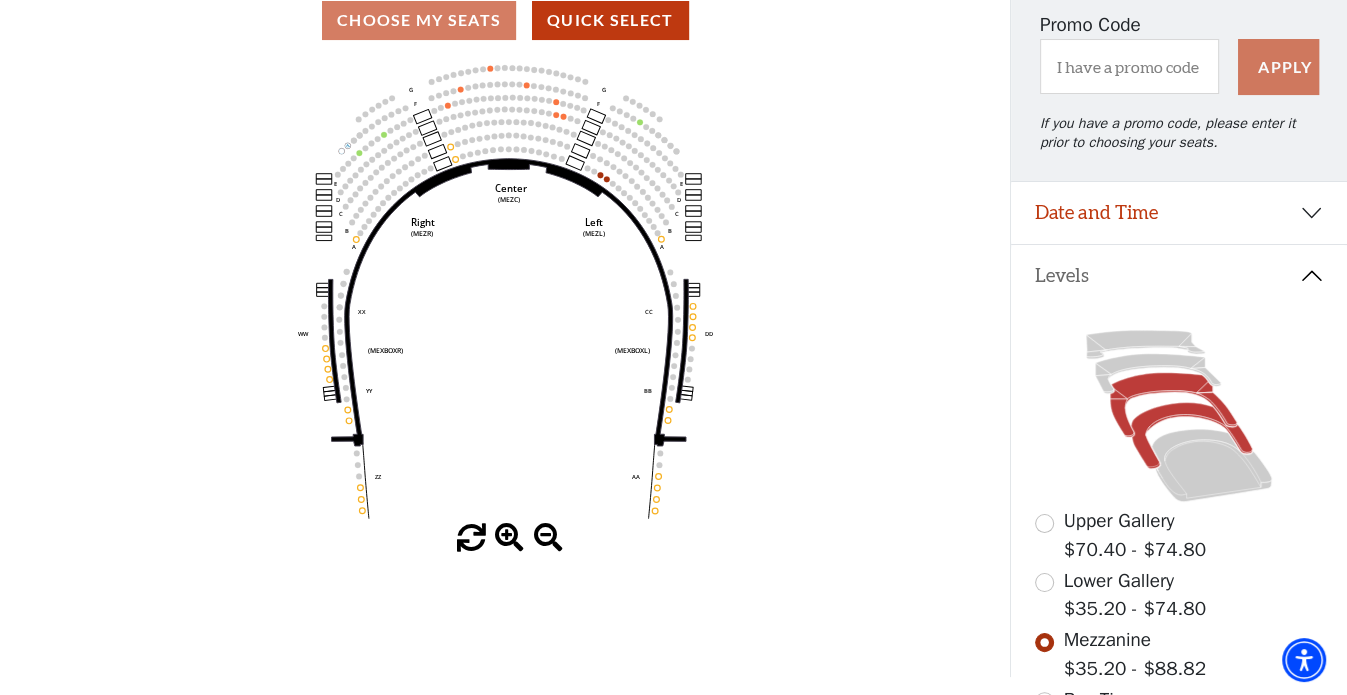 click 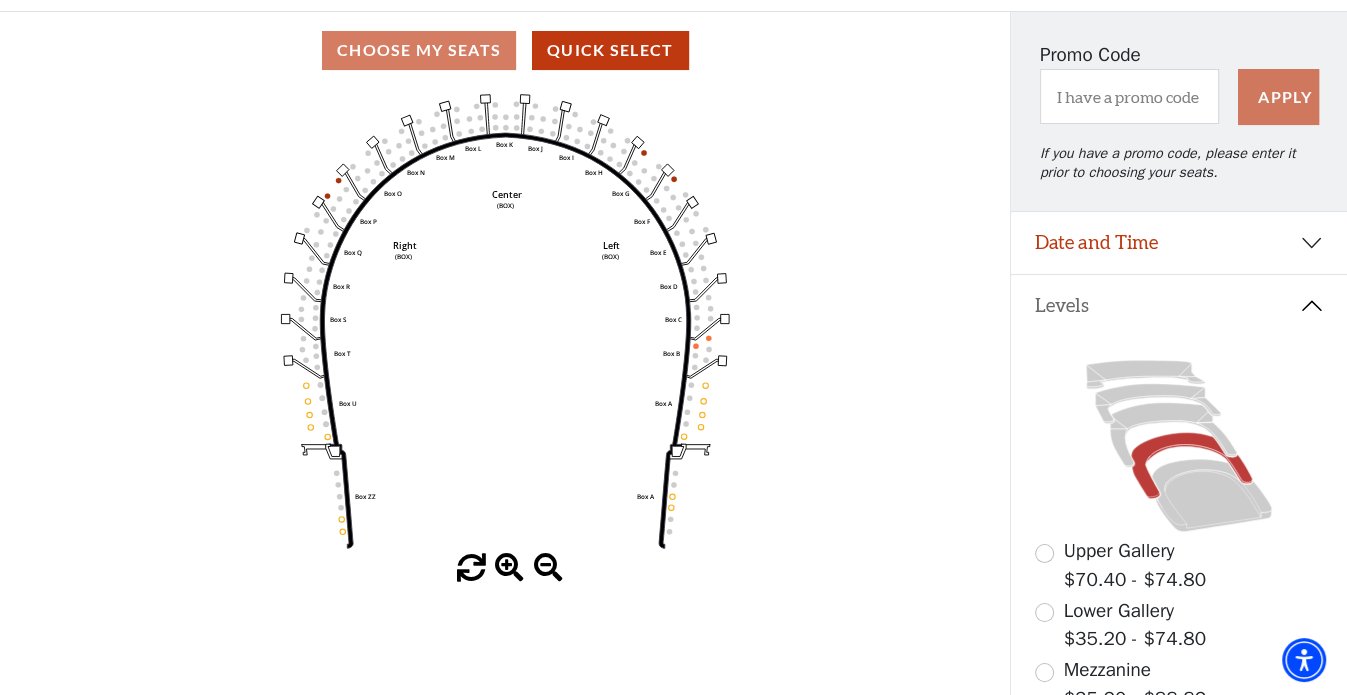 scroll, scrollTop: 192, scrollLeft: 0, axis: vertical 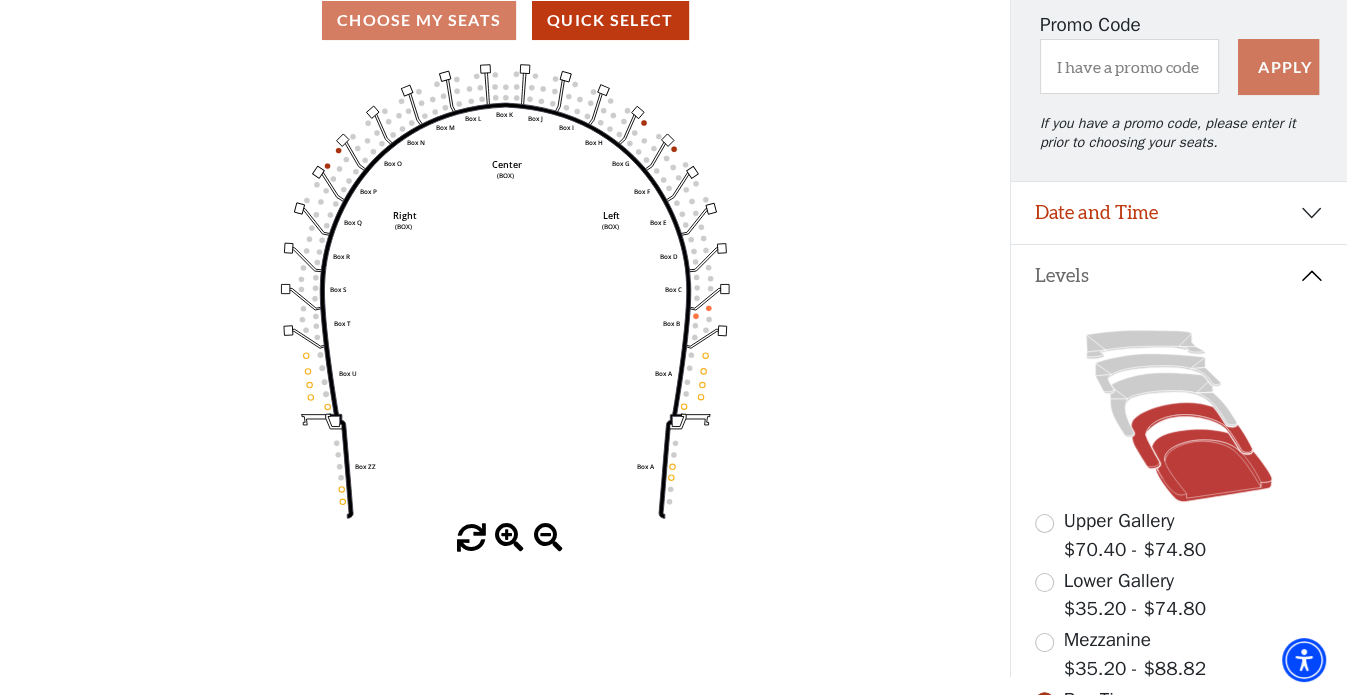 click 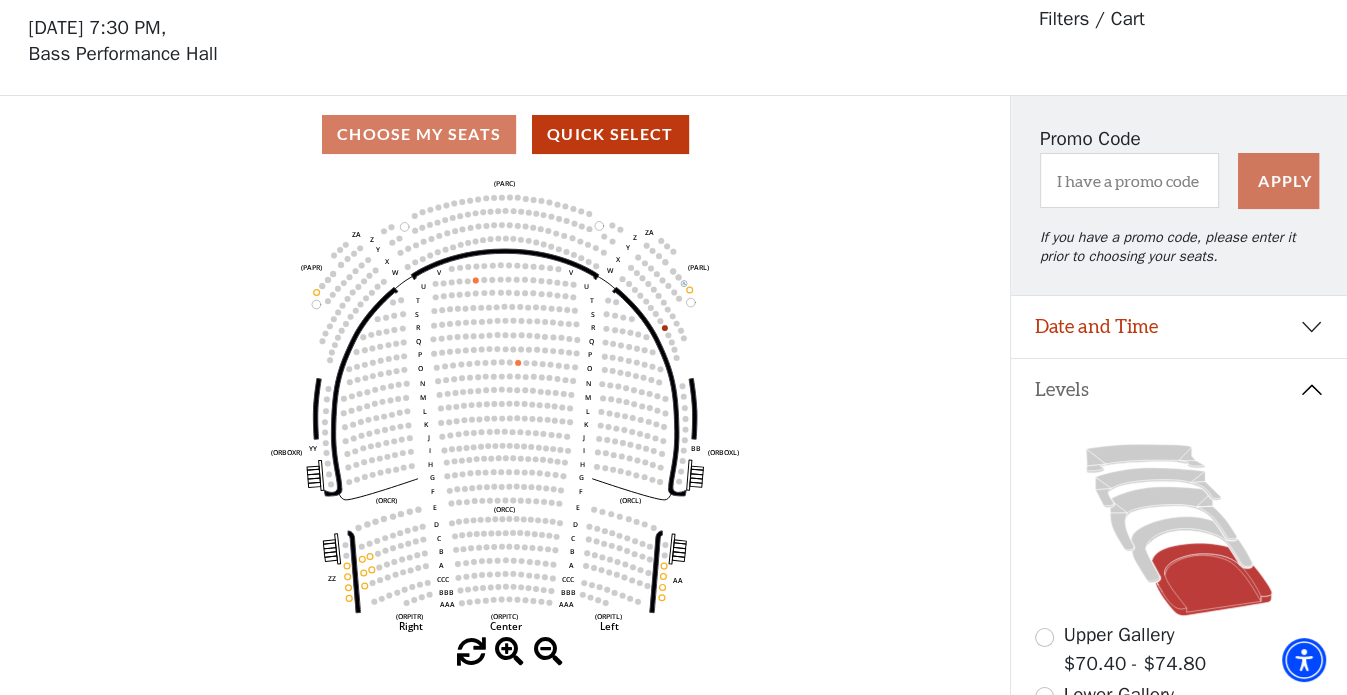 scroll, scrollTop: 92, scrollLeft: 0, axis: vertical 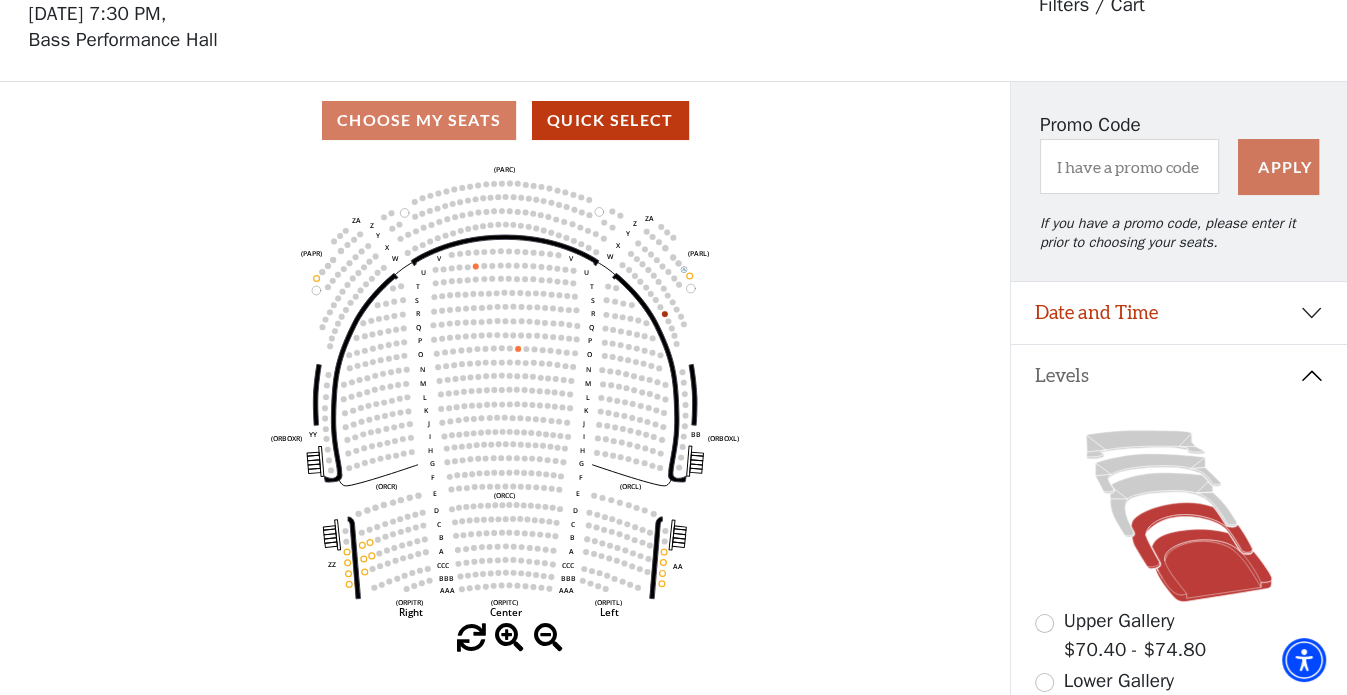 click 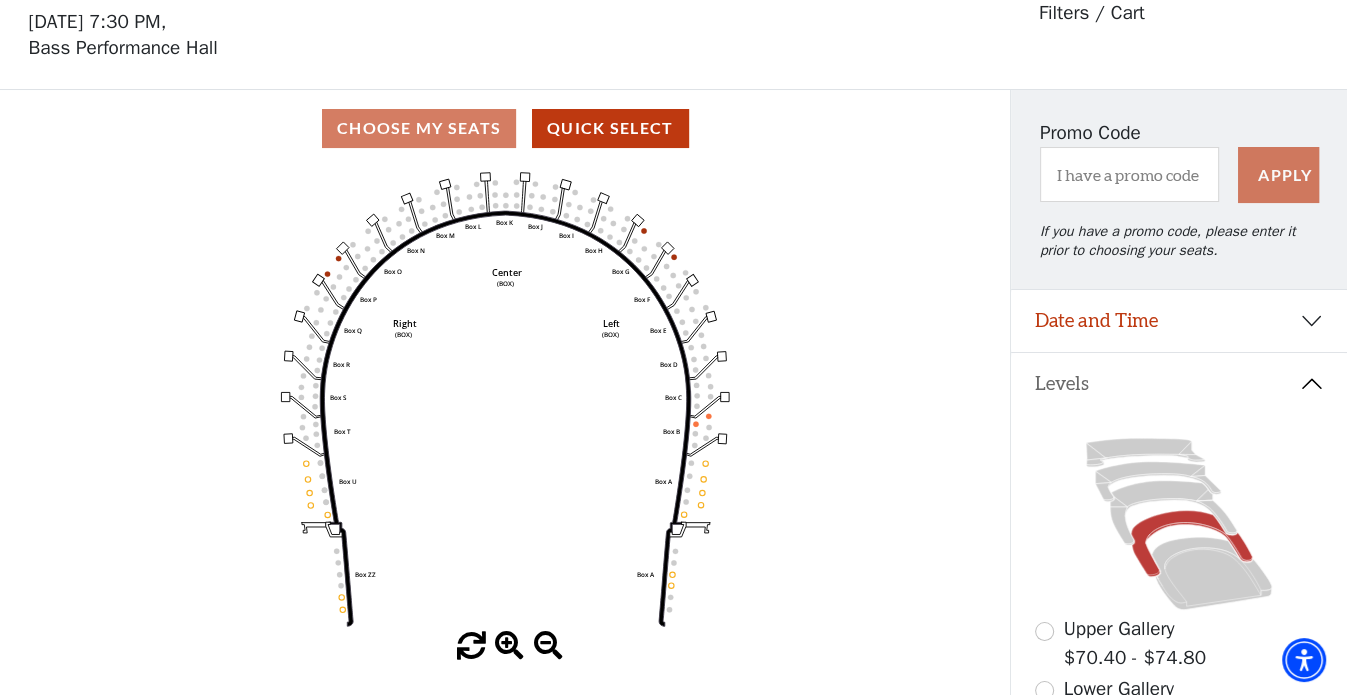 scroll, scrollTop: 92, scrollLeft: 0, axis: vertical 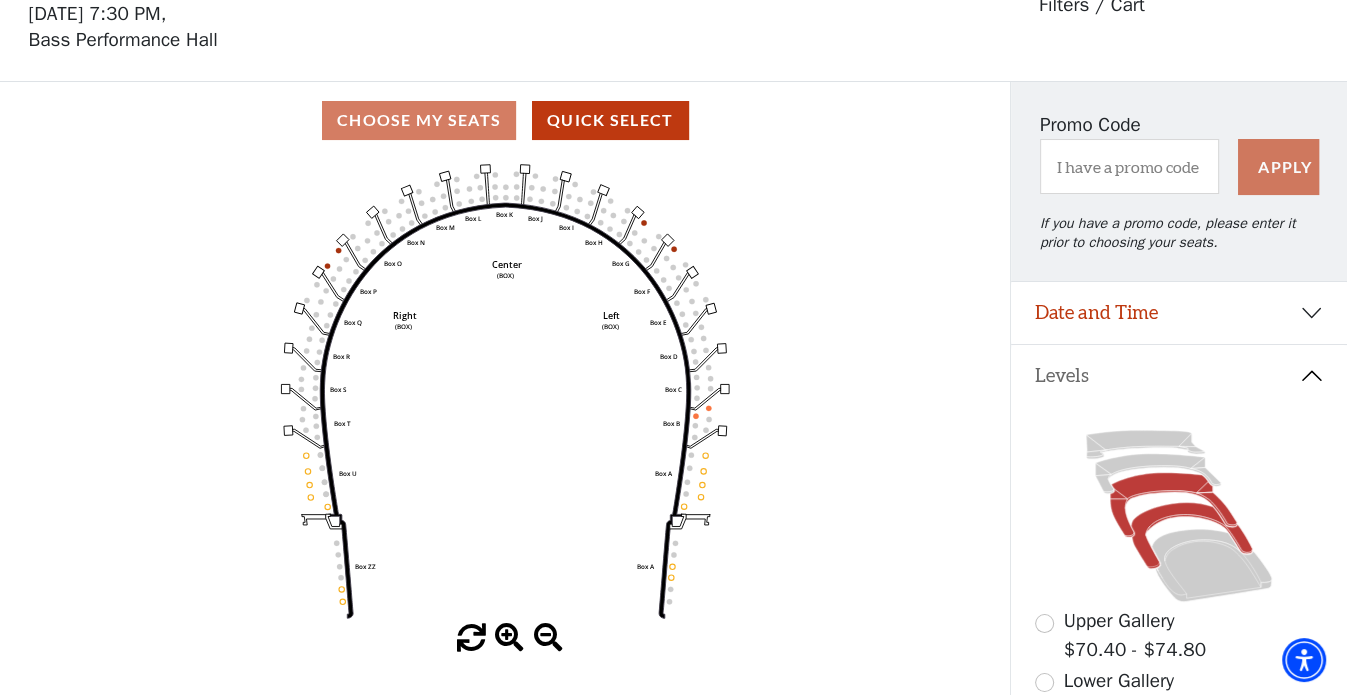 click 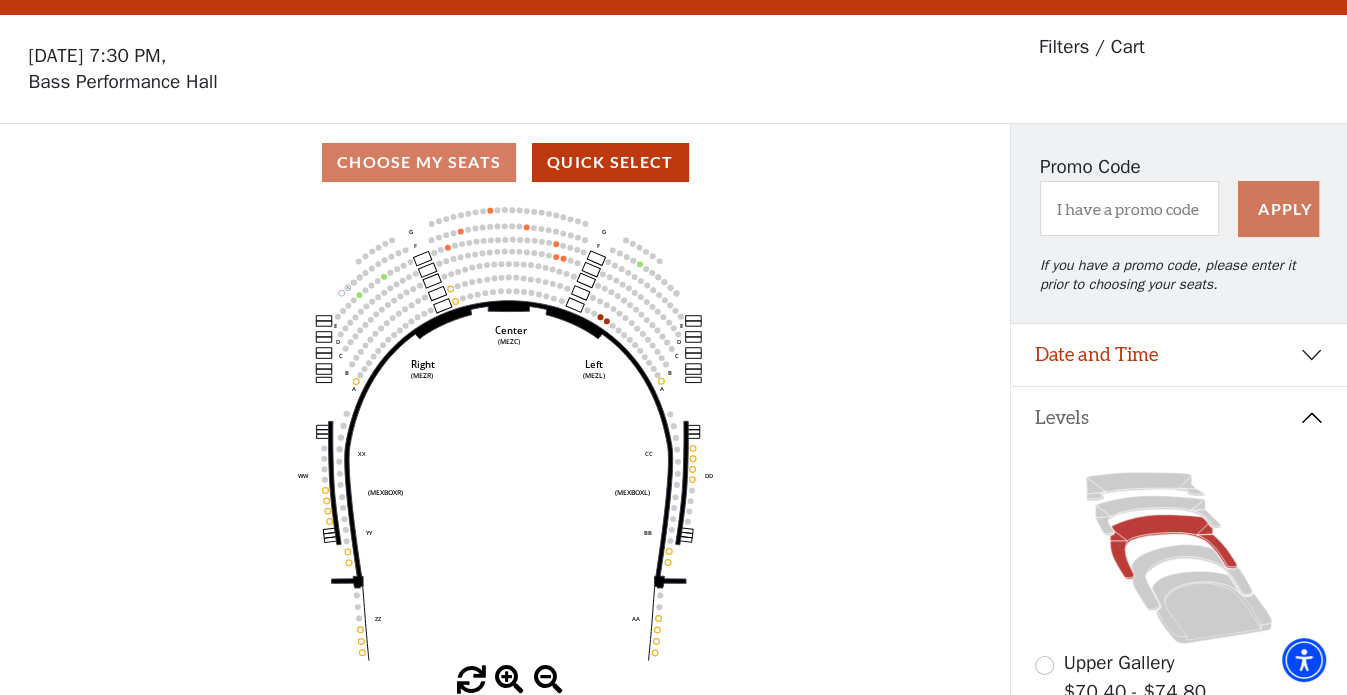 scroll, scrollTop: 92, scrollLeft: 0, axis: vertical 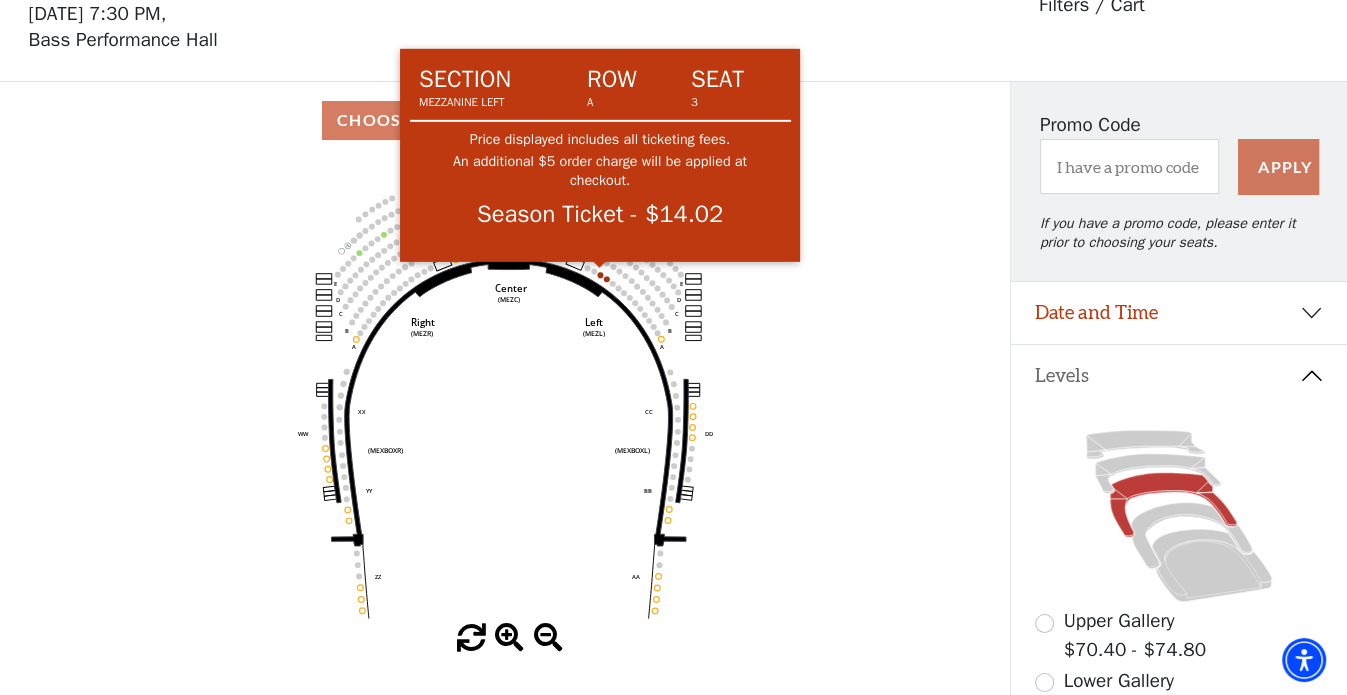 click 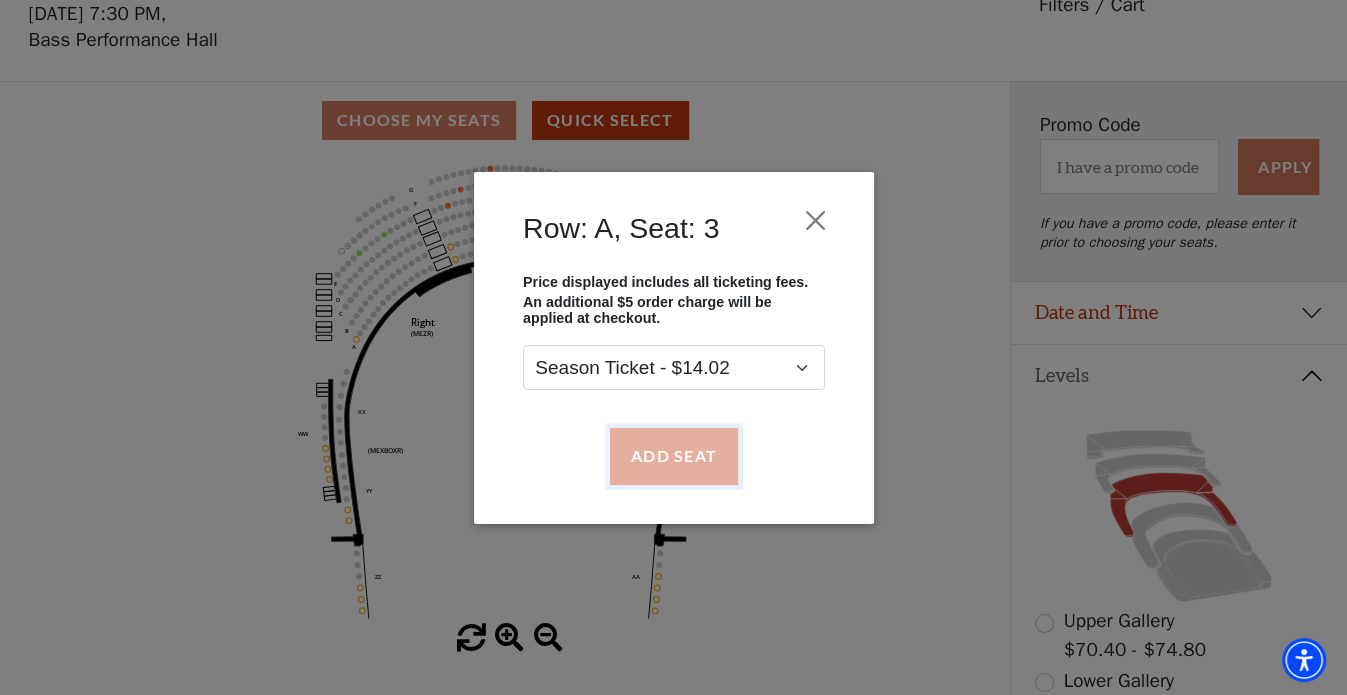click on "Add Seat" at bounding box center (673, 456) 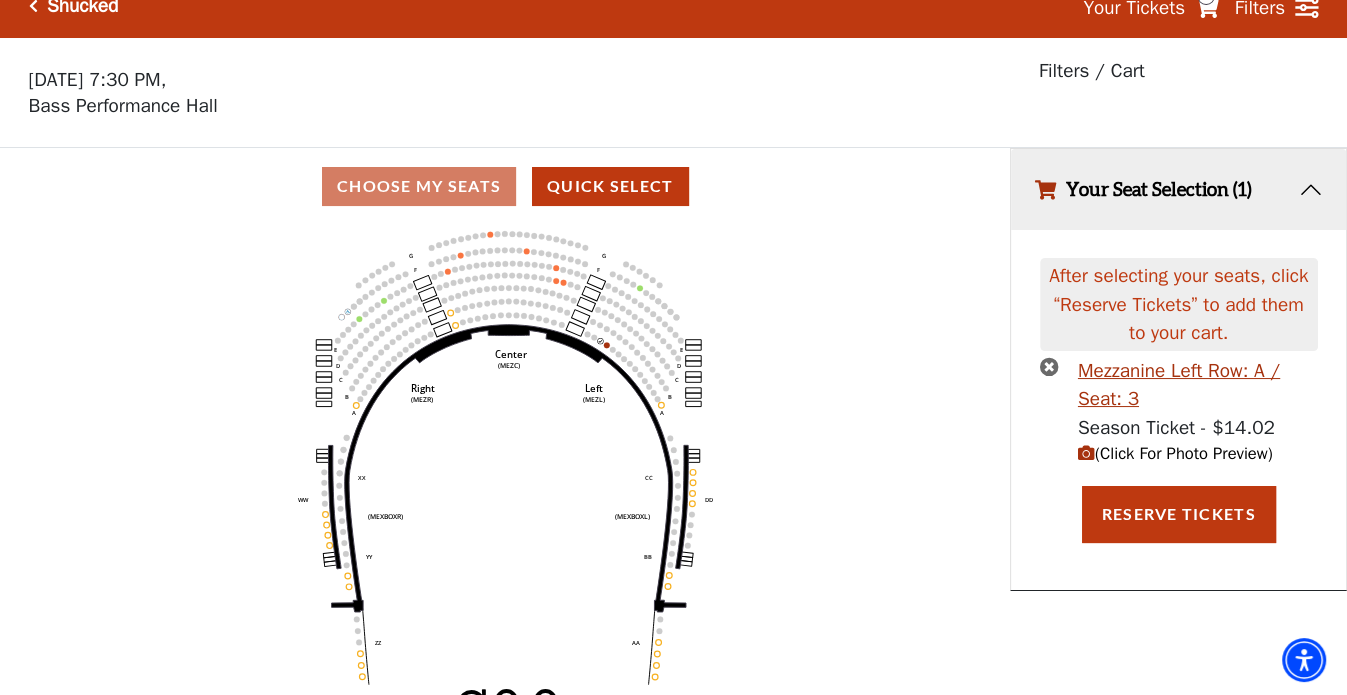 scroll, scrollTop: 0, scrollLeft: 0, axis: both 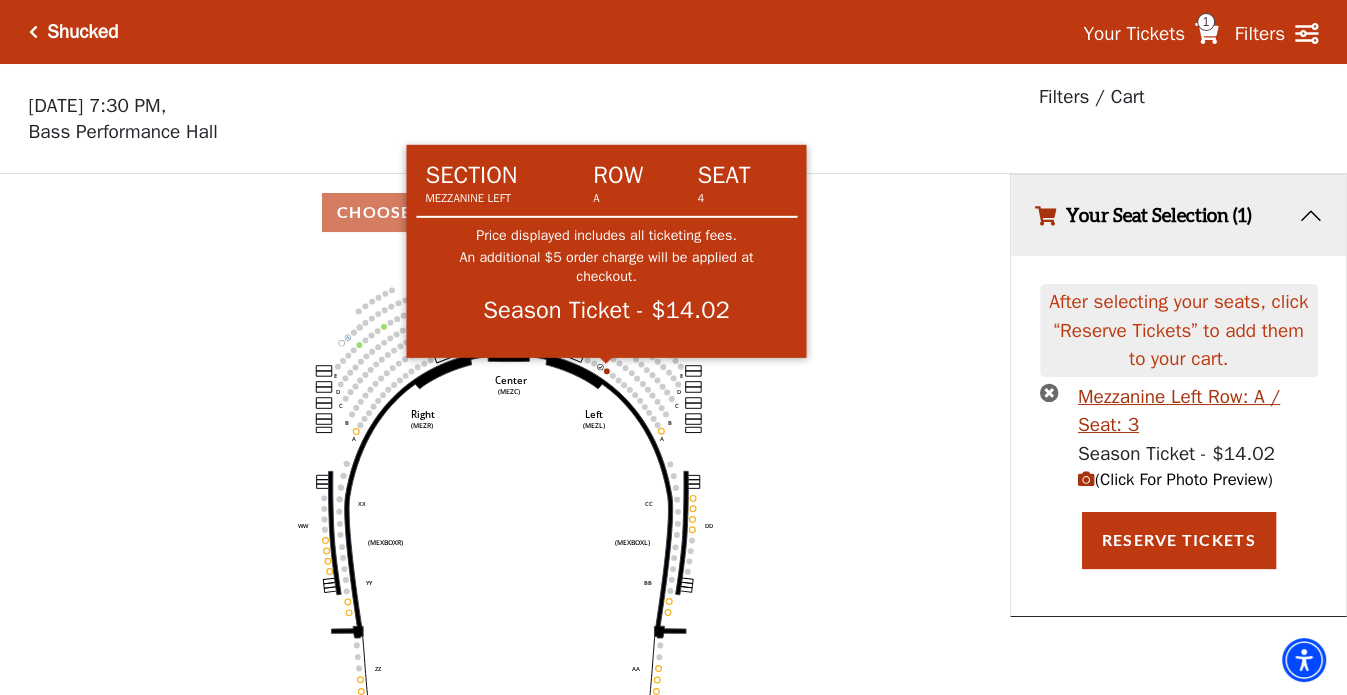 click 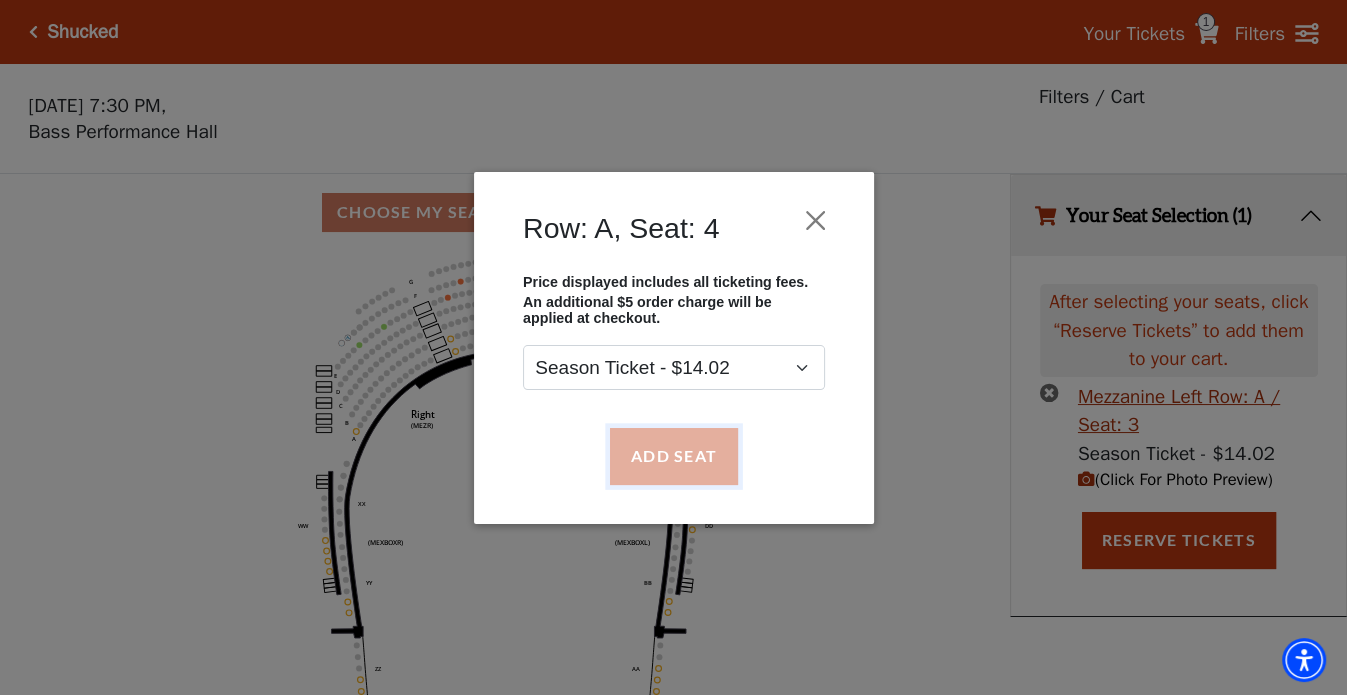 click on "Add Seat" at bounding box center [673, 456] 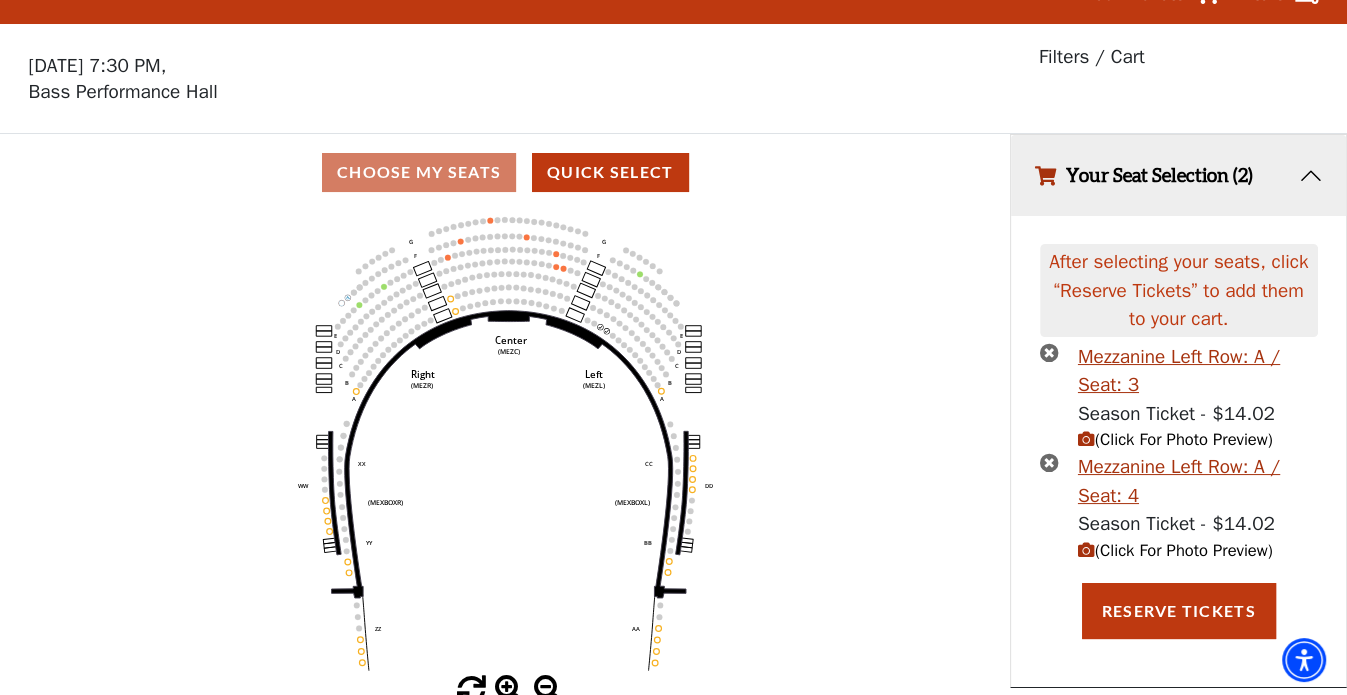 scroll, scrollTop: 46, scrollLeft: 0, axis: vertical 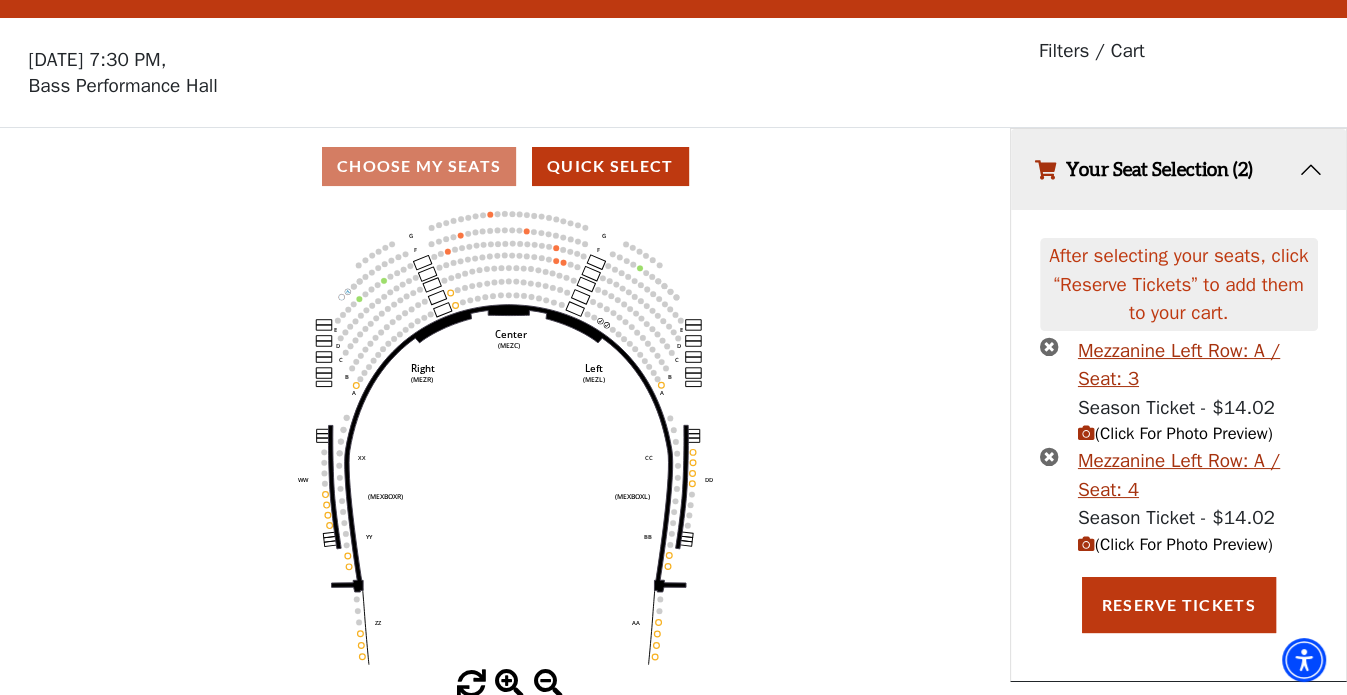 click on "(Click For Photo Preview)" at bounding box center [1175, 433] 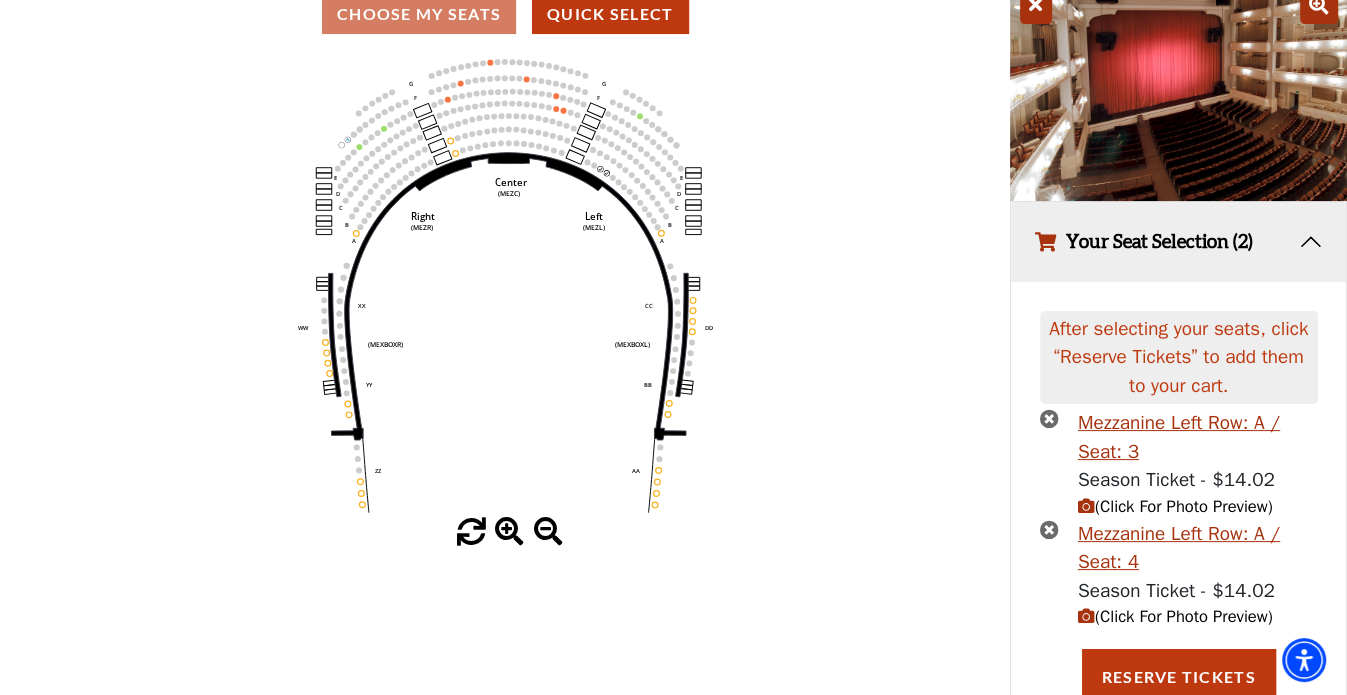 scroll, scrollTop: 246, scrollLeft: 0, axis: vertical 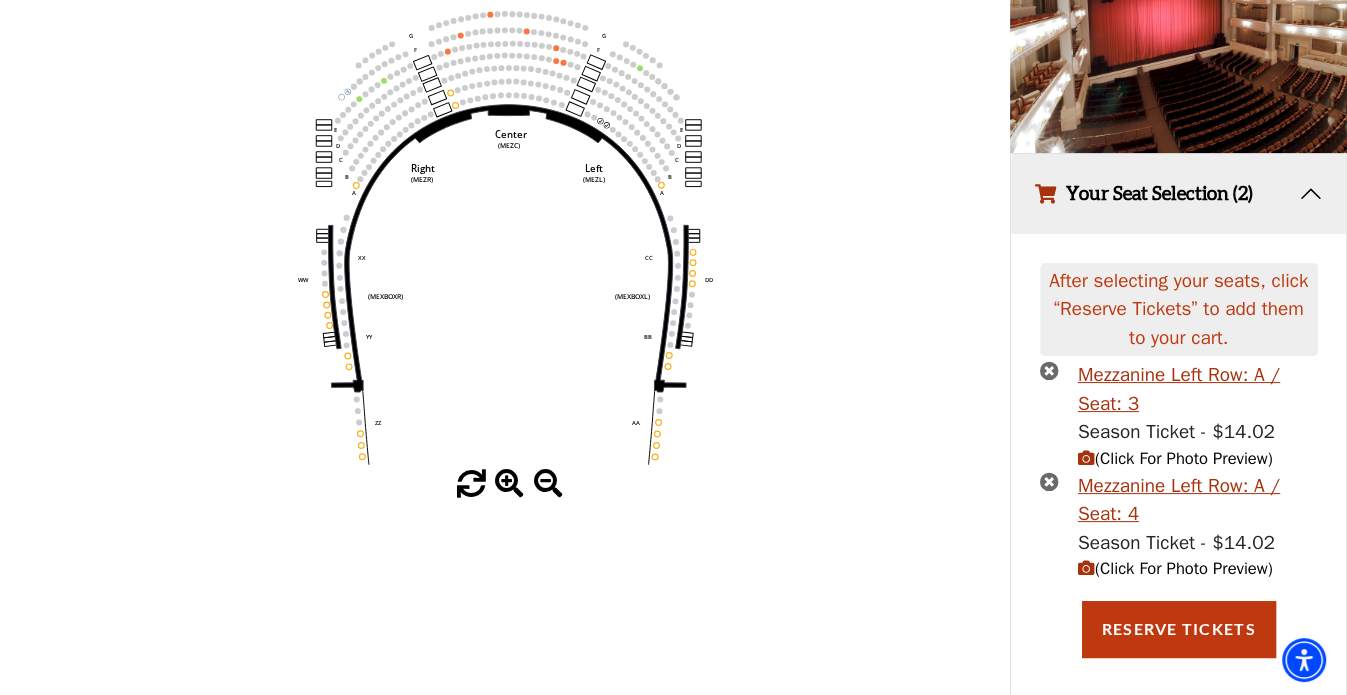 click on "(Click For Photo Preview)" at bounding box center (1175, 568) 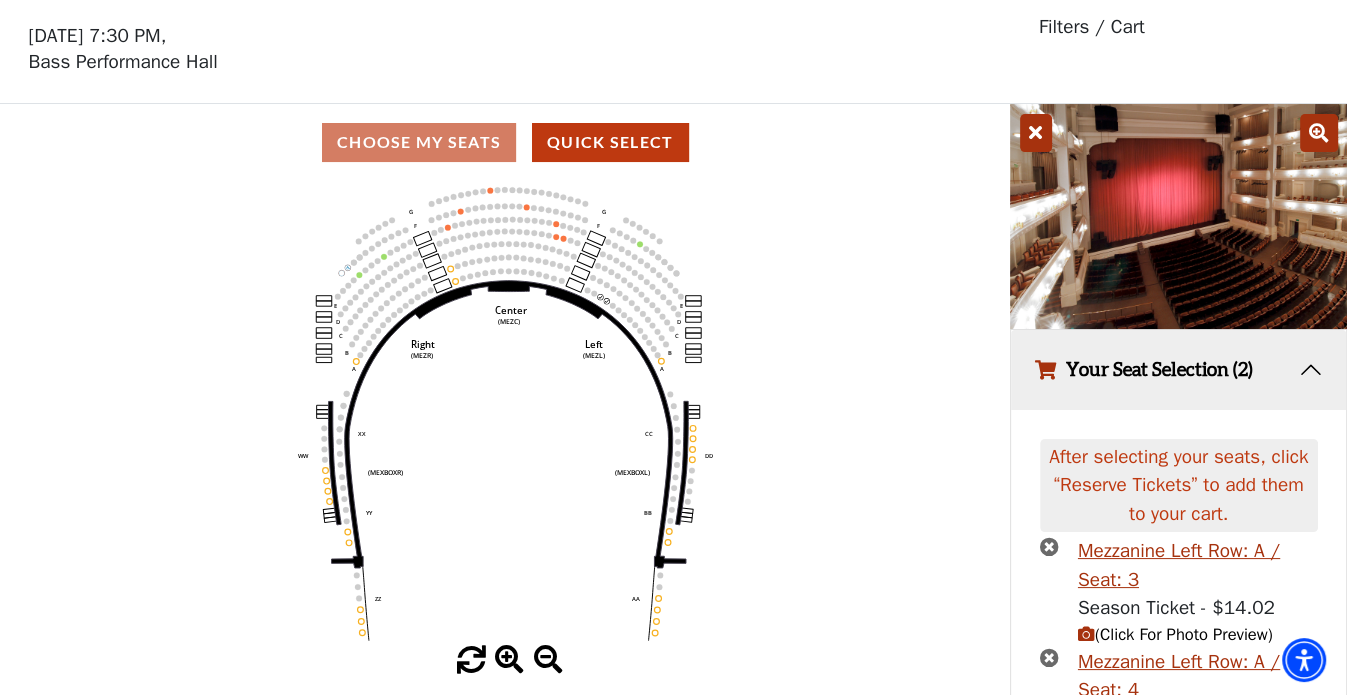 scroll, scrollTop: 100, scrollLeft: 0, axis: vertical 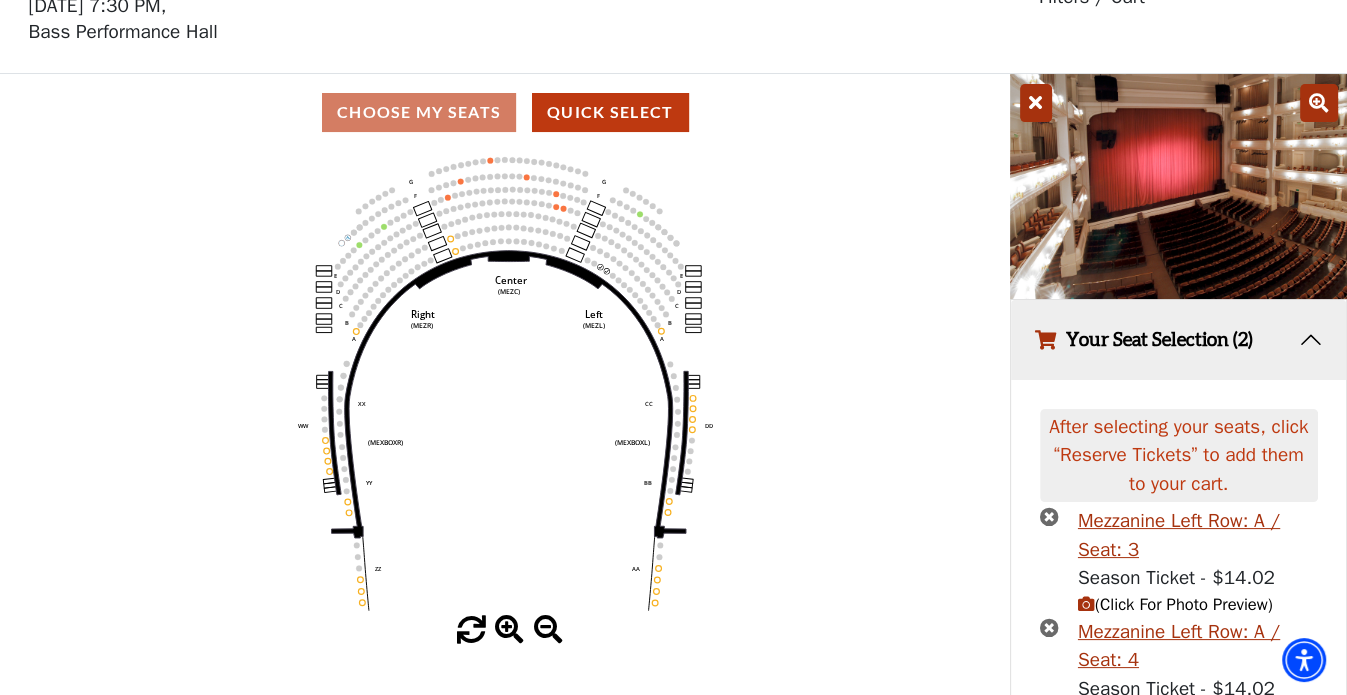 click at bounding box center [1319, 103] 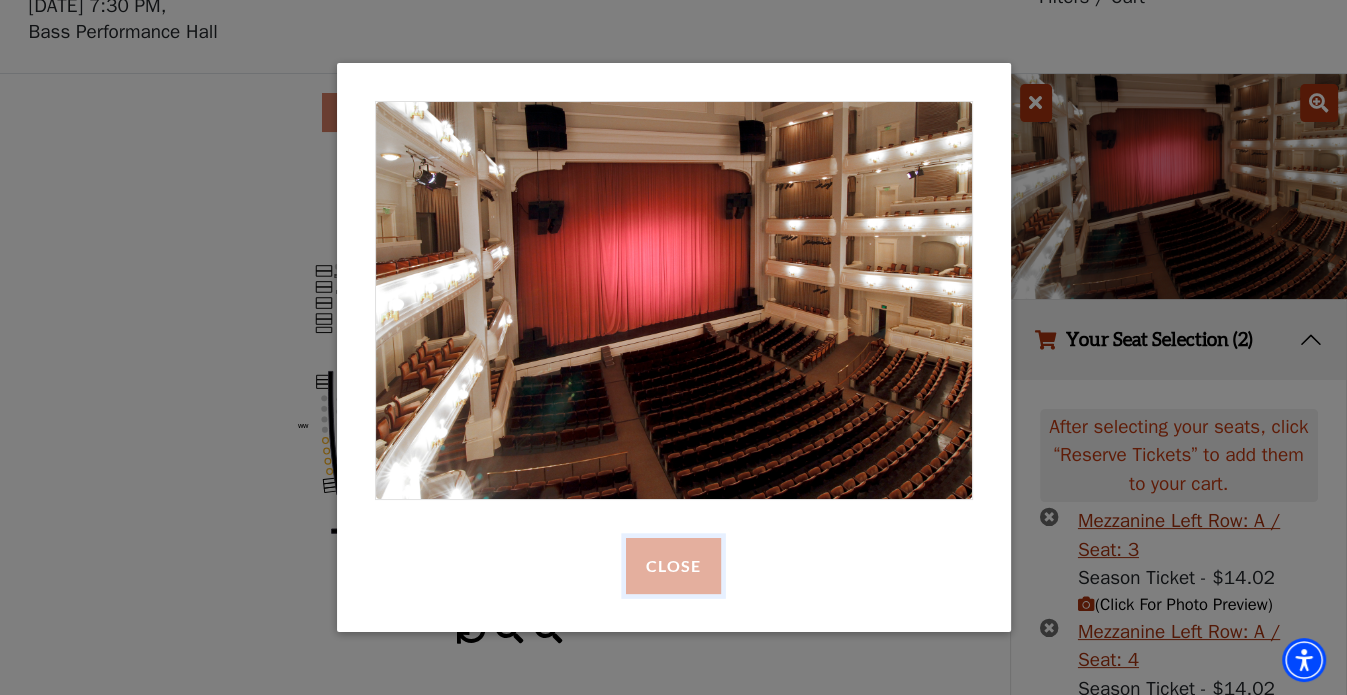 click on "Close" at bounding box center [673, 566] 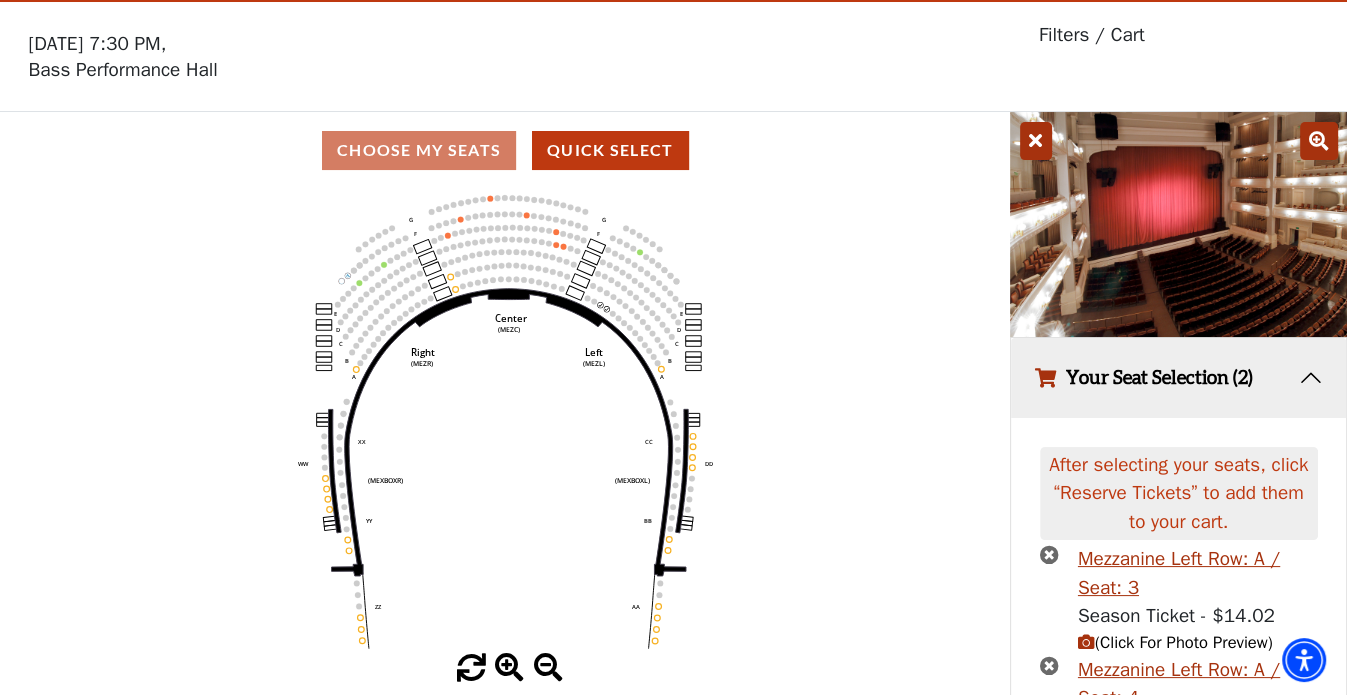 scroll, scrollTop: 0, scrollLeft: 0, axis: both 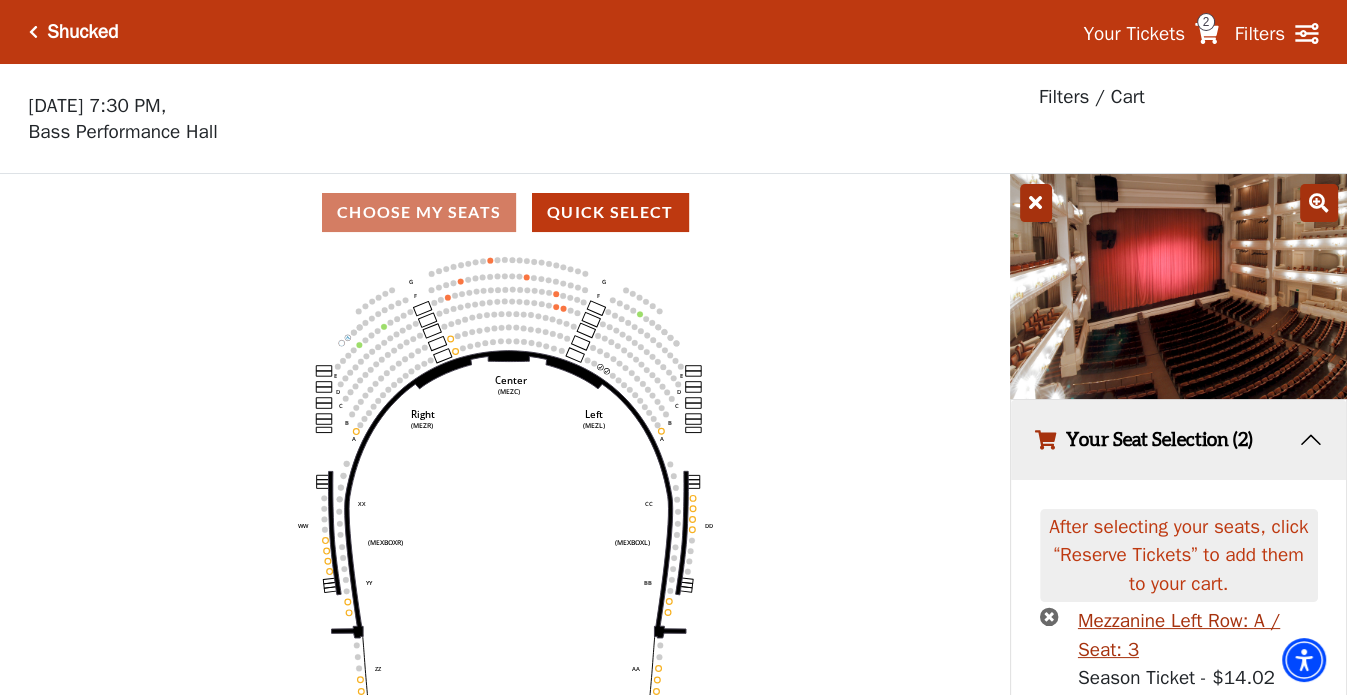 click on "Choose My Seats
Quick Select" at bounding box center [505, 212] 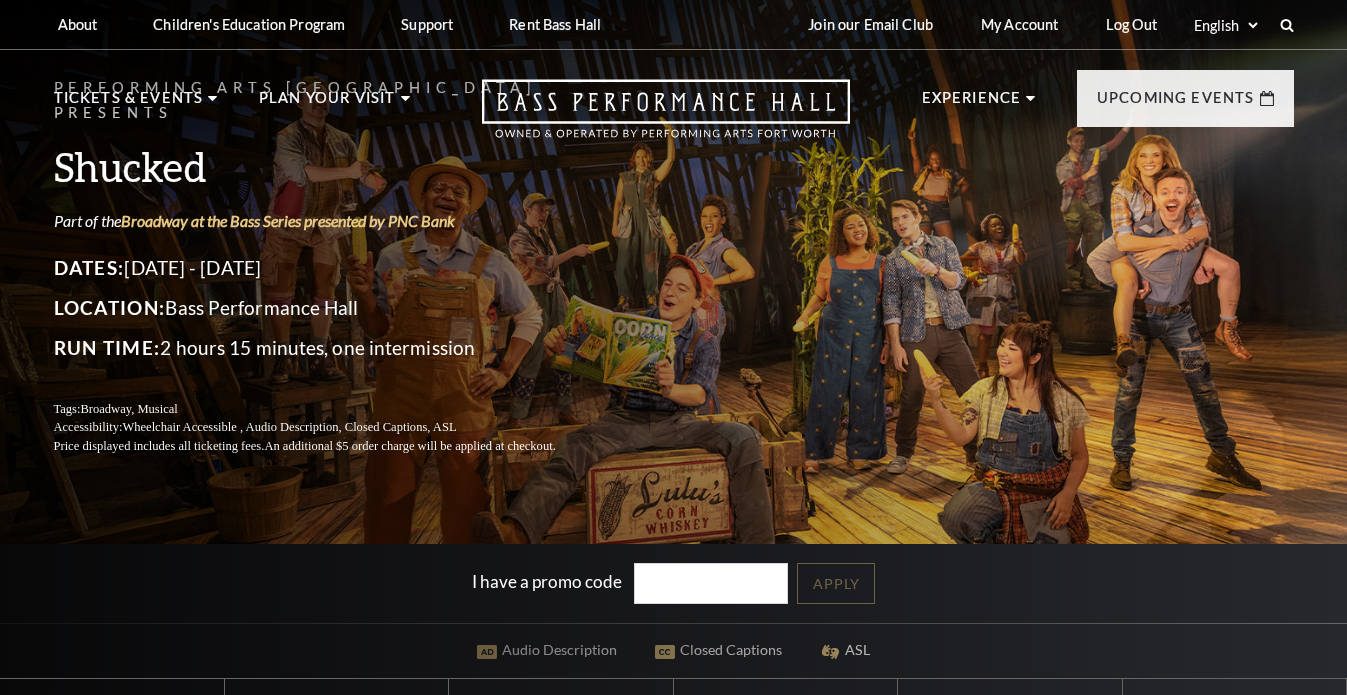 scroll, scrollTop: 0, scrollLeft: 0, axis: both 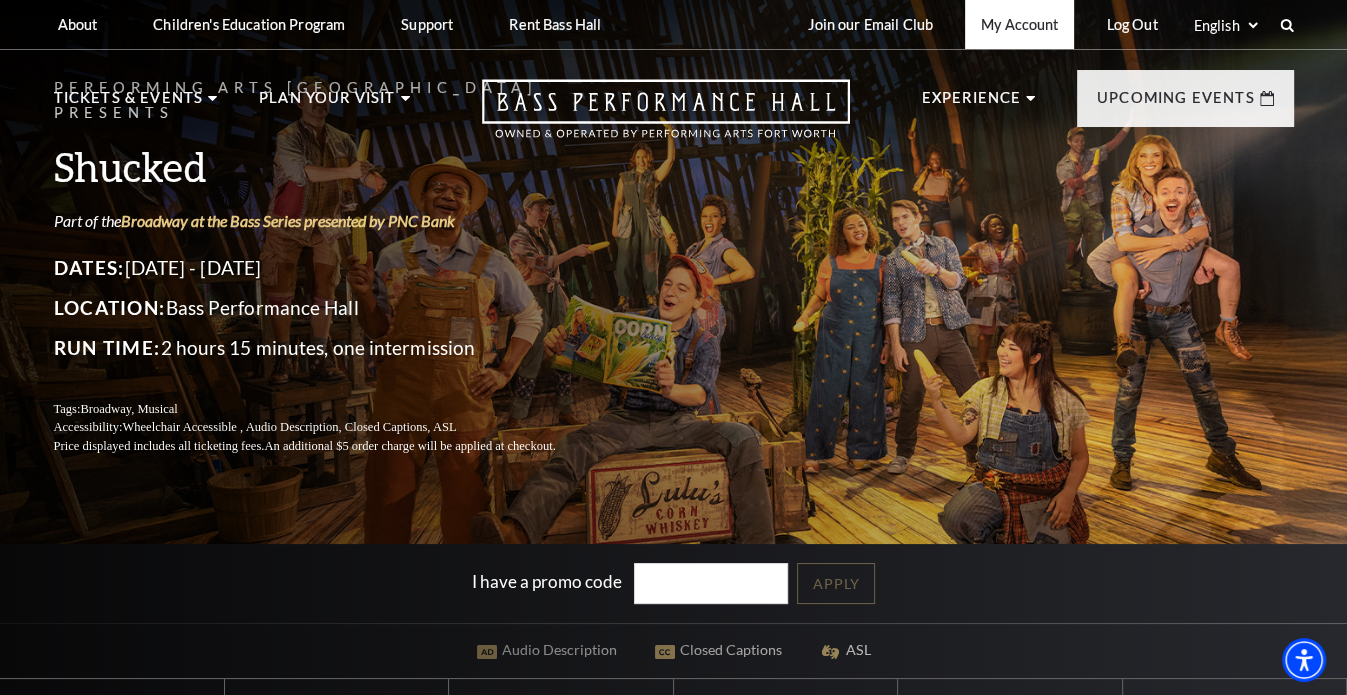 click on "My Account" at bounding box center (1019, 24) 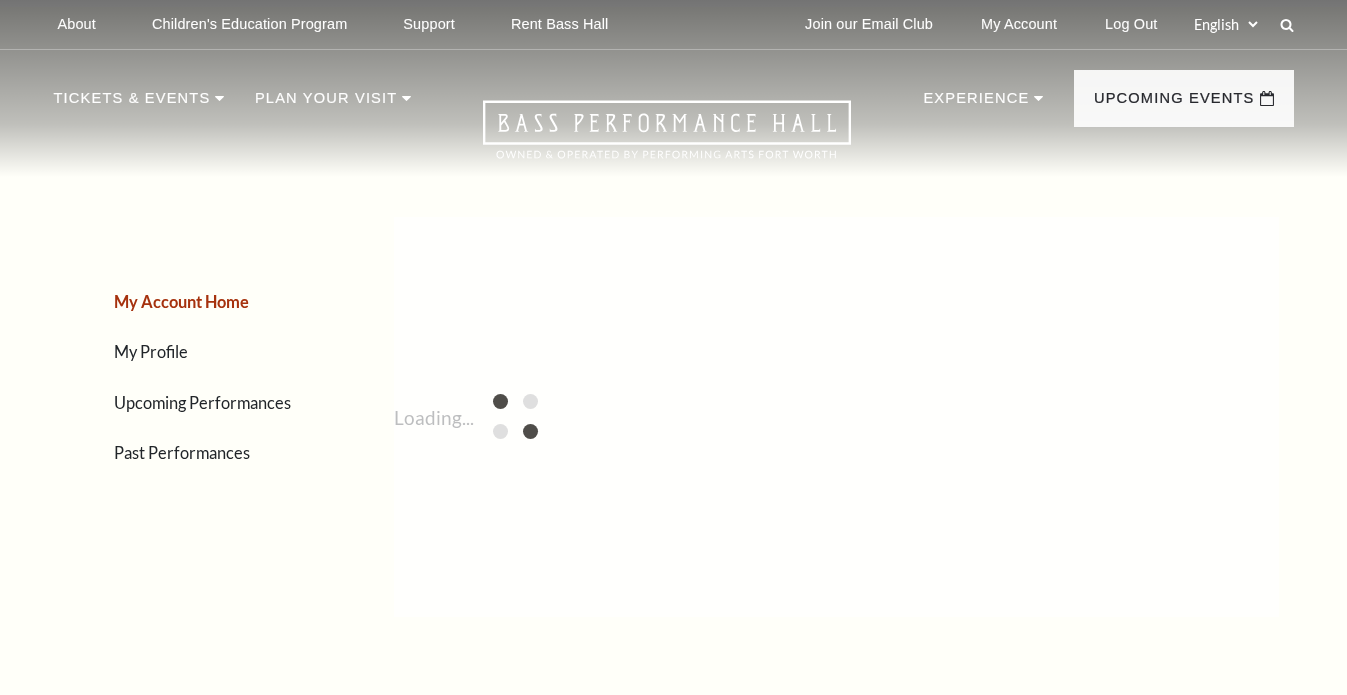 scroll, scrollTop: 0, scrollLeft: 0, axis: both 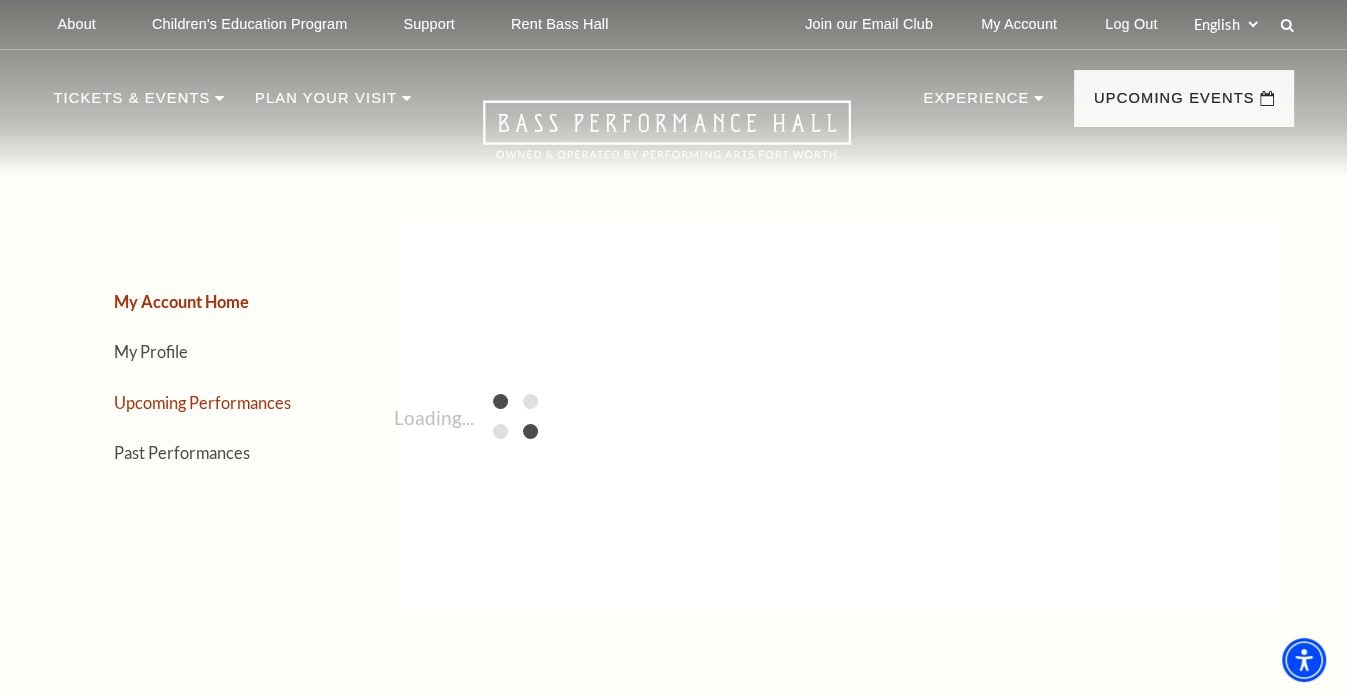 click on "Upcoming Performances" at bounding box center [202, 402] 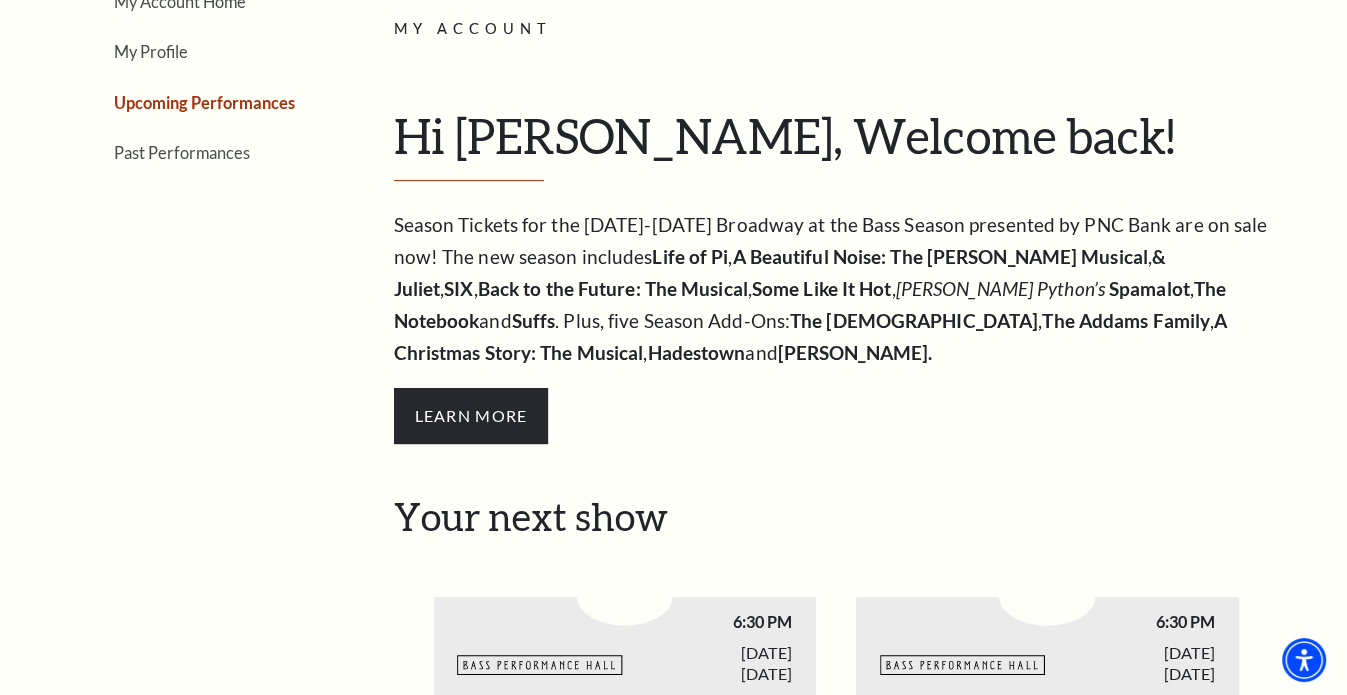scroll, scrollTop: 500, scrollLeft: 0, axis: vertical 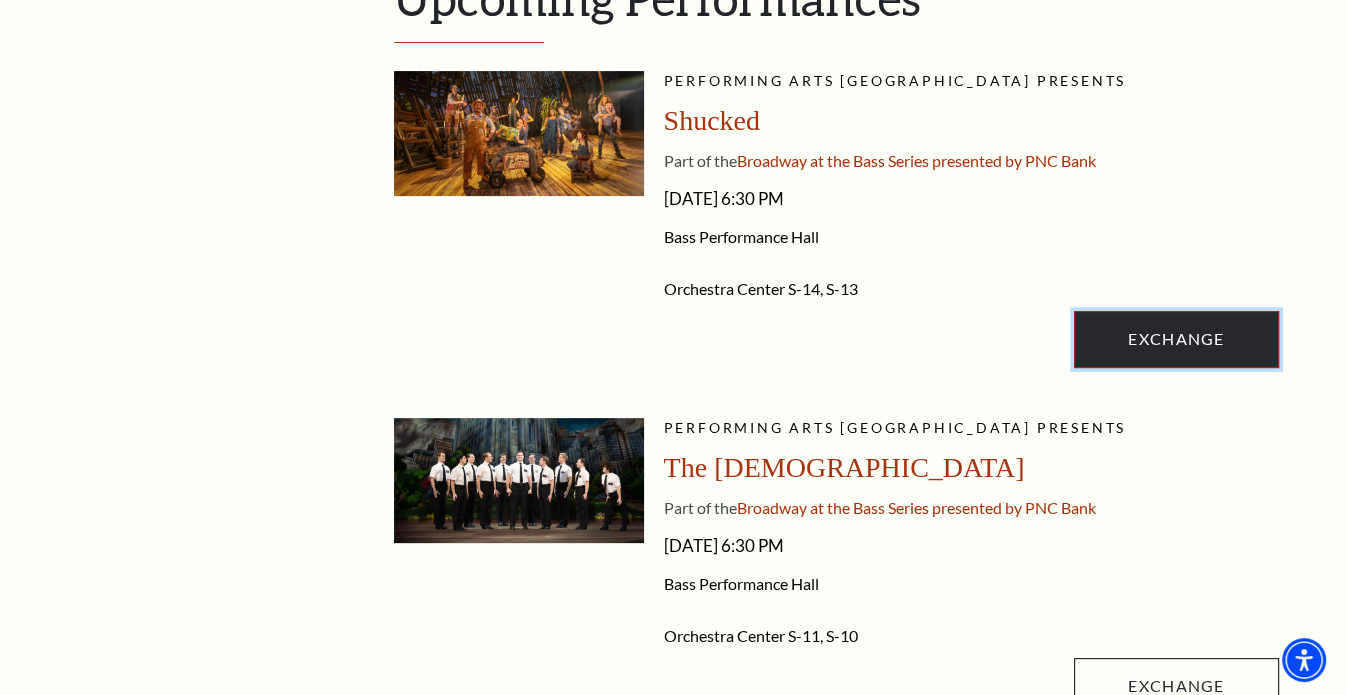 click on "Exchange" at bounding box center (1176, 339) 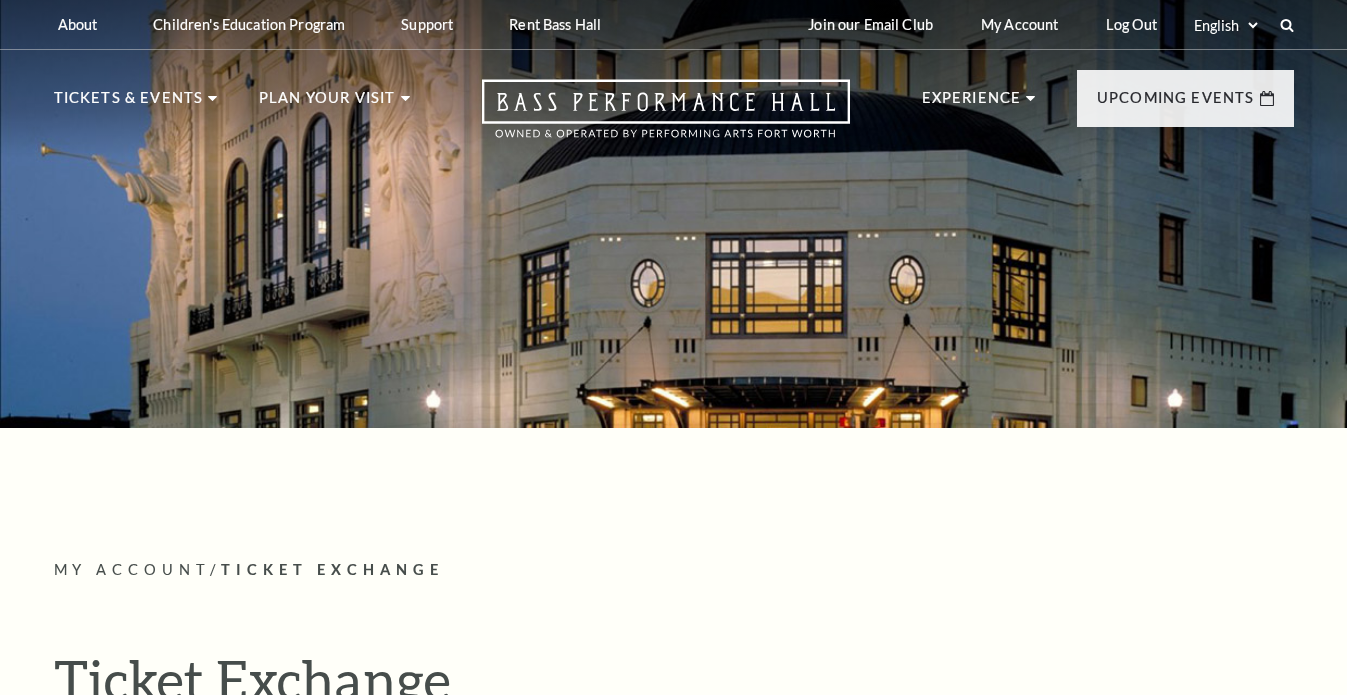 scroll, scrollTop: 0, scrollLeft: 0, axis: both 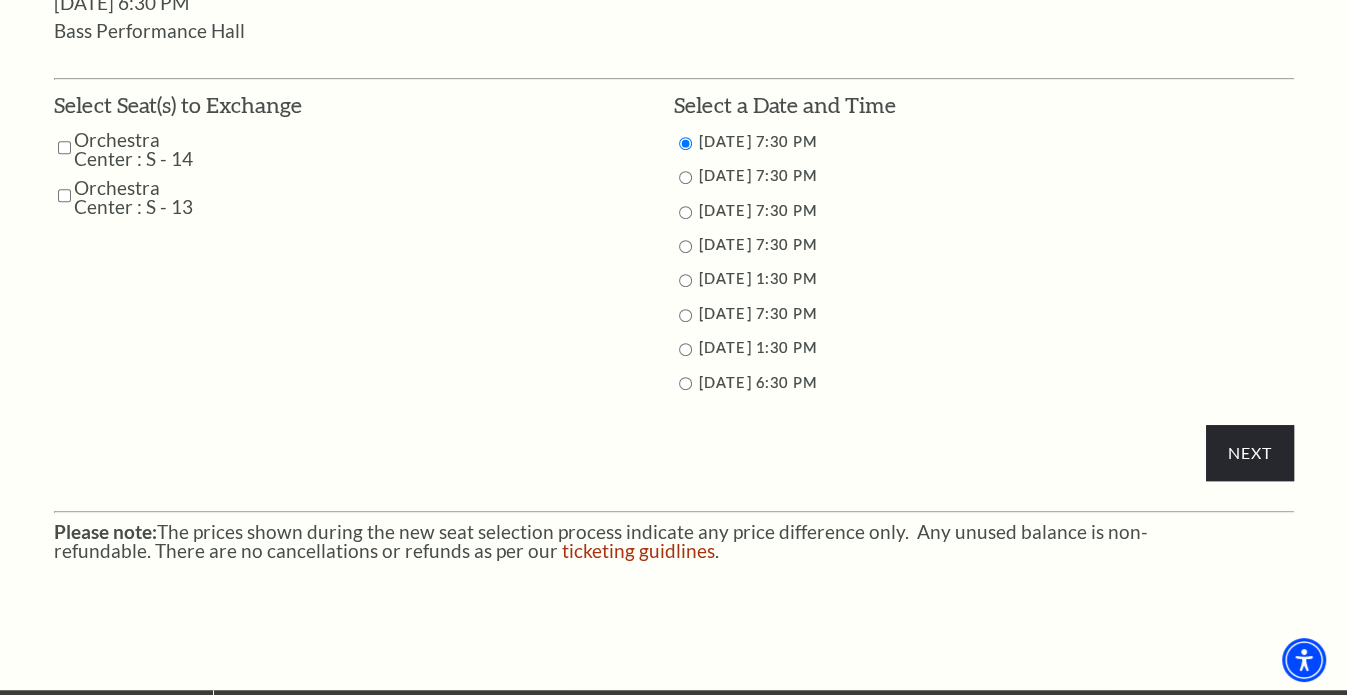 click on "7/30/2025 7:30 PM" at bounding box center (758, 175) 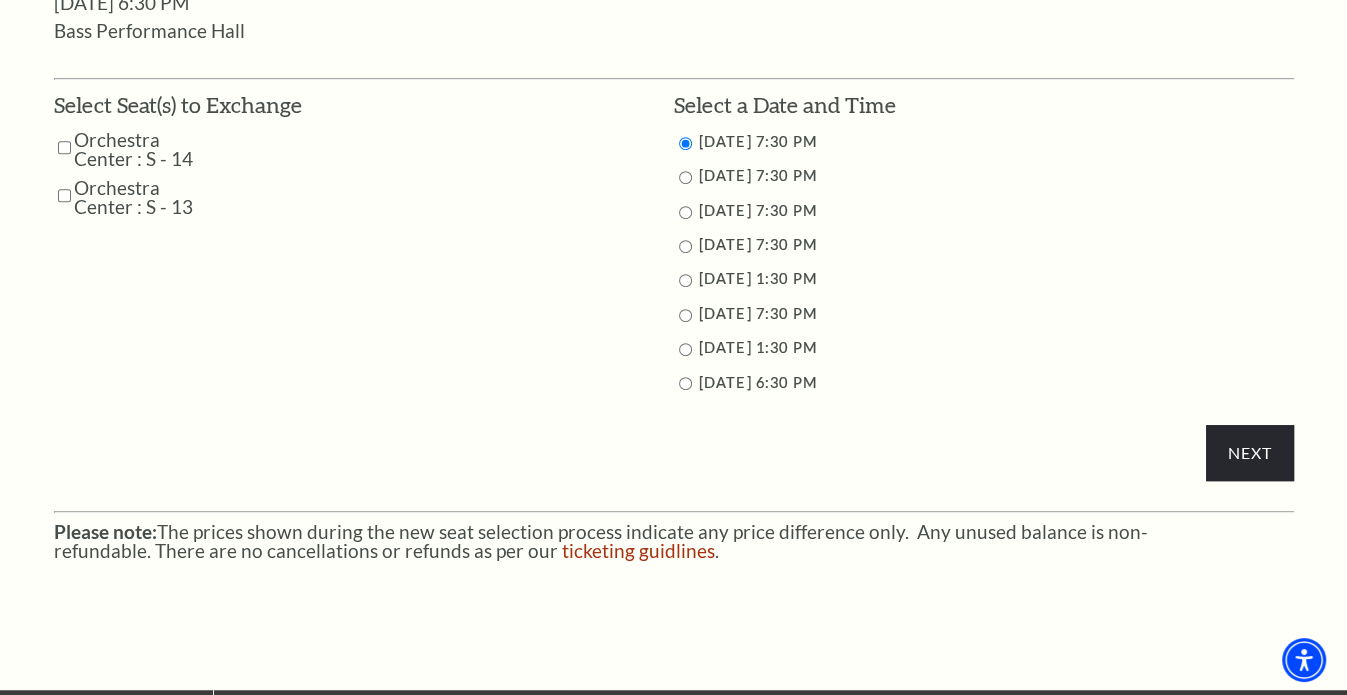 click at bounding box center [685, 177] 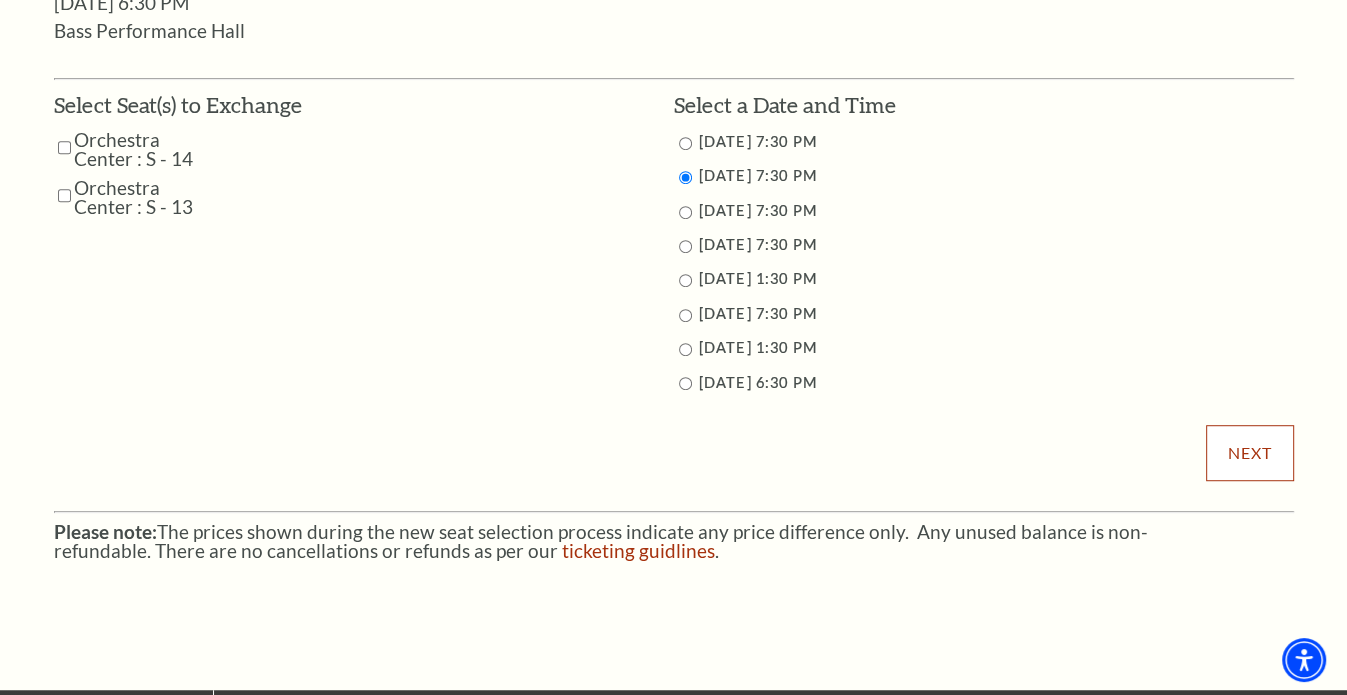 click on "Next" at bounding box center [1249, 453] 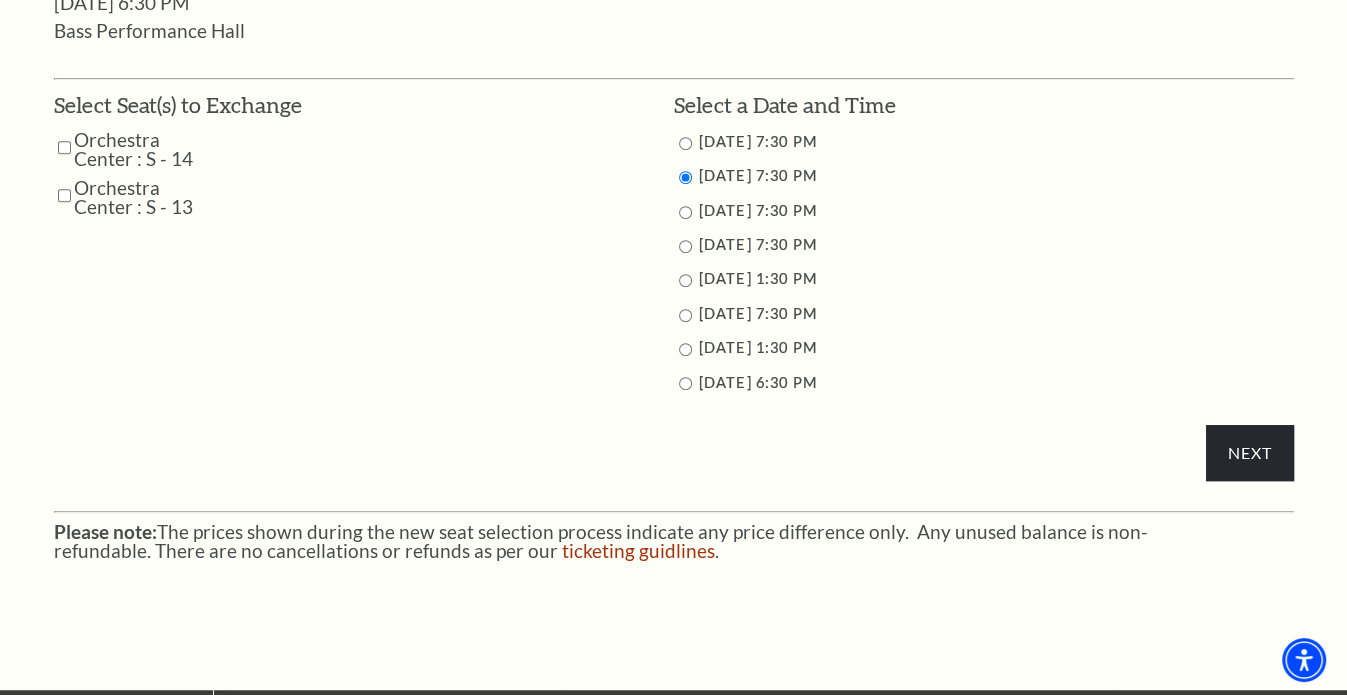 click on "Orchestra Center : S - 14" at bounding box center (145, 149) 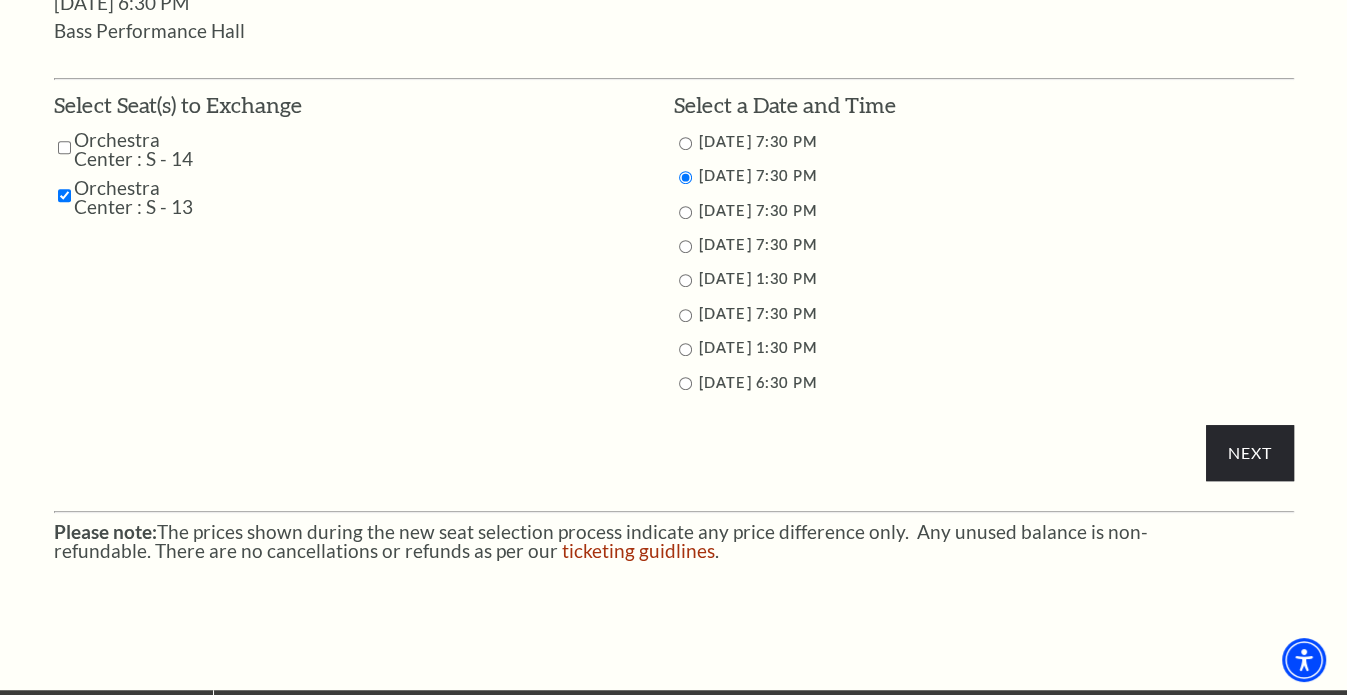click at bounding box center (64, 147) 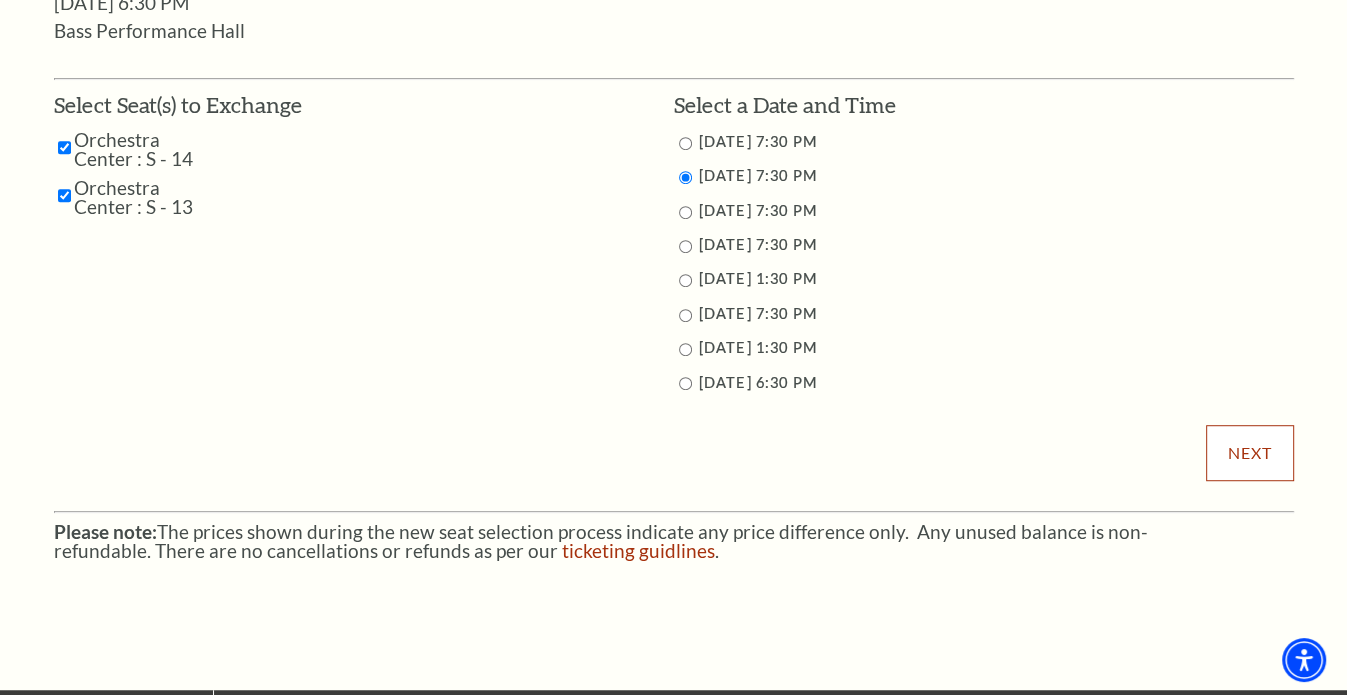 click on "Next" at bounding box center [1249, 453] 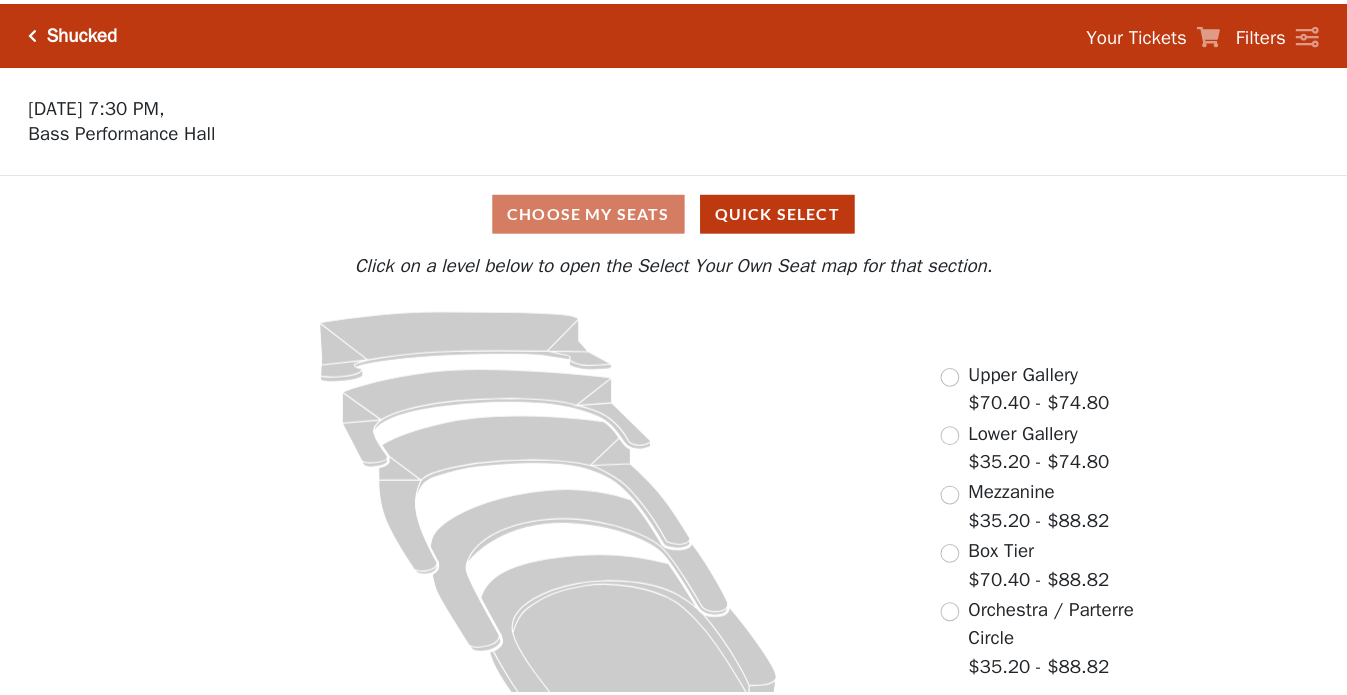 scroll, scrollTop: 0, scrollLeft: 0, axis: both 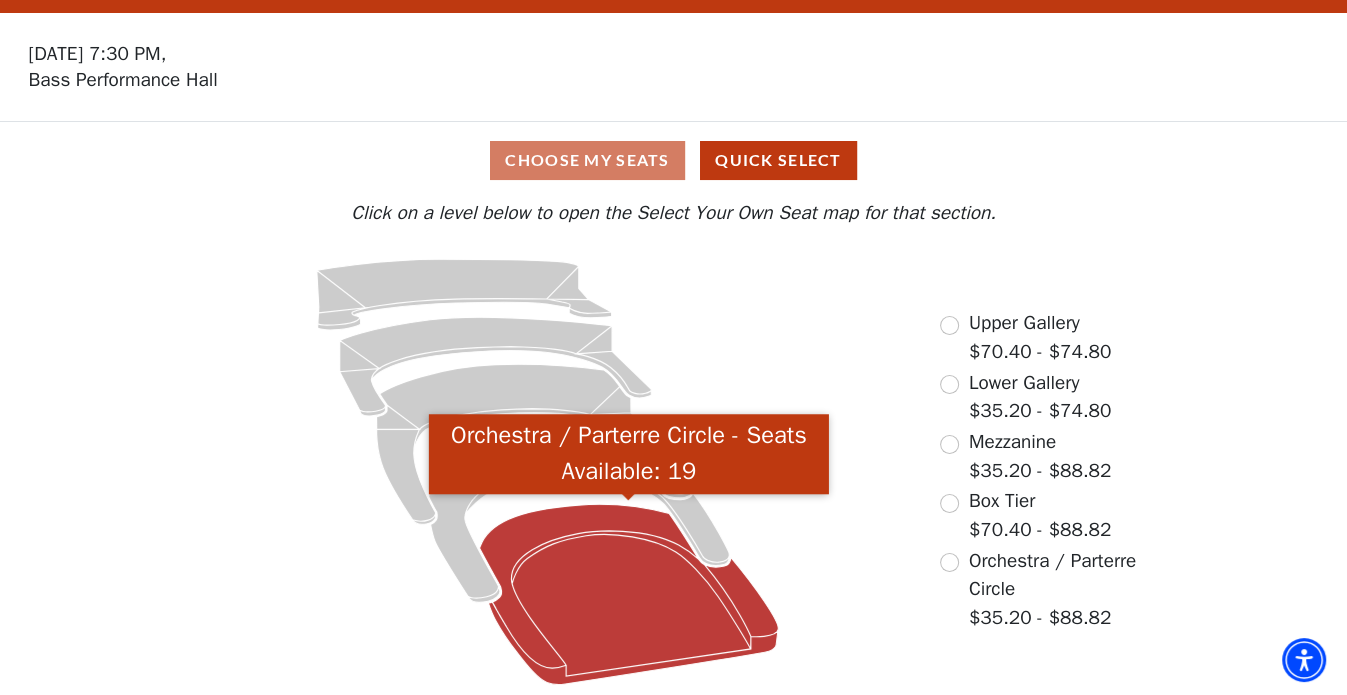 click 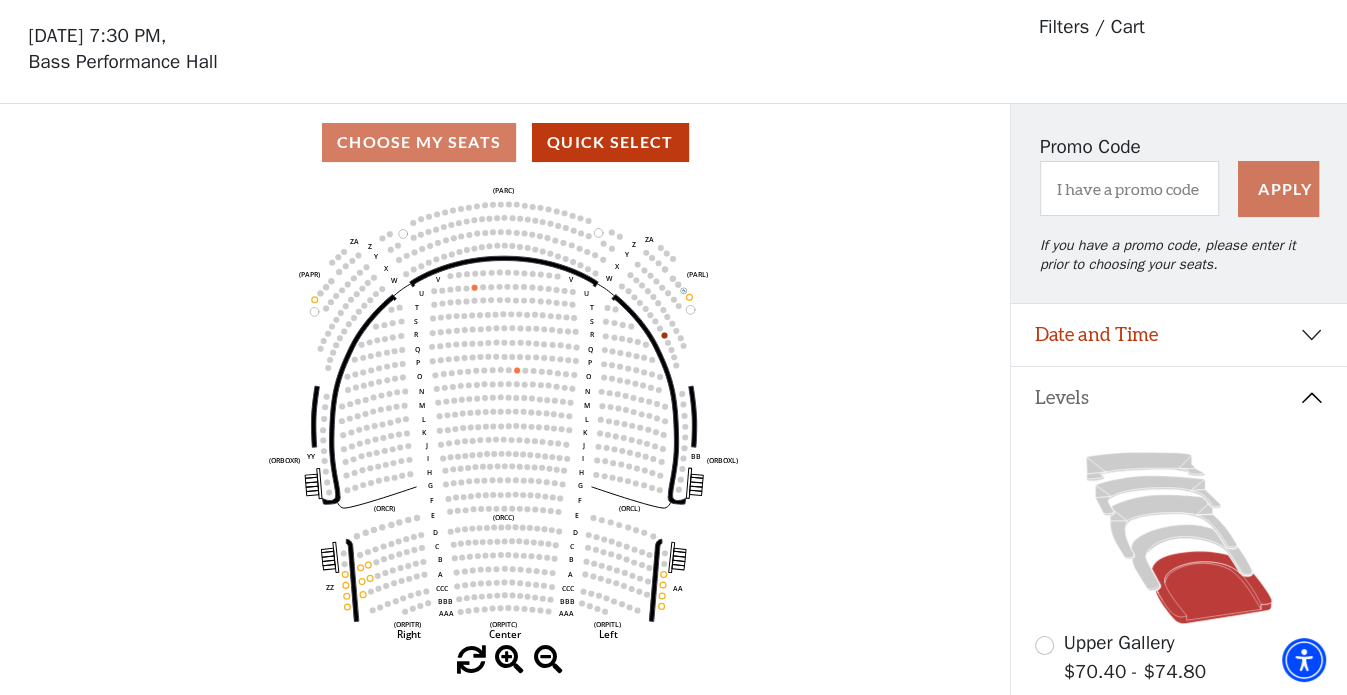 scroll, scrollTop: 92, scrollLeft: 0, axis: vertical 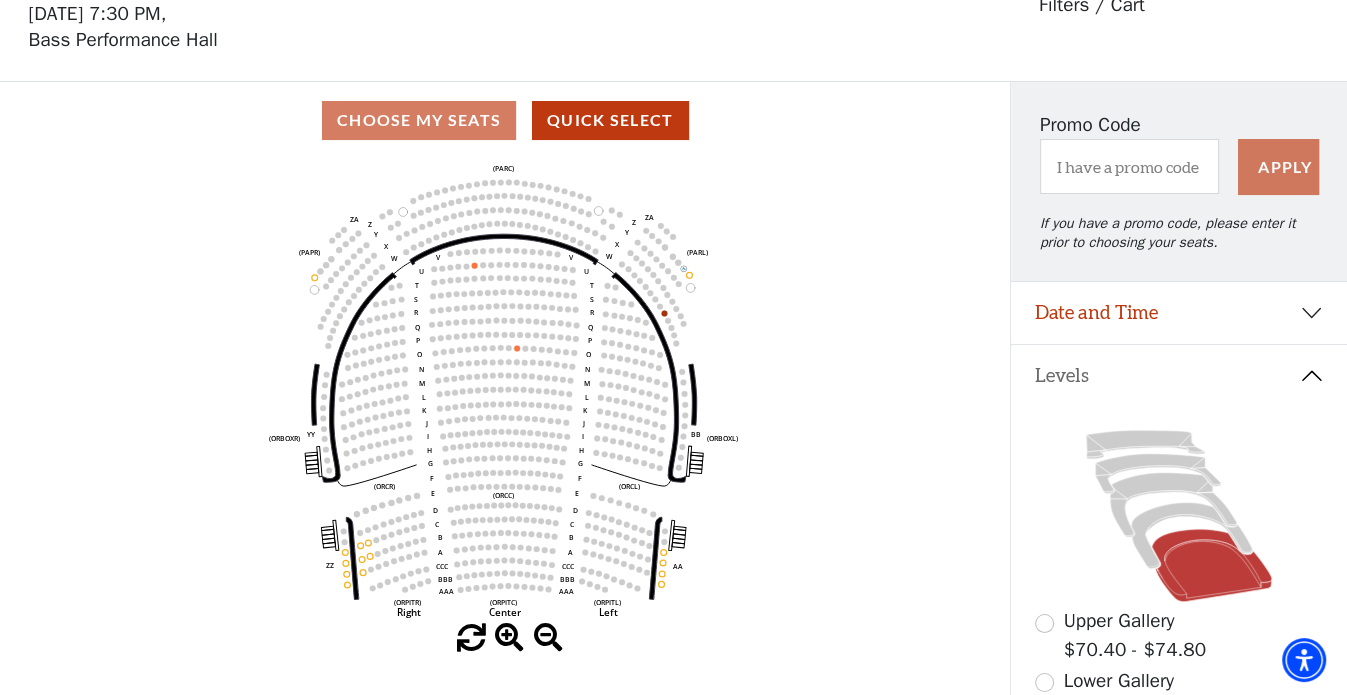 click 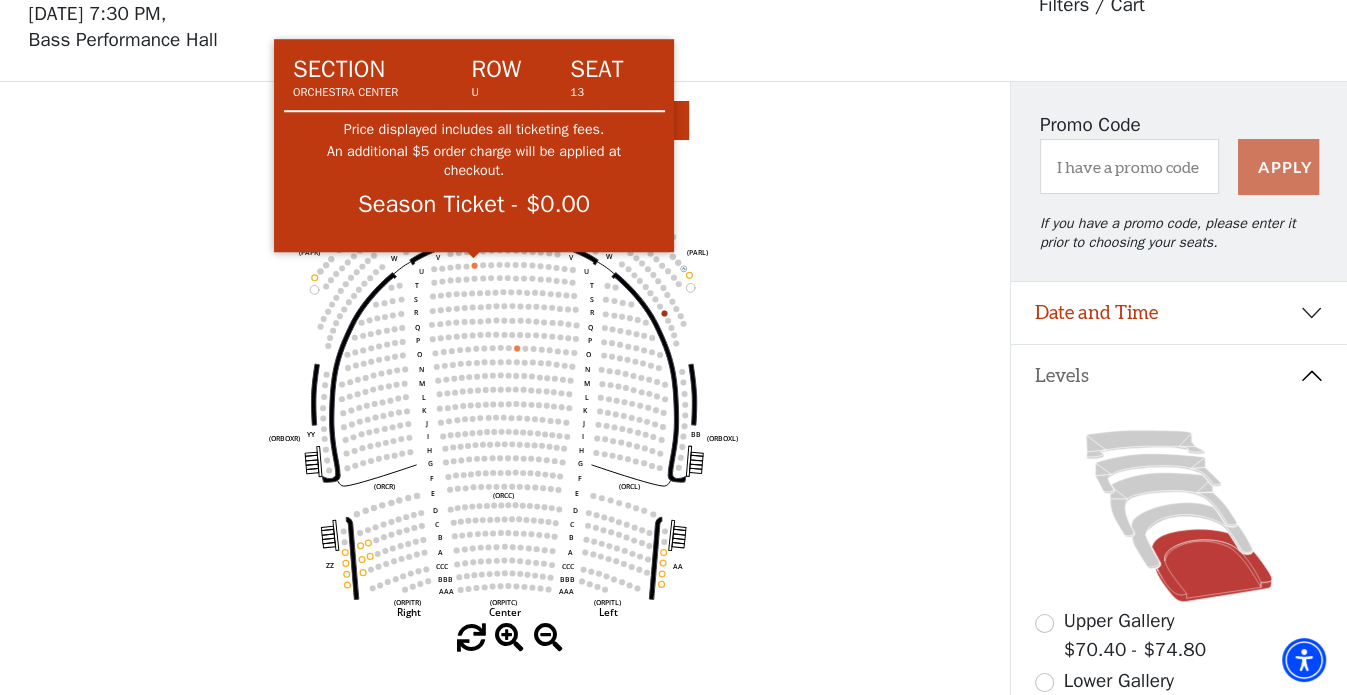 click 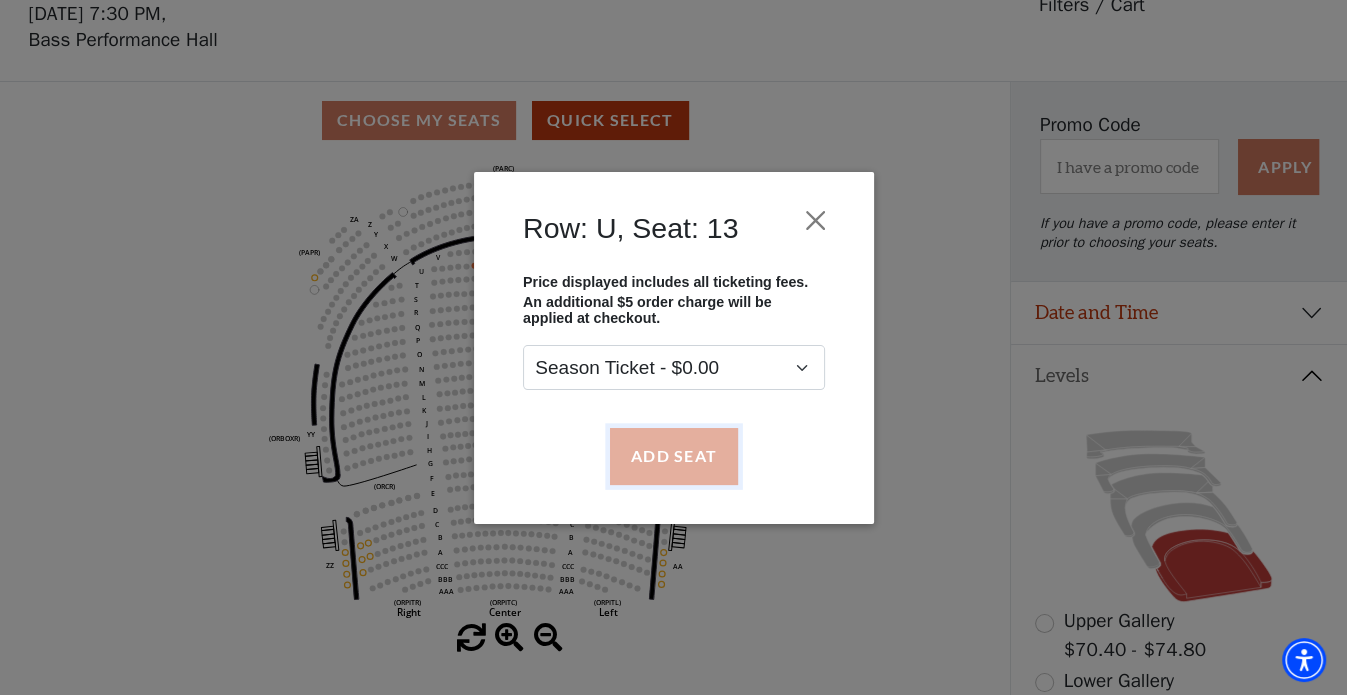 click on "Add Seat" at bounding box center (673, 456) 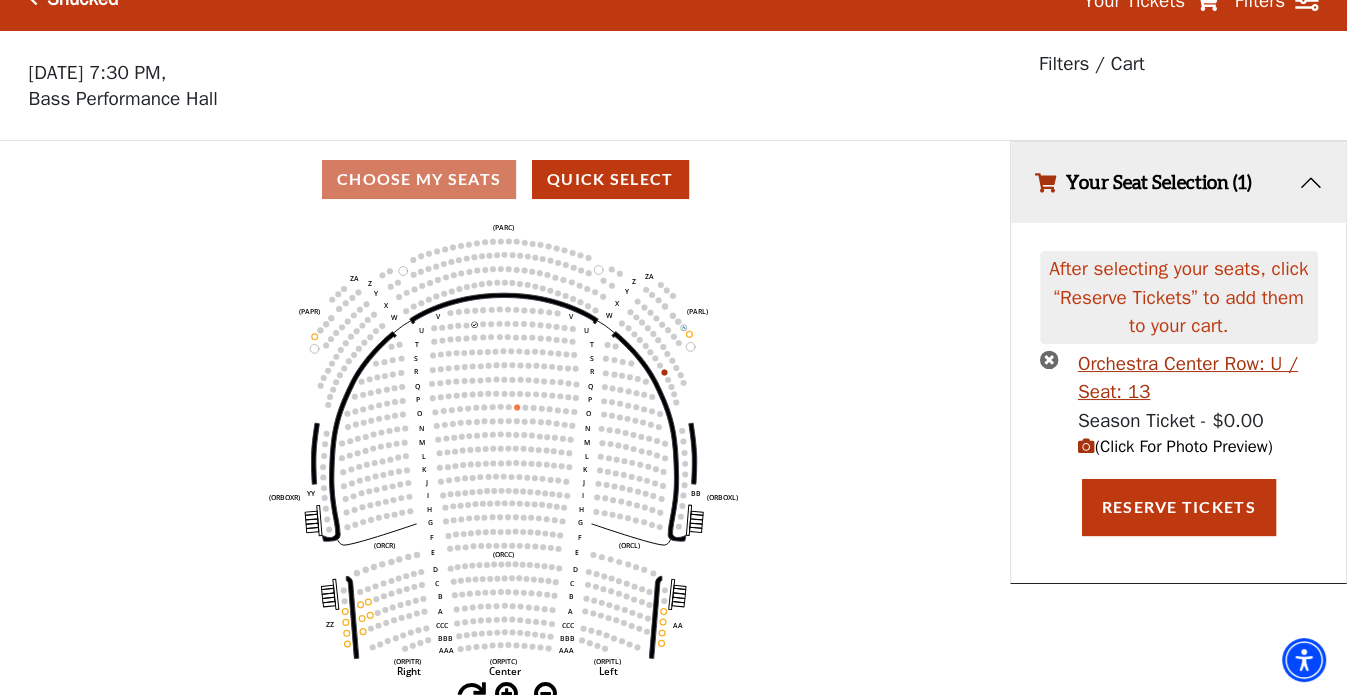 scroll, scrollTop: 0, scrollLeft: 0, axis: both 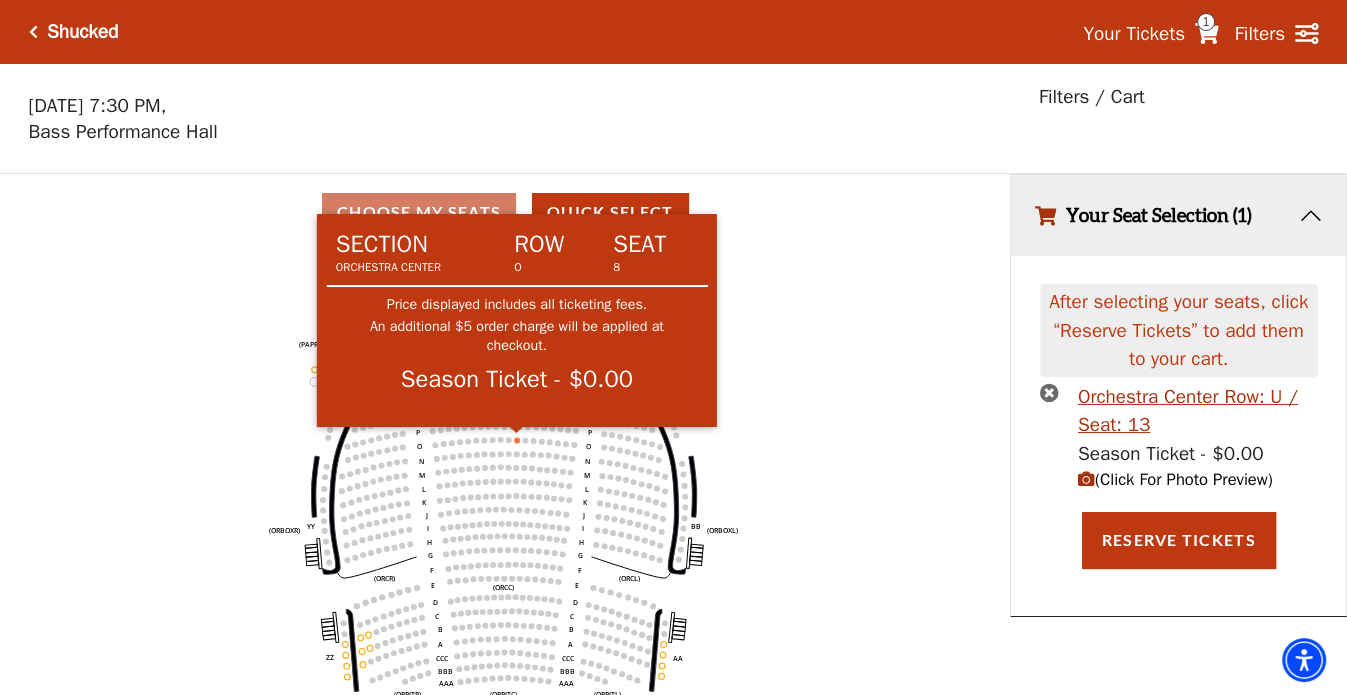 click 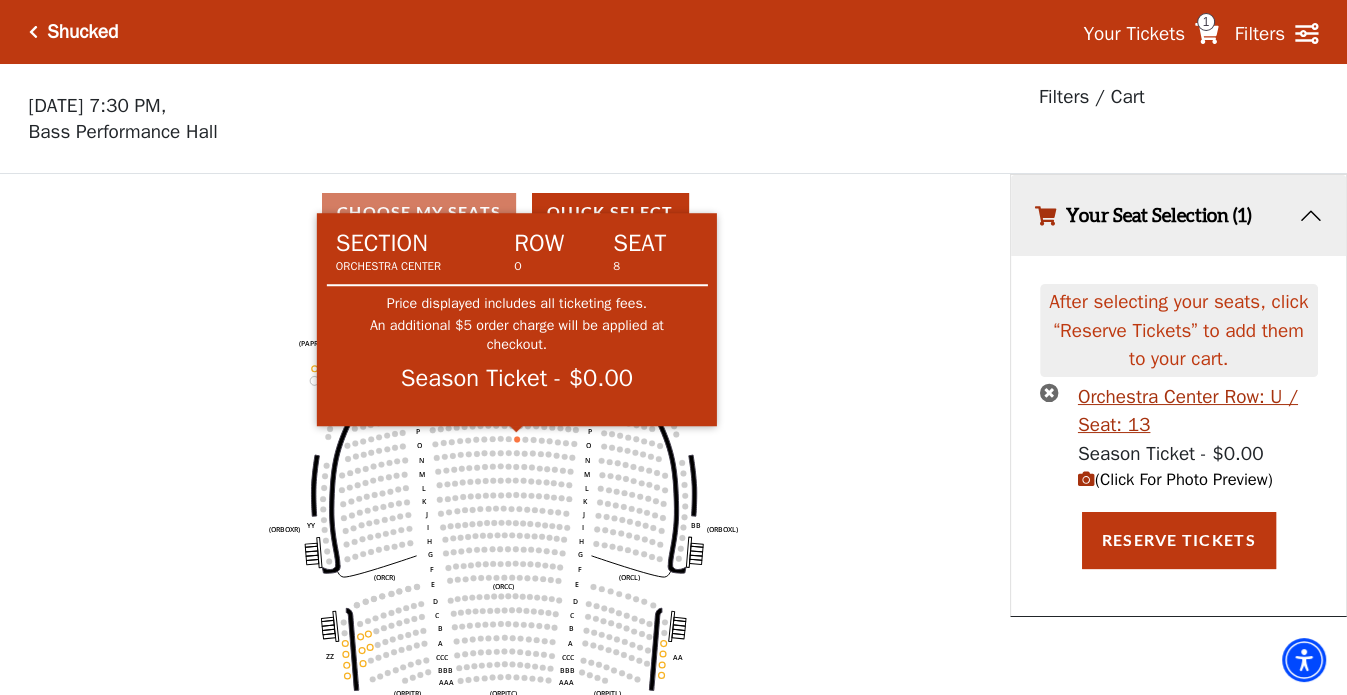 click 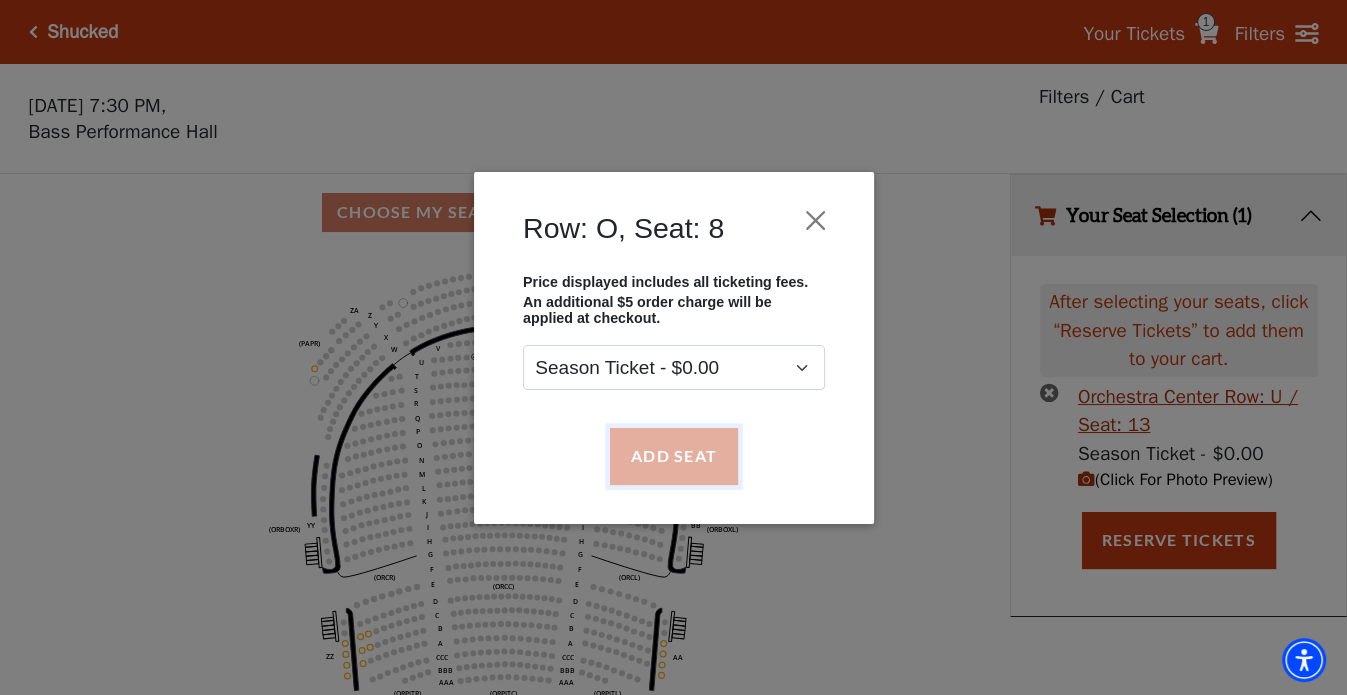 click on "Add Seat" at bounding box center (673, 456) 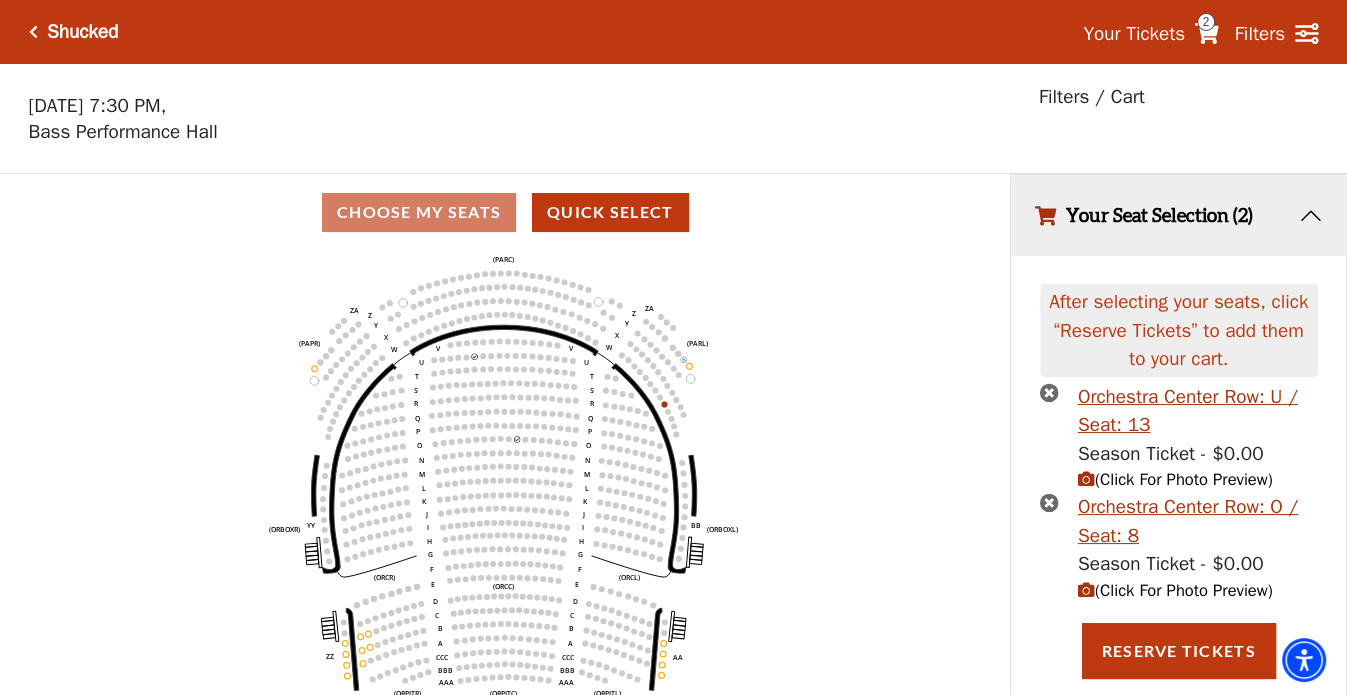 scroll, scrollTop: 46, scrollLeft: 0, axis: vertical 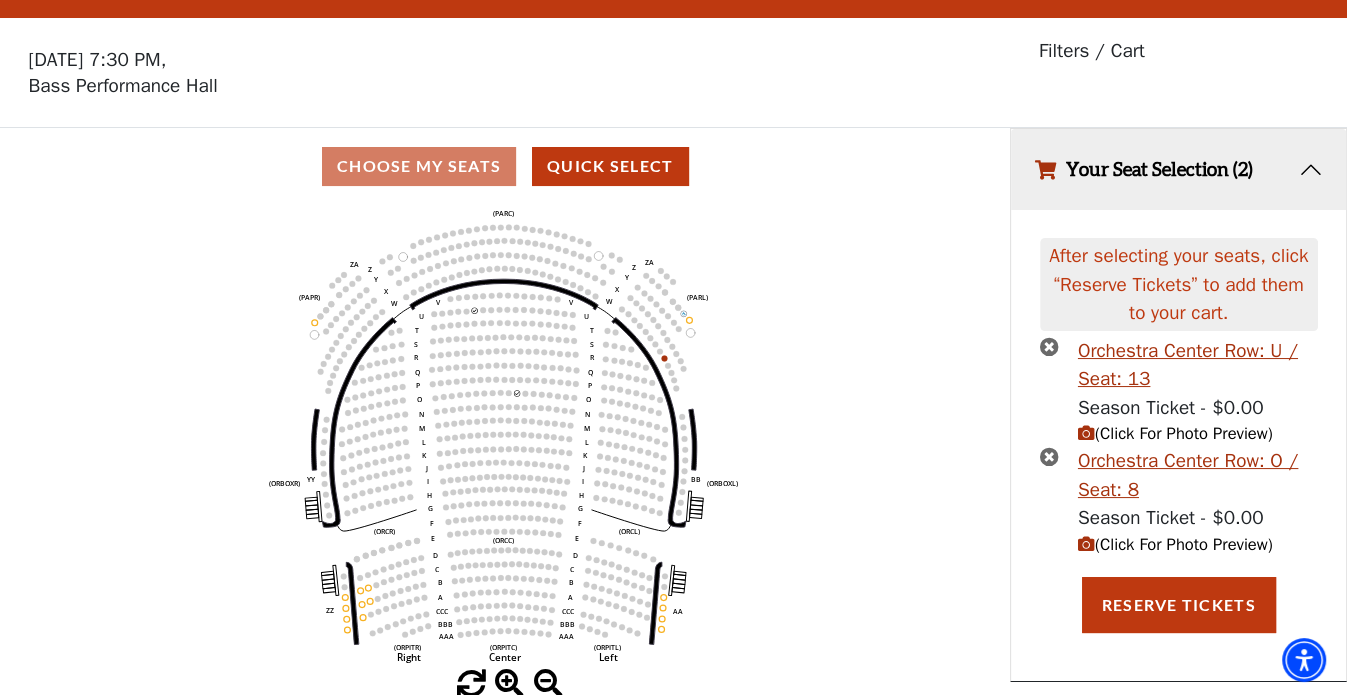 click on "(Click For Photo Preview)" at bounding box center [1175, 433] 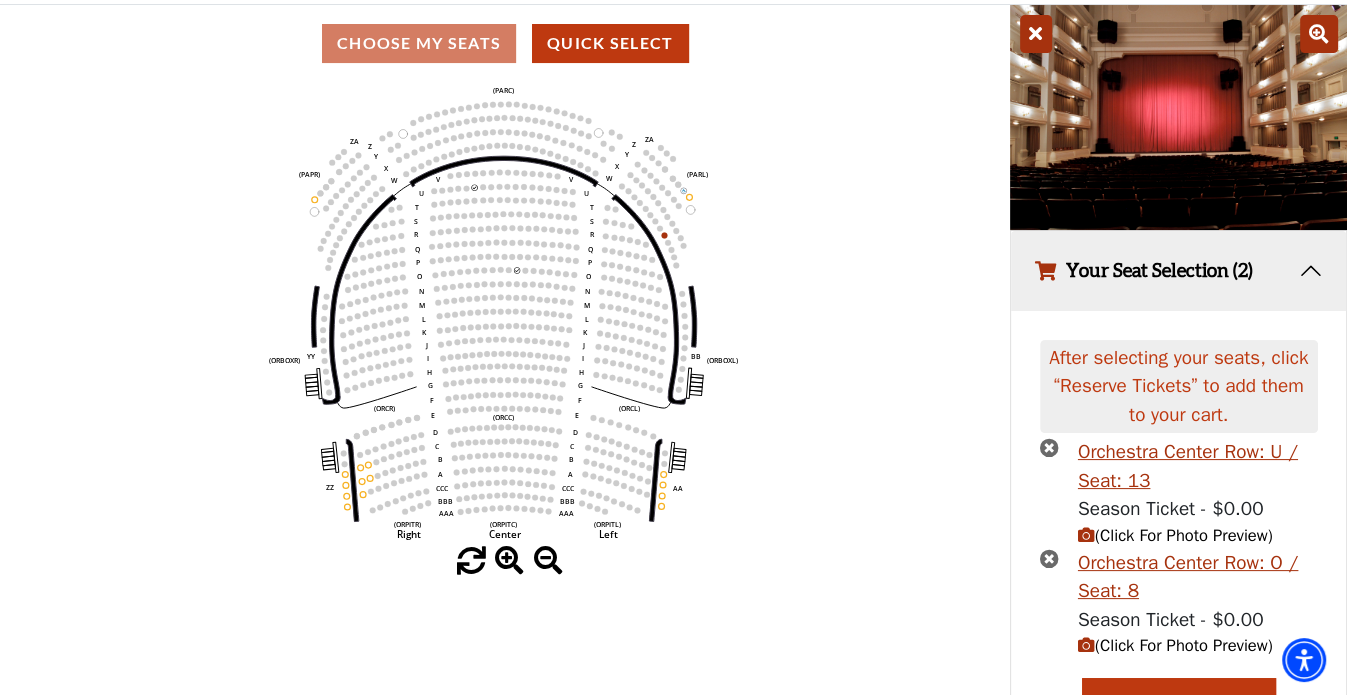 scroll, scrollTop: 246, scrollLeft: 0, axis: vertical 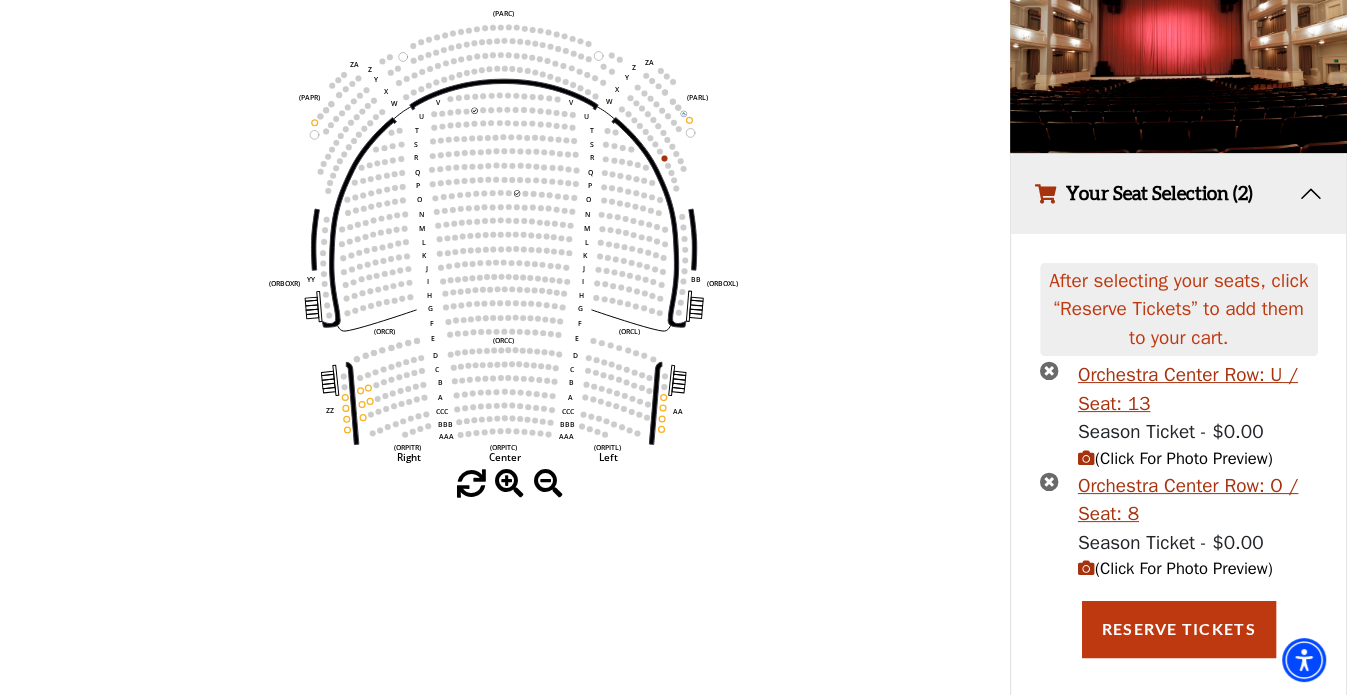 click on "(Click For Photo Preview)" at bounding box center [1175, 568] 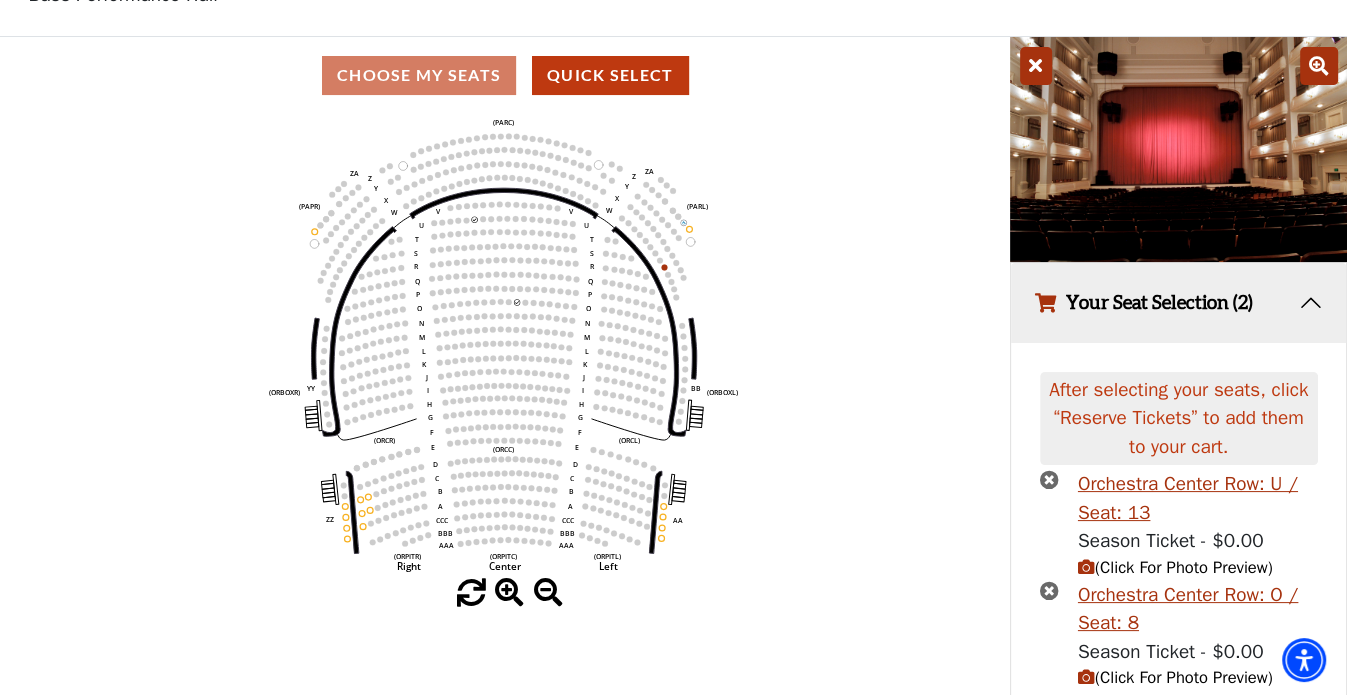scroll, scrollTop: 154, scrollLeft: 0, axis: vertical 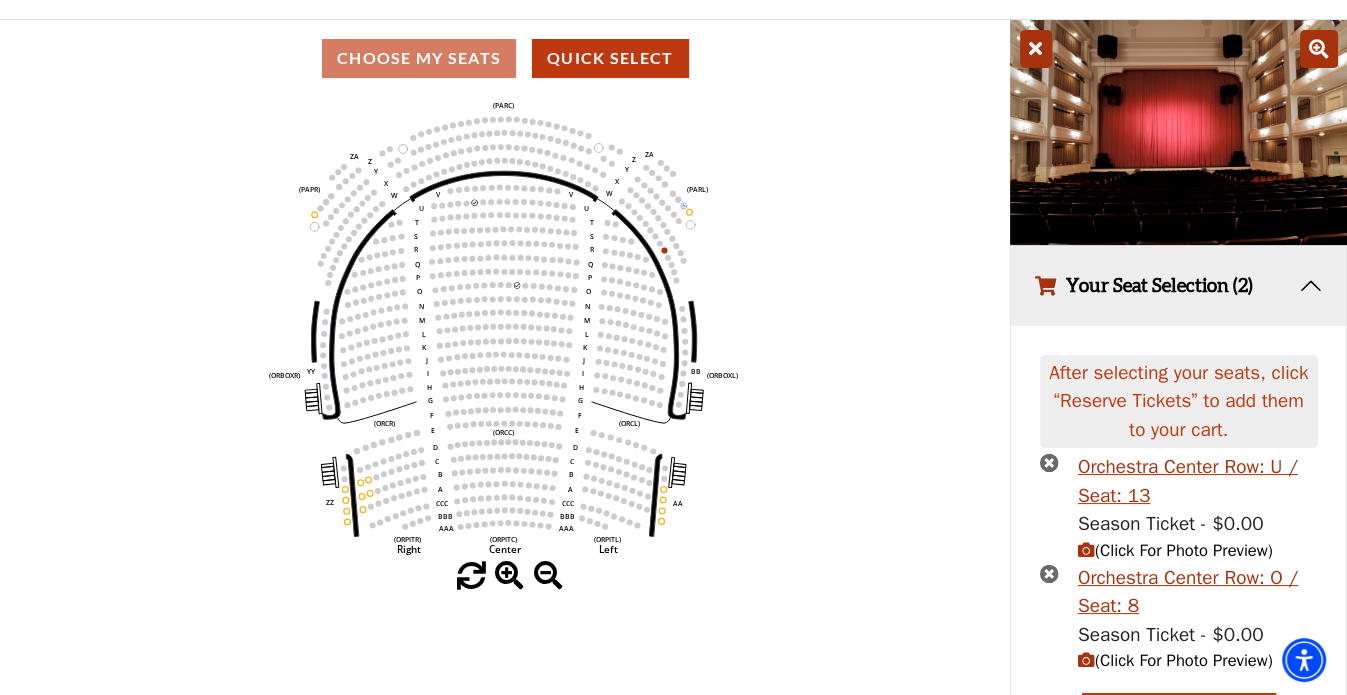 click at bounding box center [1049, 462] 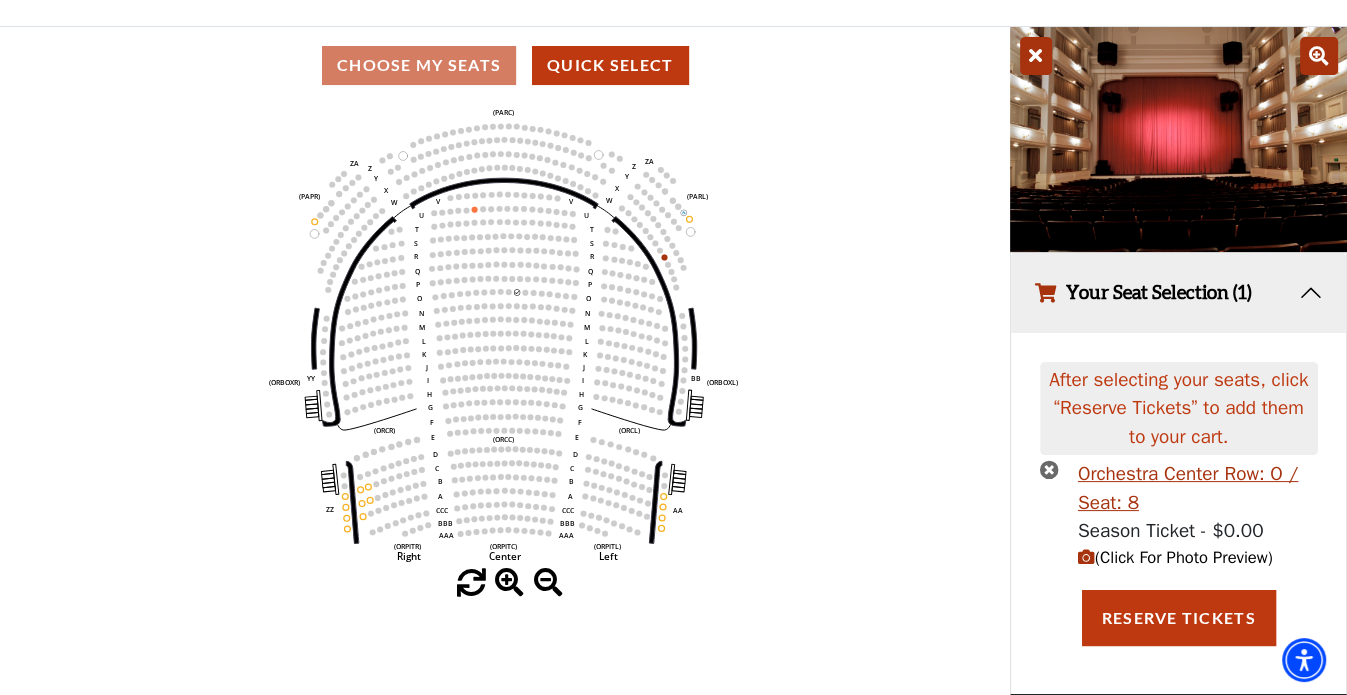 scroll, scrollTop: 143, scrollLeft: 0, axis: vertical 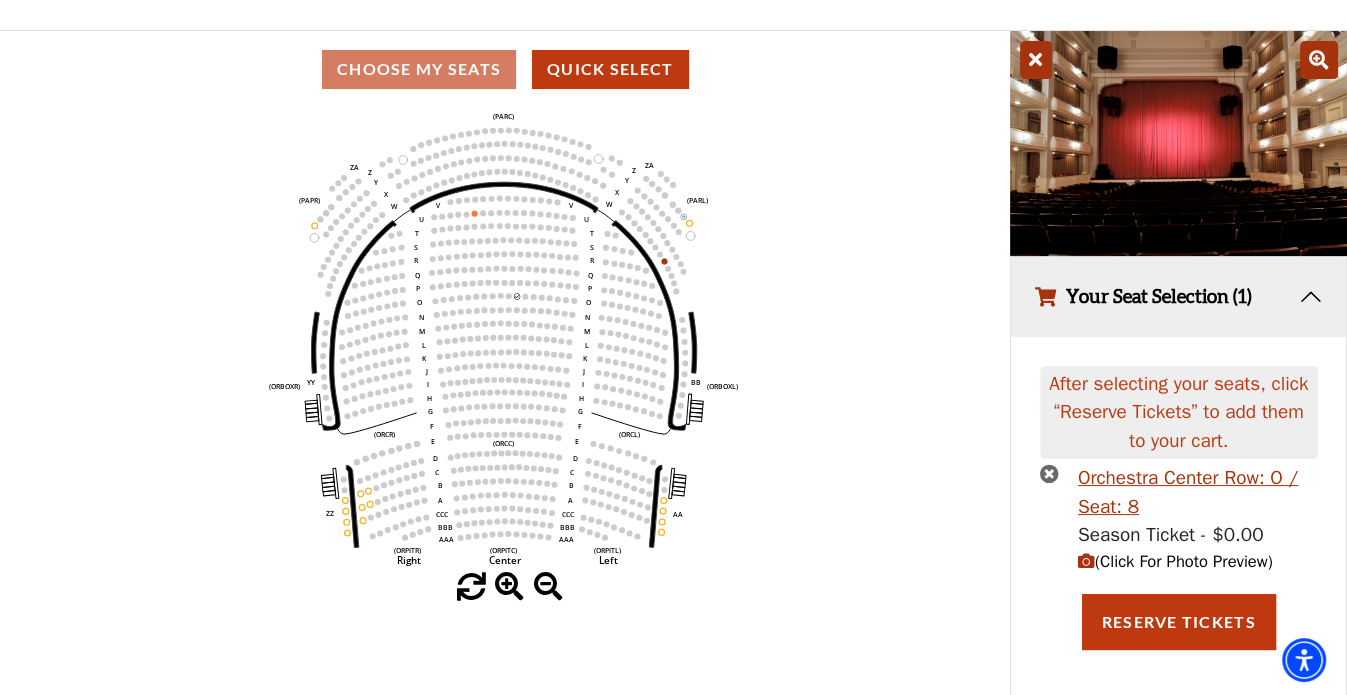 click at bounding box center (1049, 473) 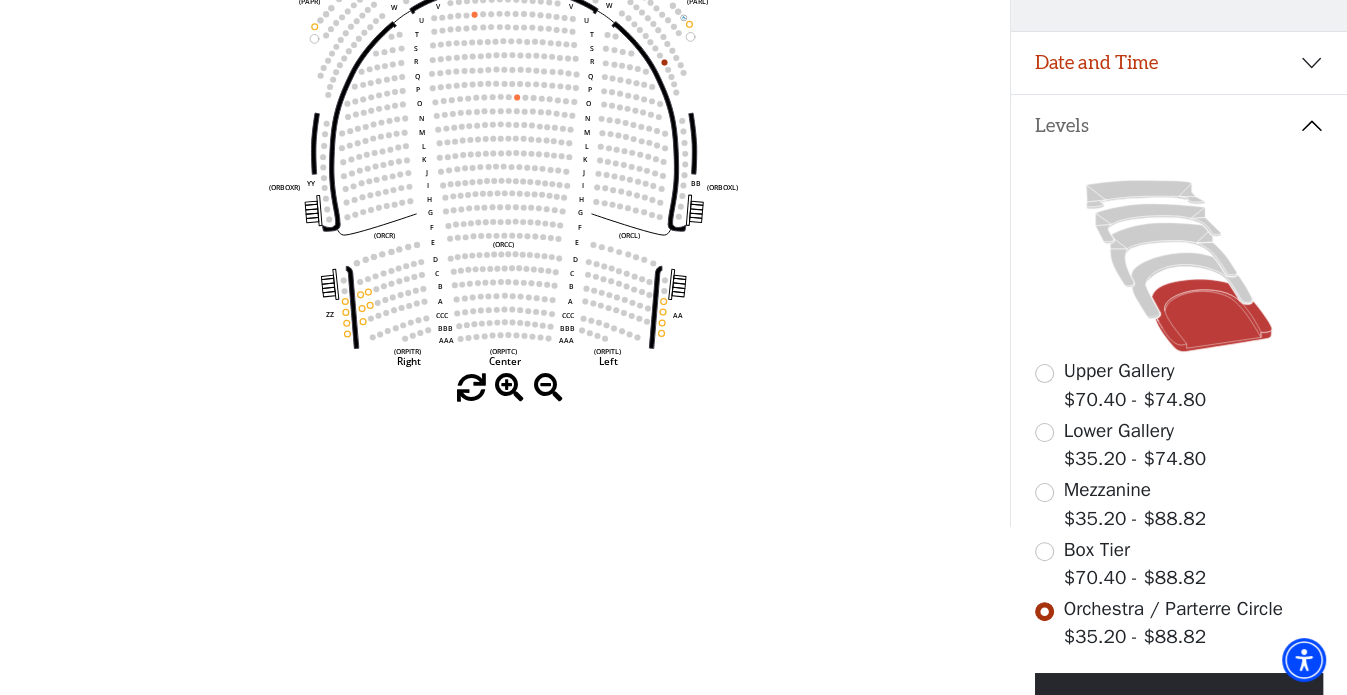 scroll, scrollTop: 370, scrollLeft: 0, axis: vertical 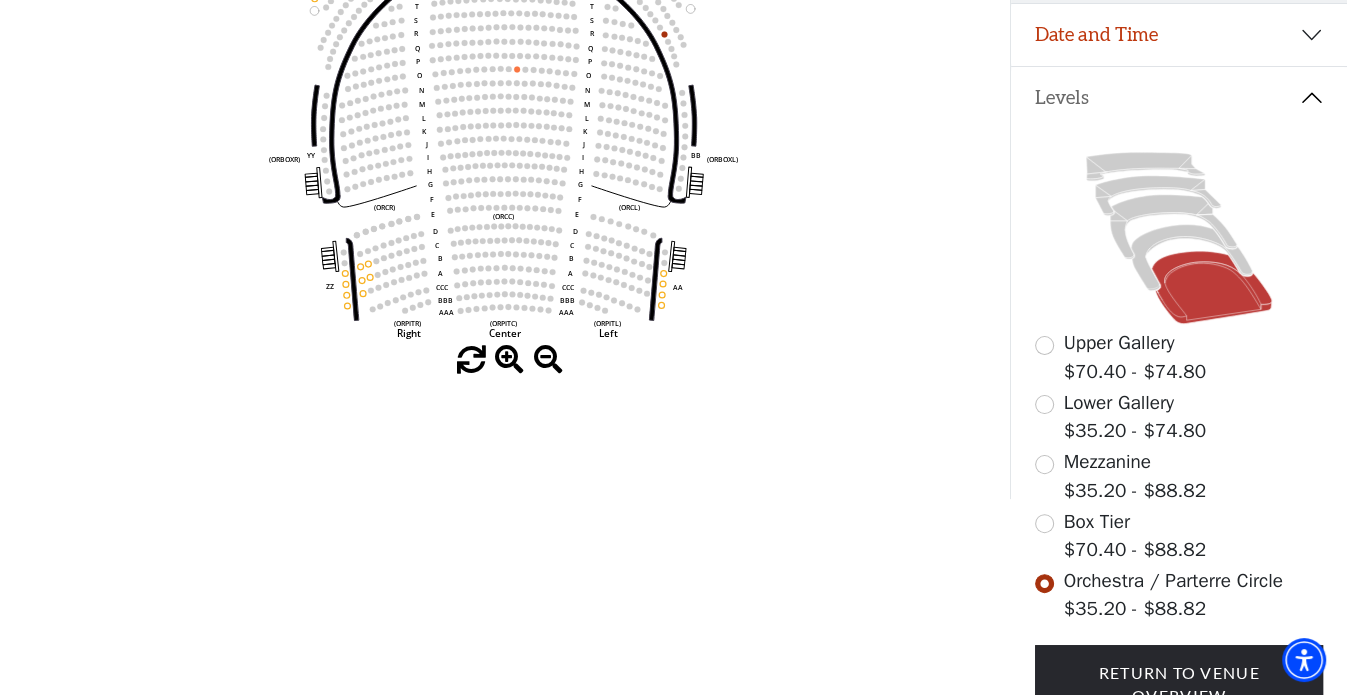 click on "Box Tier" at bounding box center [1097, 522] 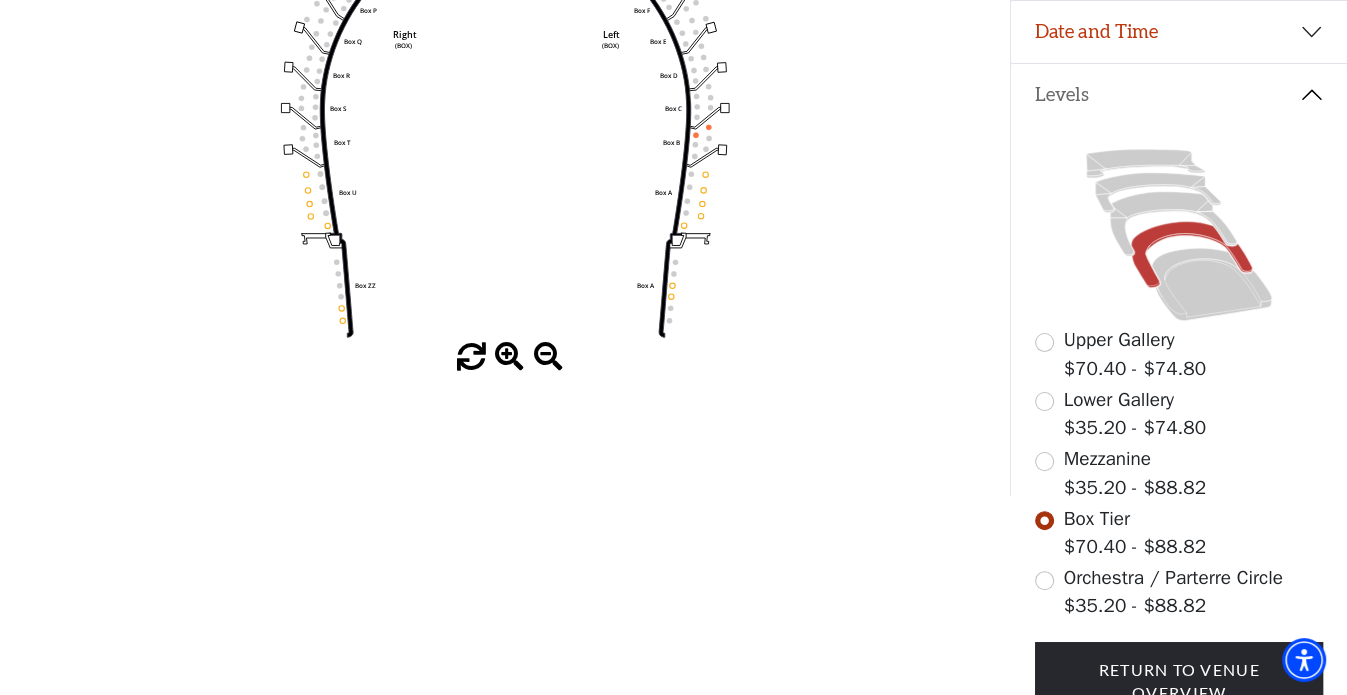 scroll, scrollTop: 392, scrollLeft: 0, axis: vertical 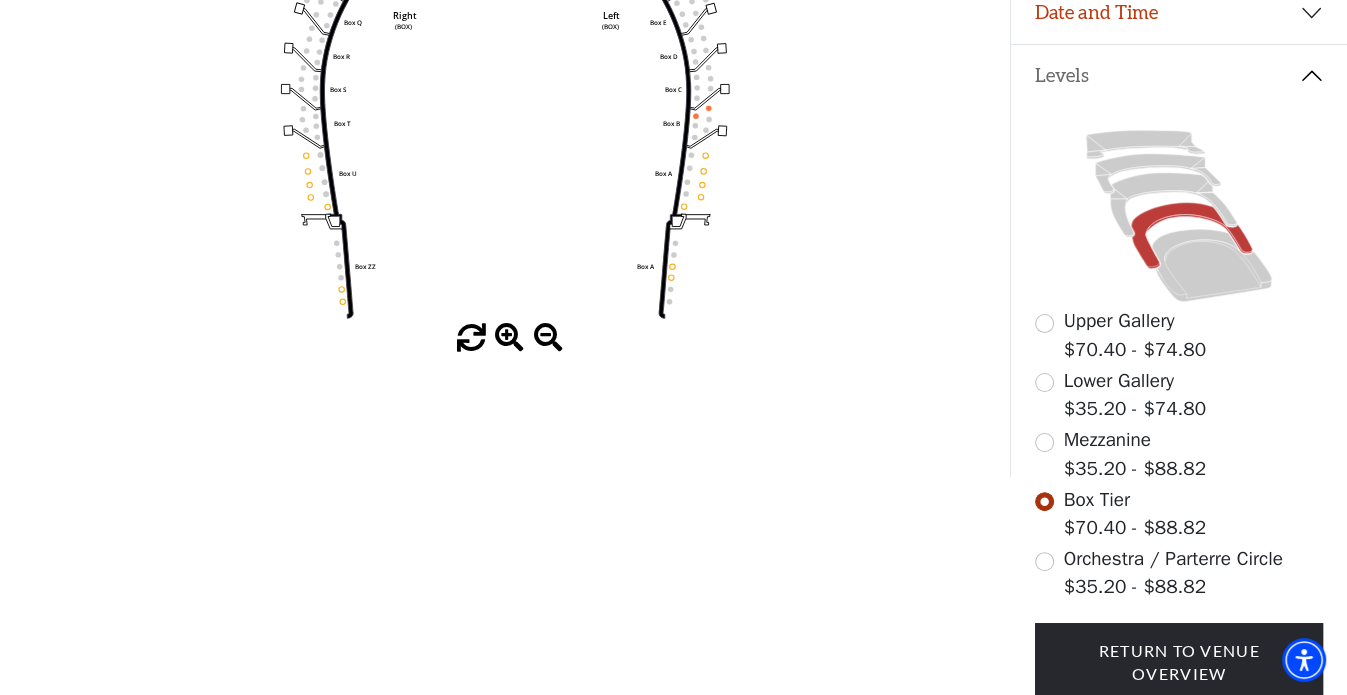 click on "Mezzanine" at bounding box center (1107, 440) 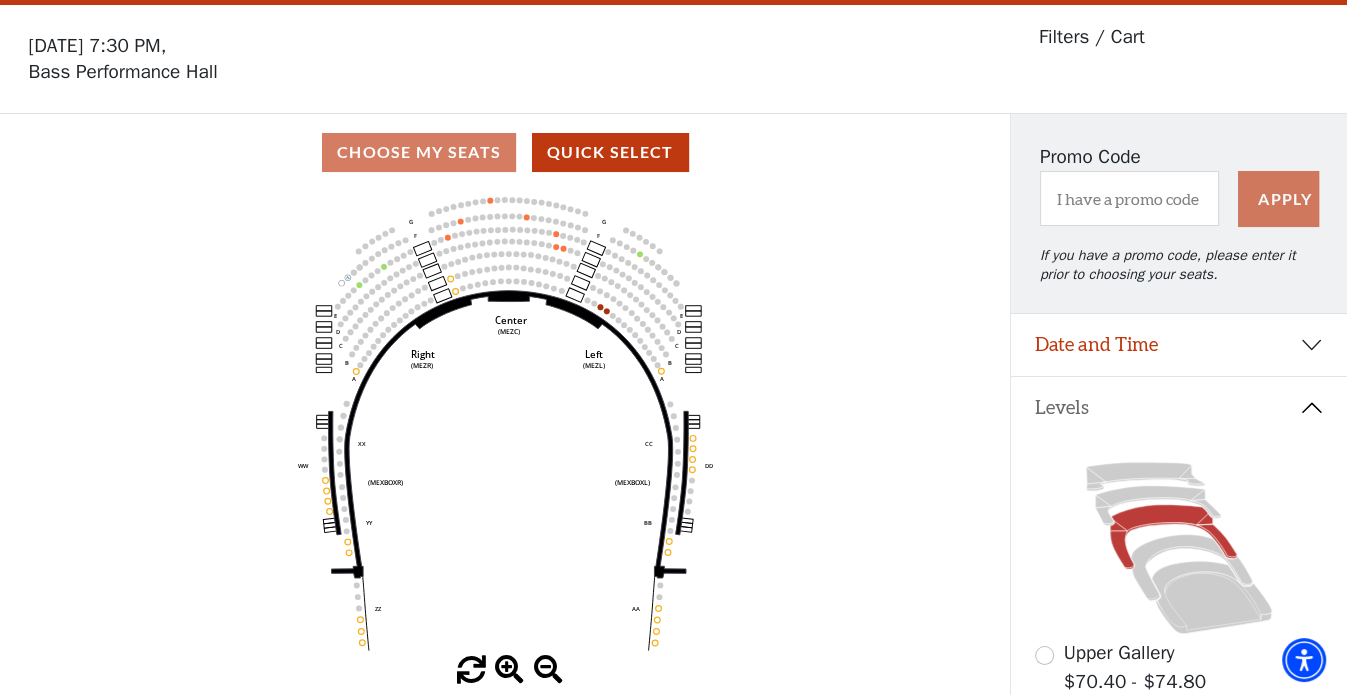 scroll, scrollTop: 92, scrollLeft: 0, axis: vertical 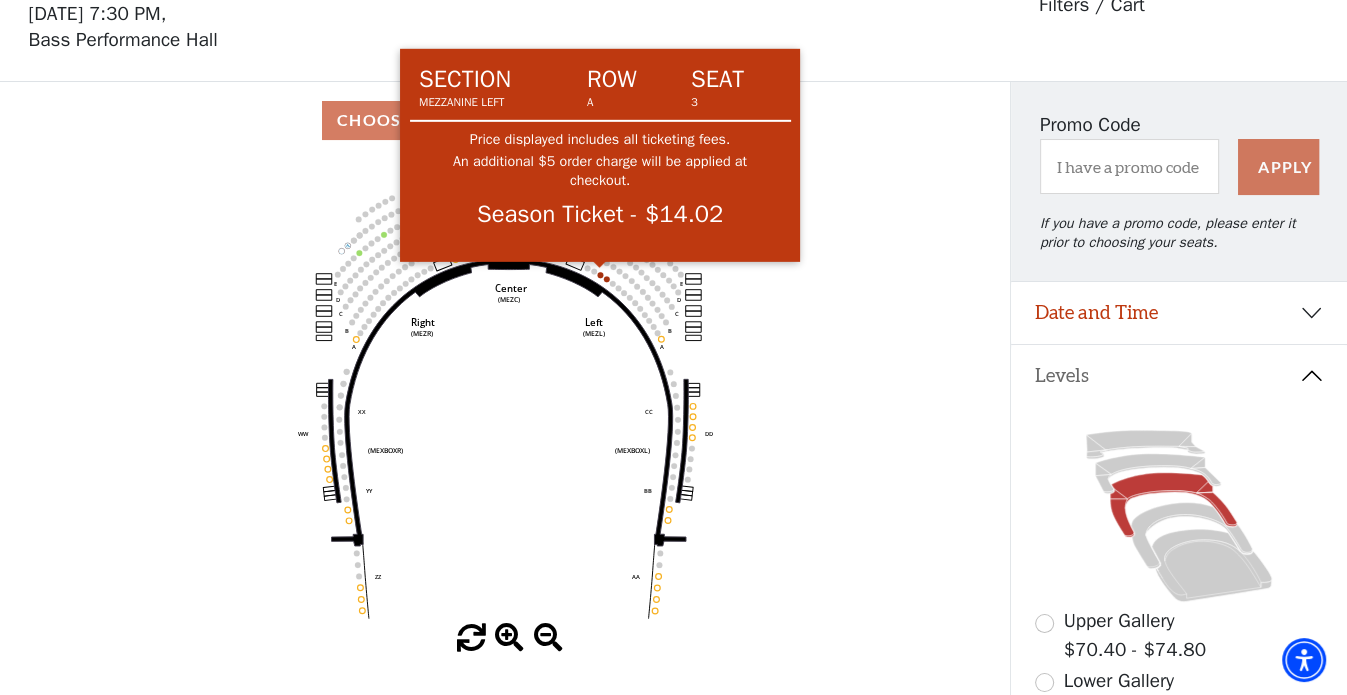 click 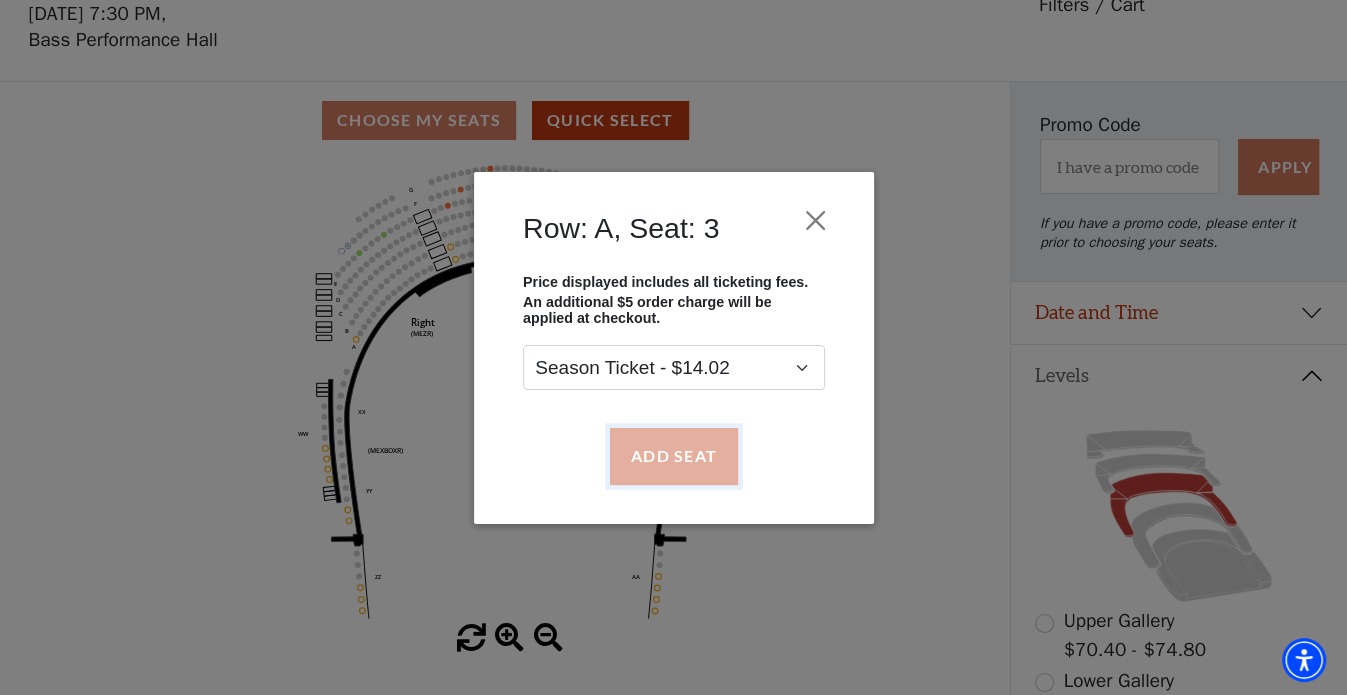 click on "Add Seat" at bounding box center (673, 456) 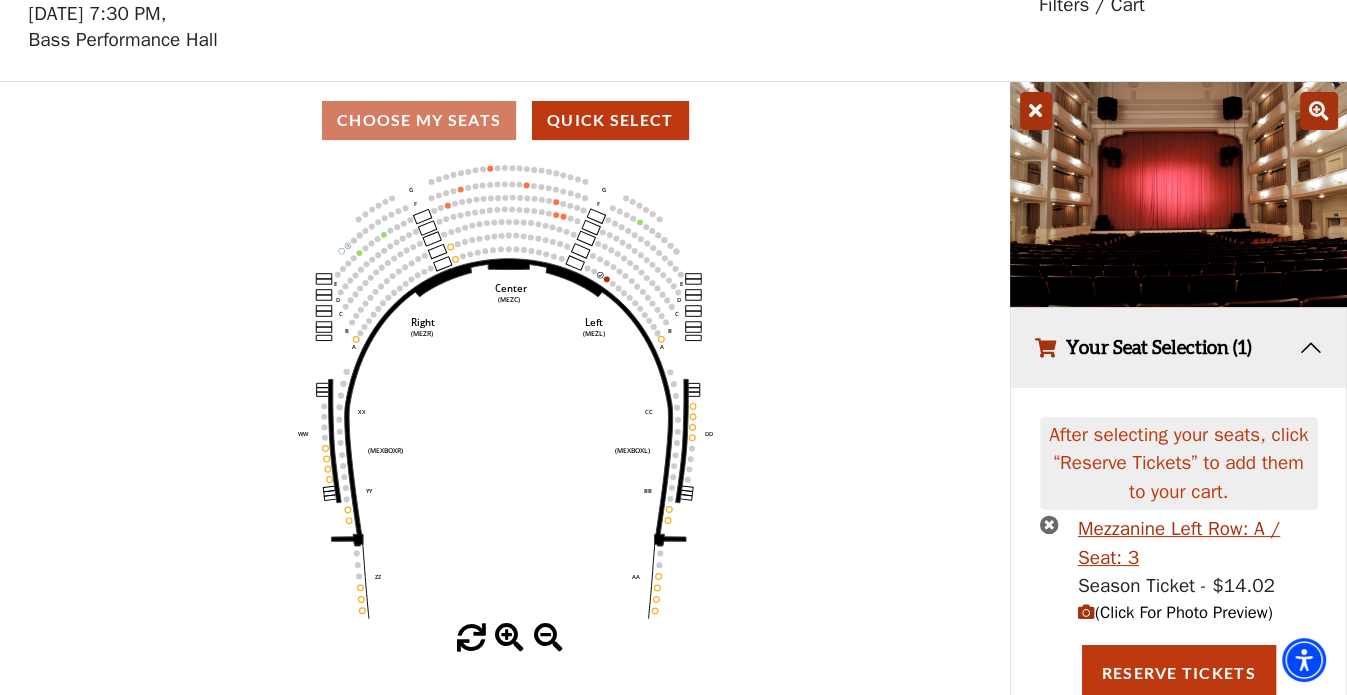 scroll, scrollTop: 95, scrollLeft: 0, axis: vertical 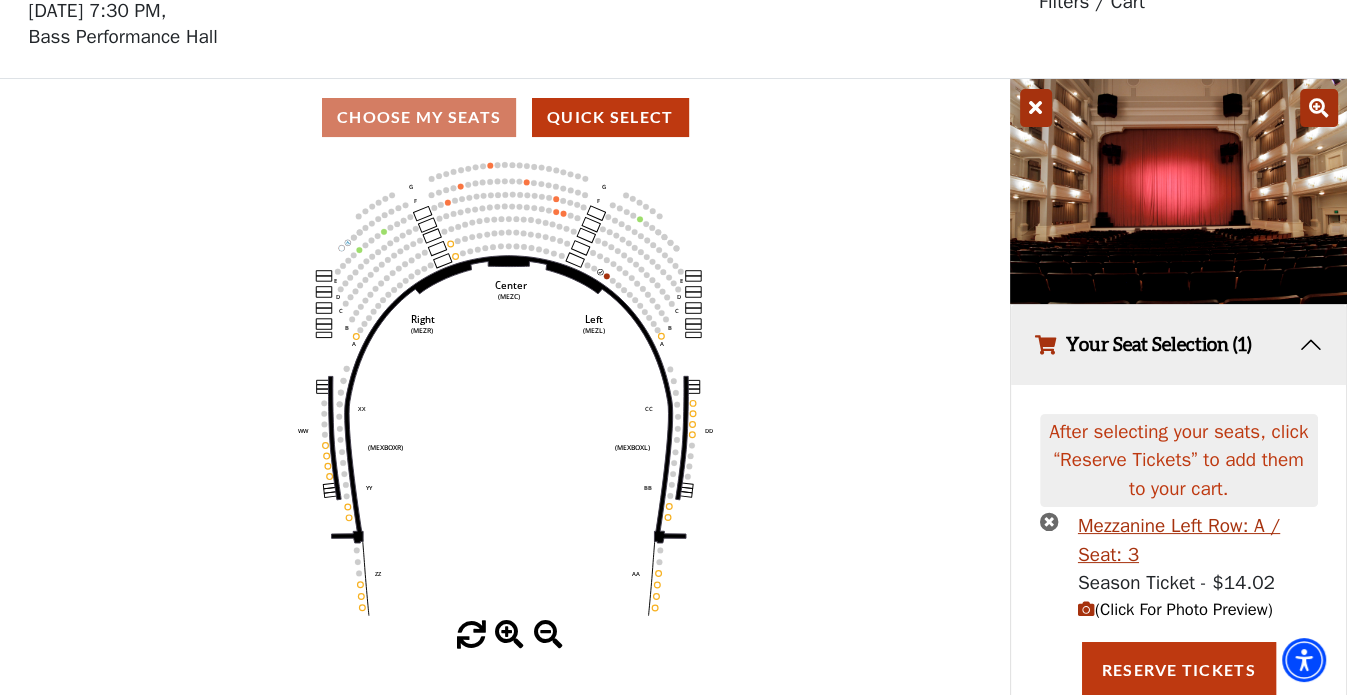 click 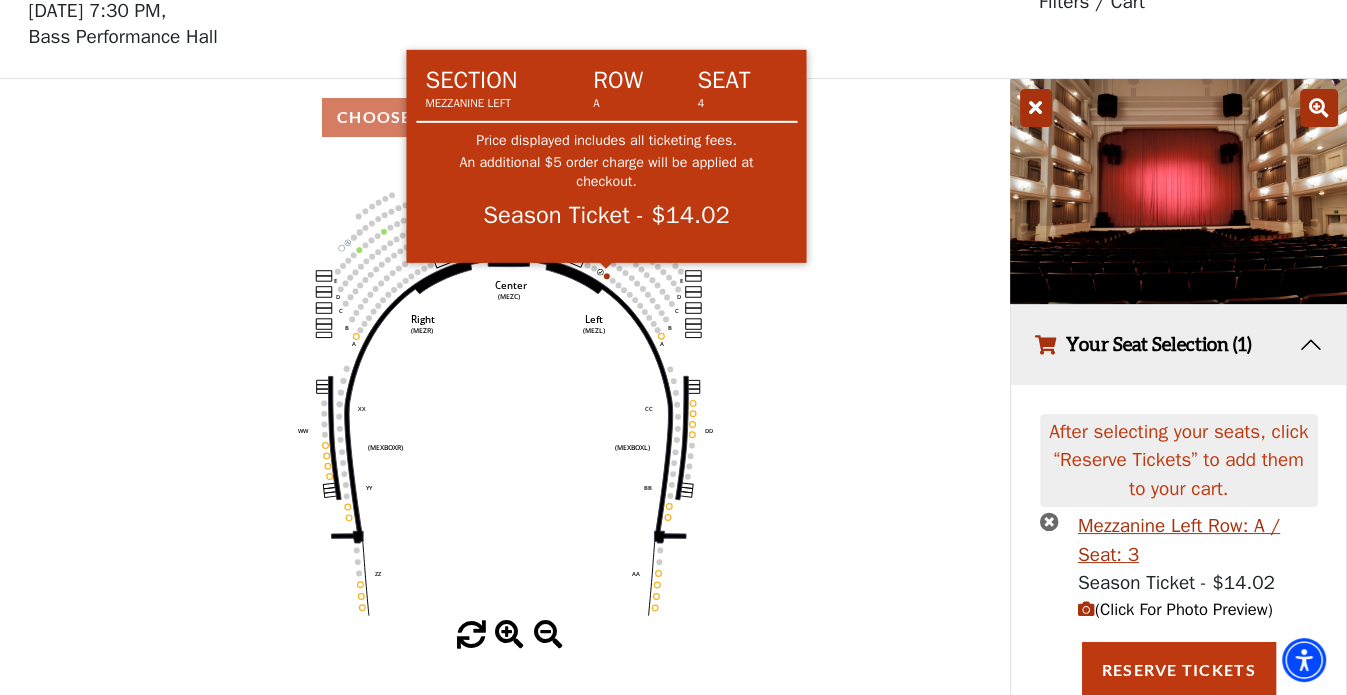 click 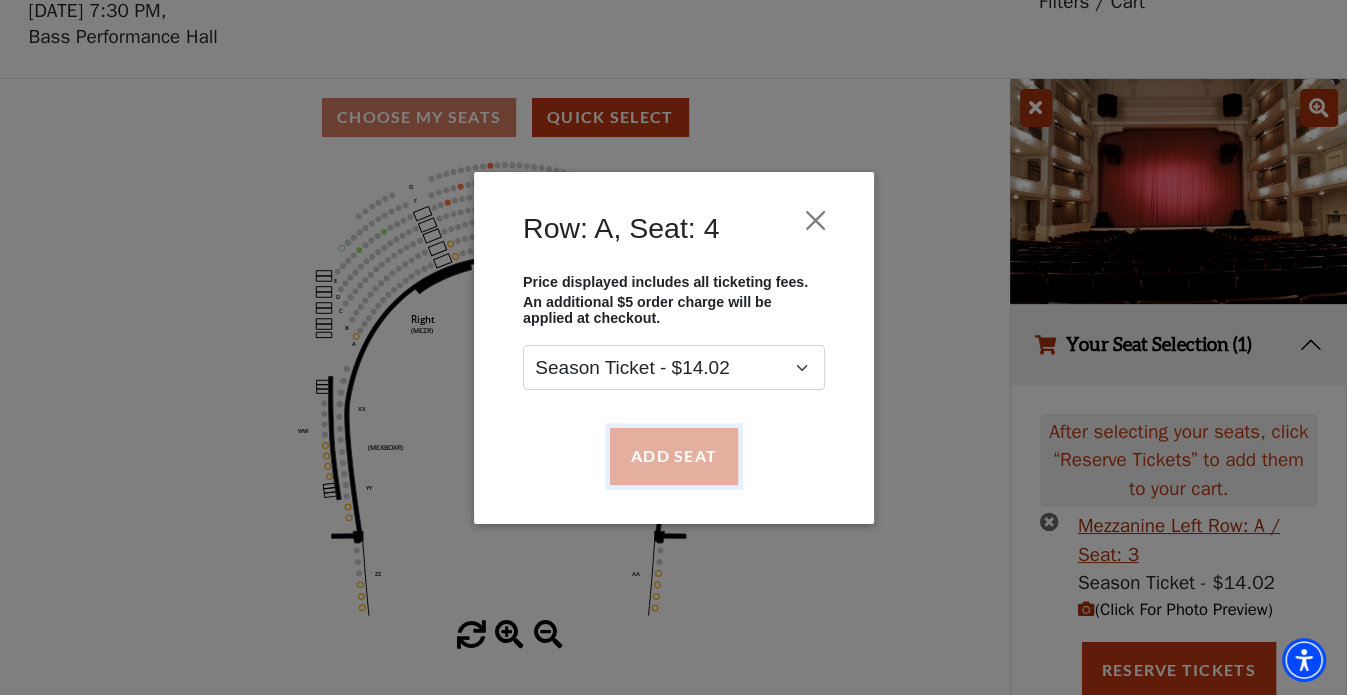 click on "Add Seat" at bounding box center [673, 456] 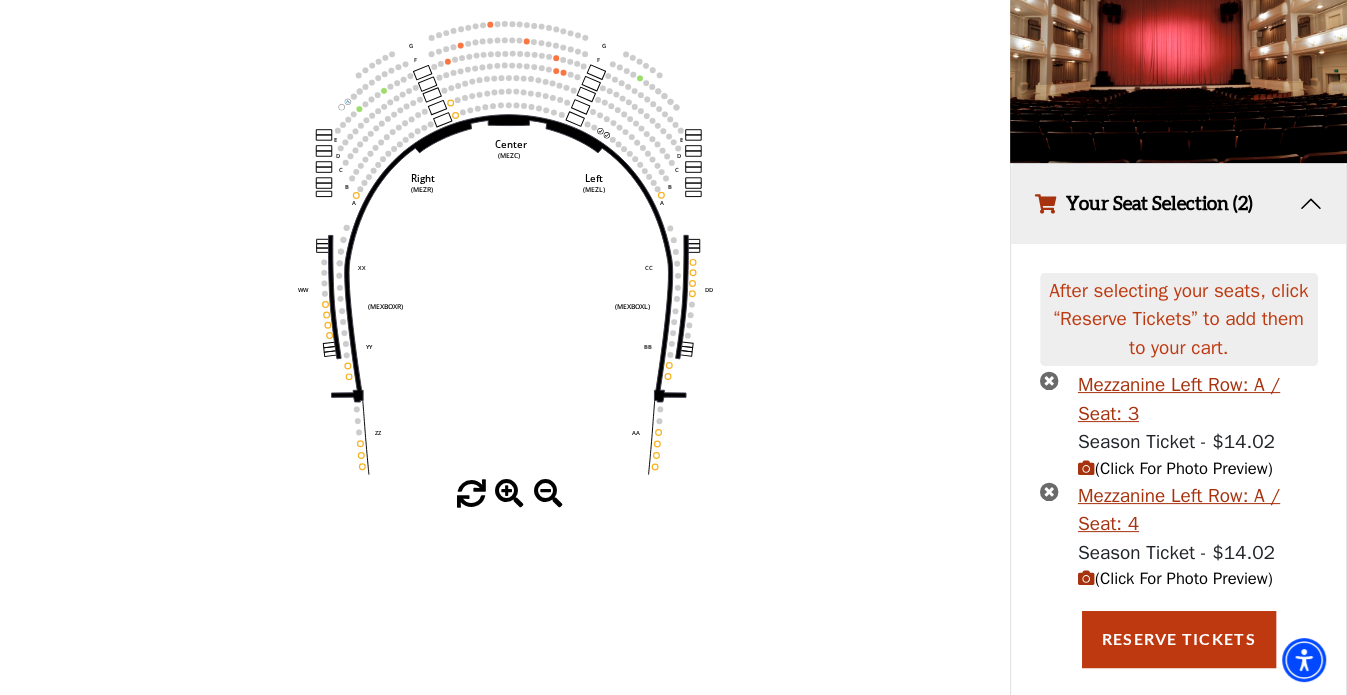 scroll, scrollTop: 254, scrollLeft: 0, axis: vertical 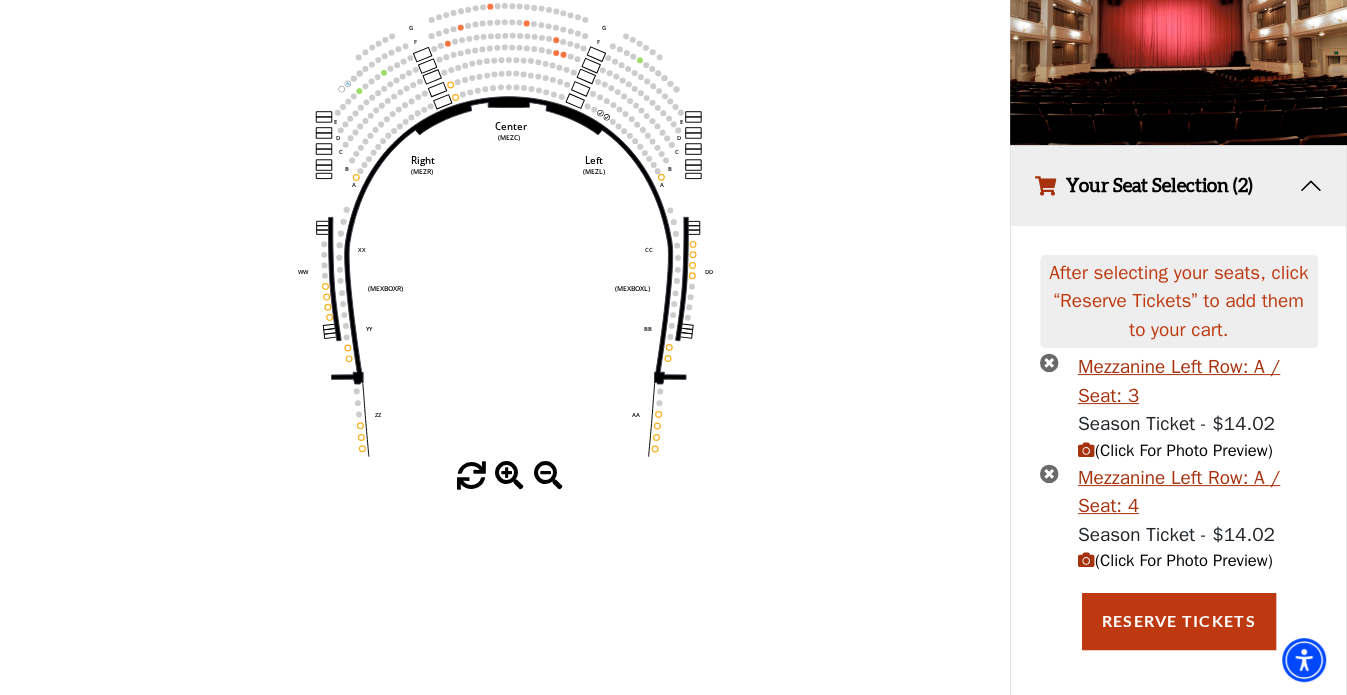 click on "(Click For Photo Preview)" at bounding box center [1175, 450] 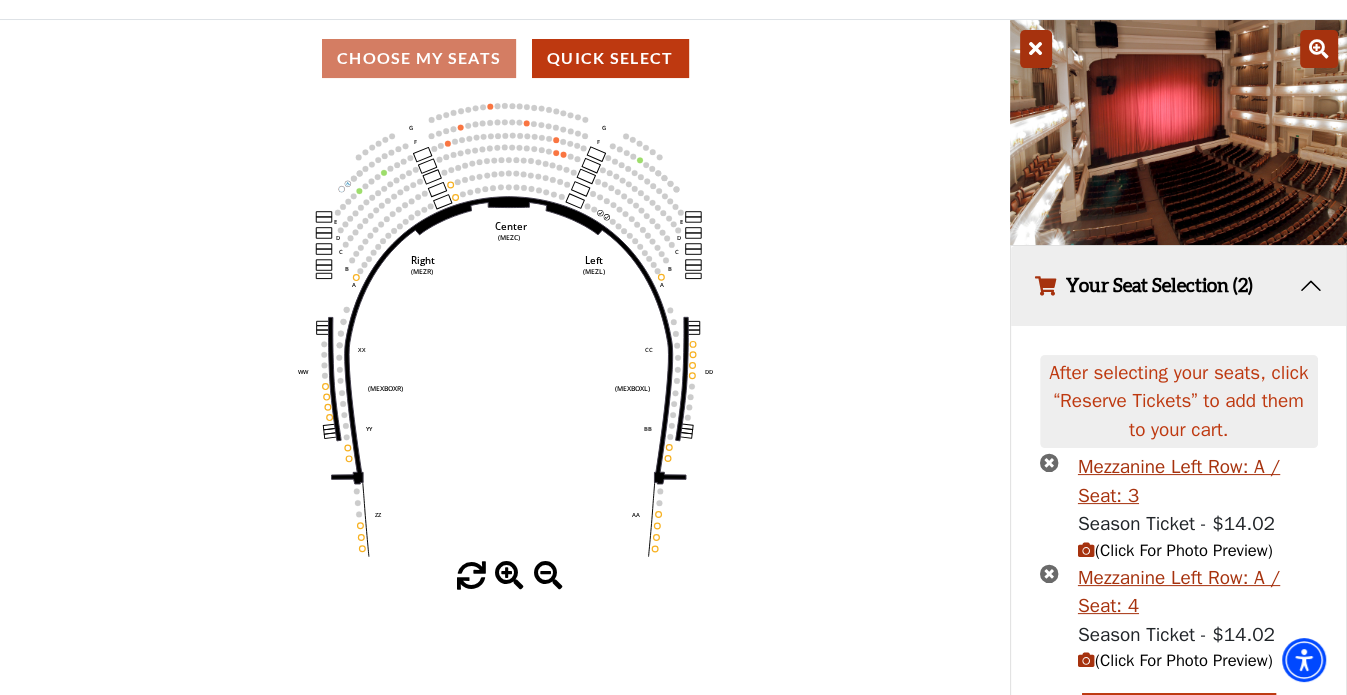 scroll, scrollTop: 254, scrollLeft: 0, axis: vertical 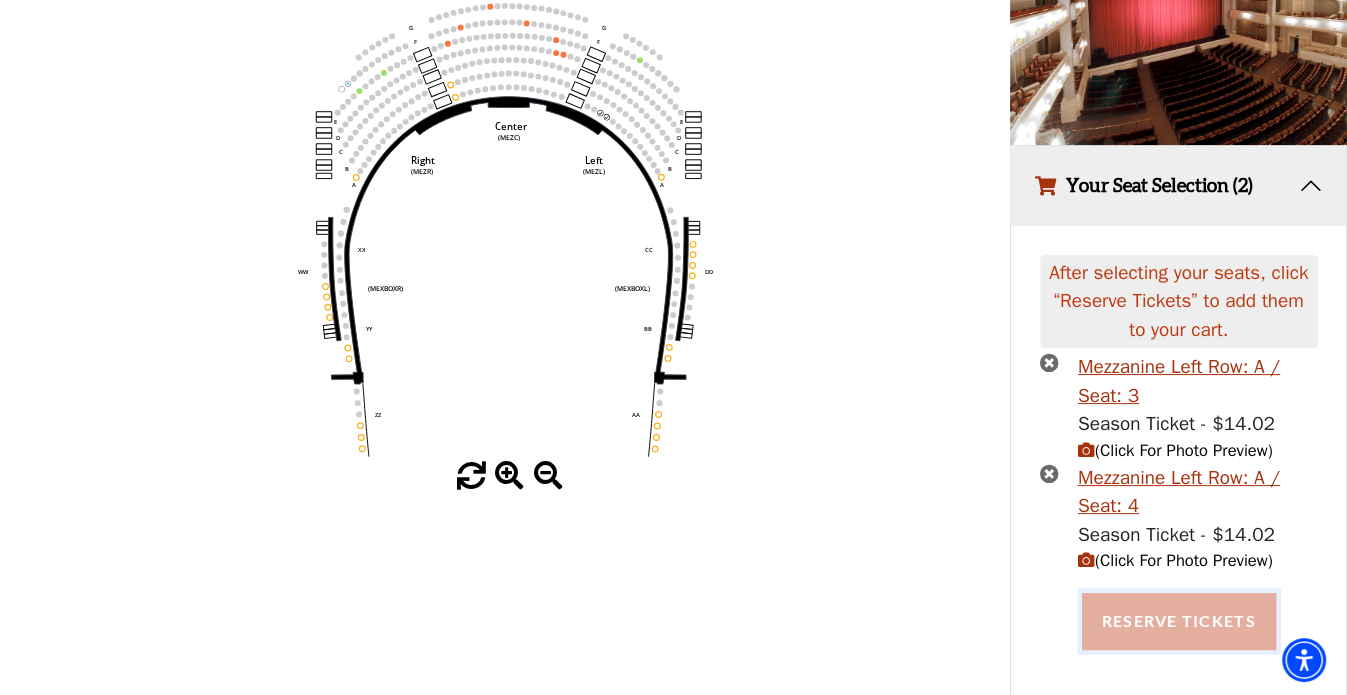 click on "Reserve Tickets" at bounding box center (1179, 621) 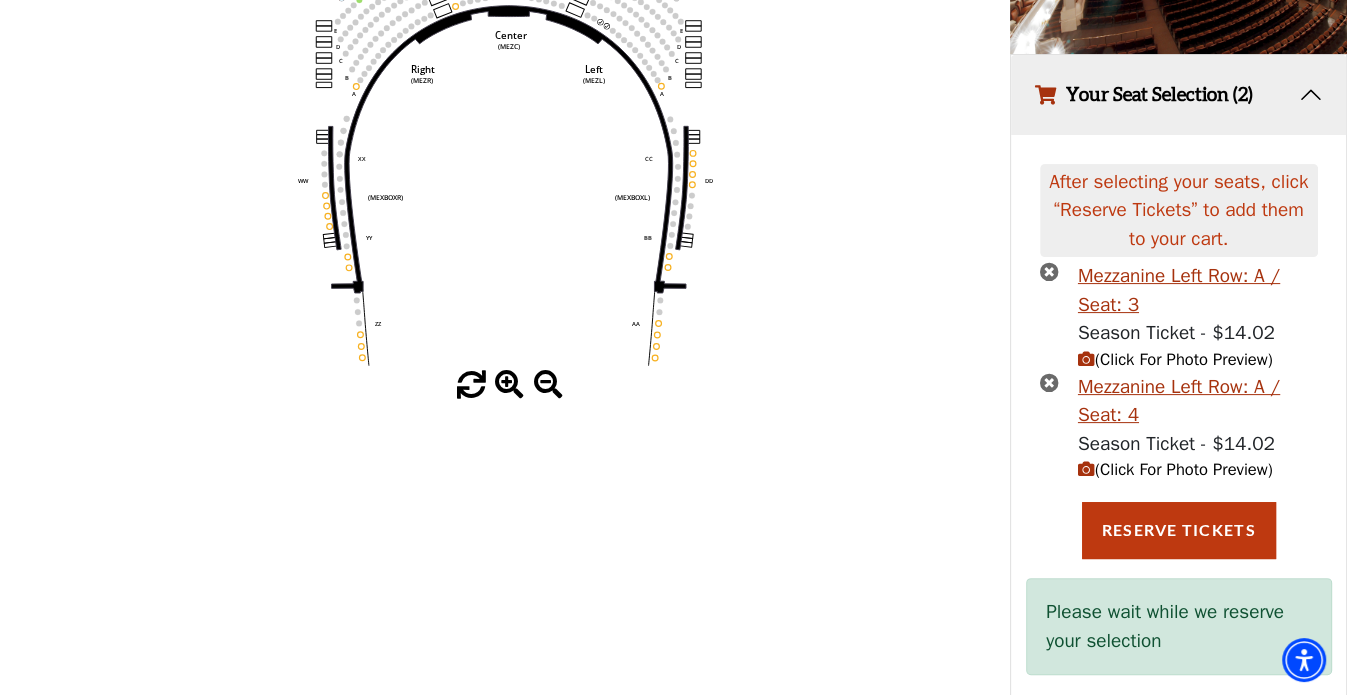 scroll, scrollTop: 369, scrollLeft: 0, axis: vertical 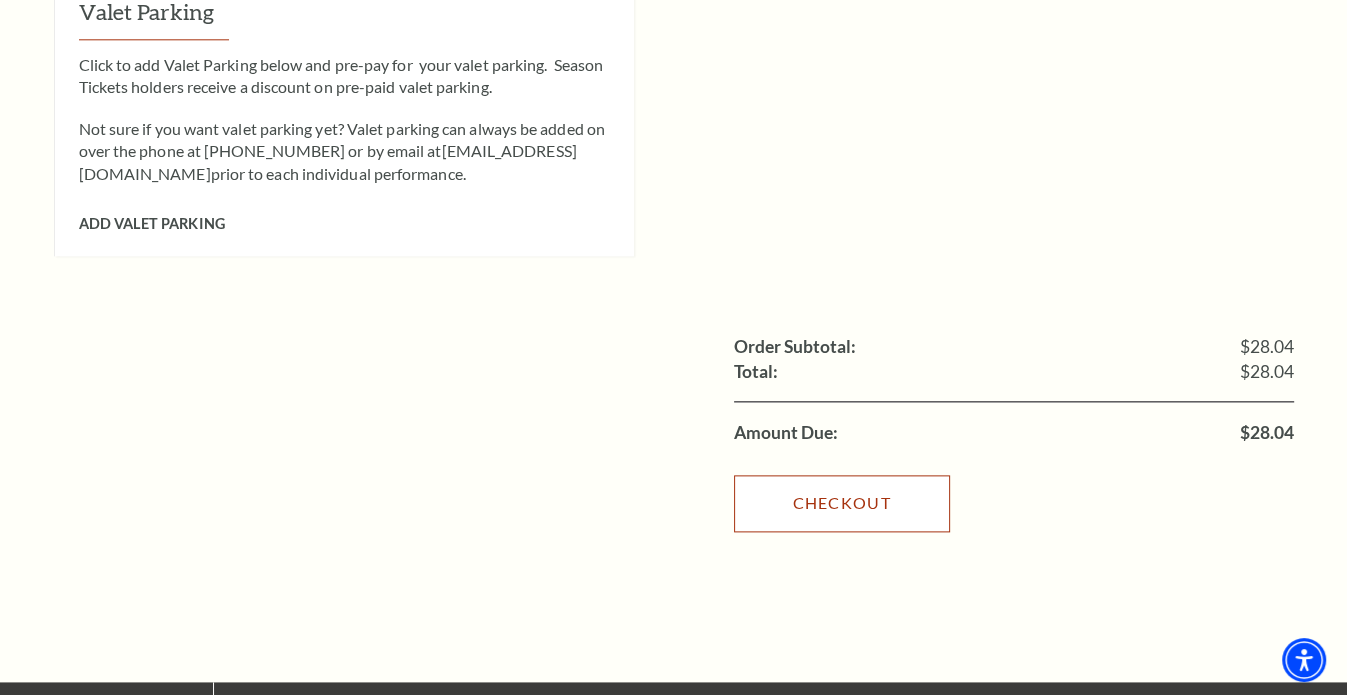 click on "Checkout" at bounding box center [842, 503] 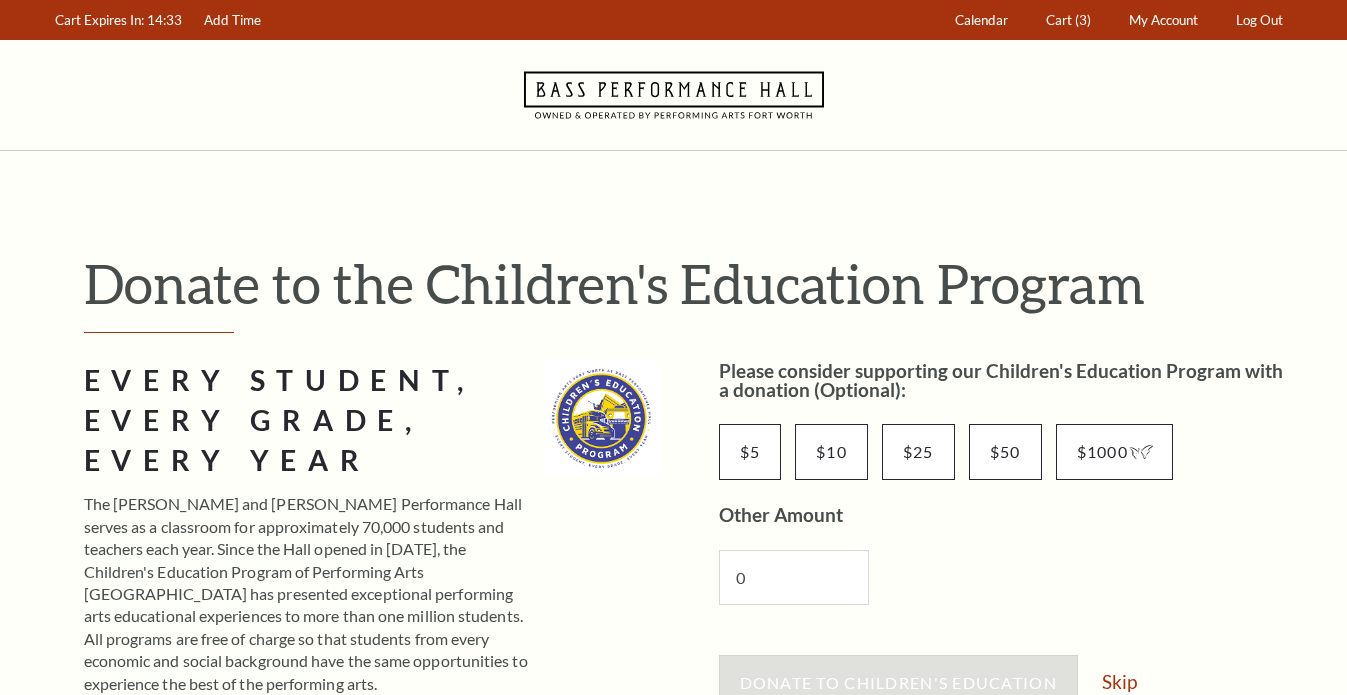 scroll, scrollTop: 0, scrollLeft: 0, axis: both 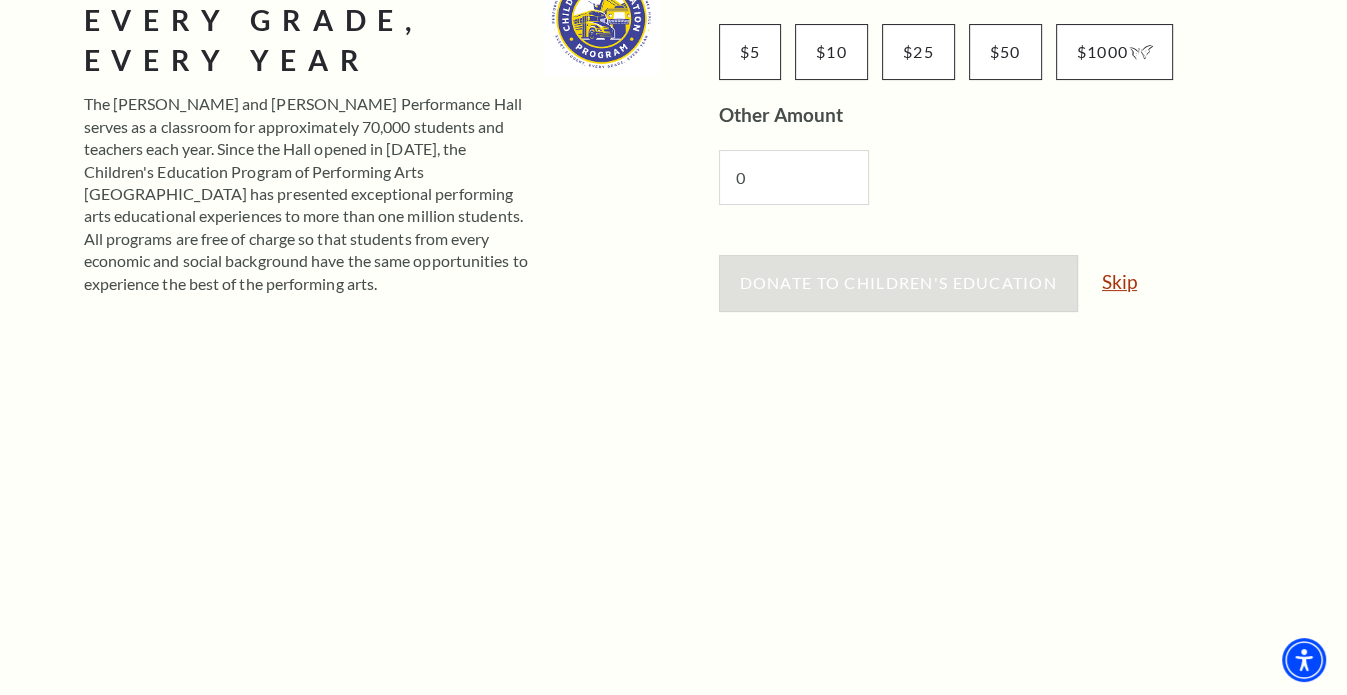 click on "Skip" at bounding box center [1119, 281] 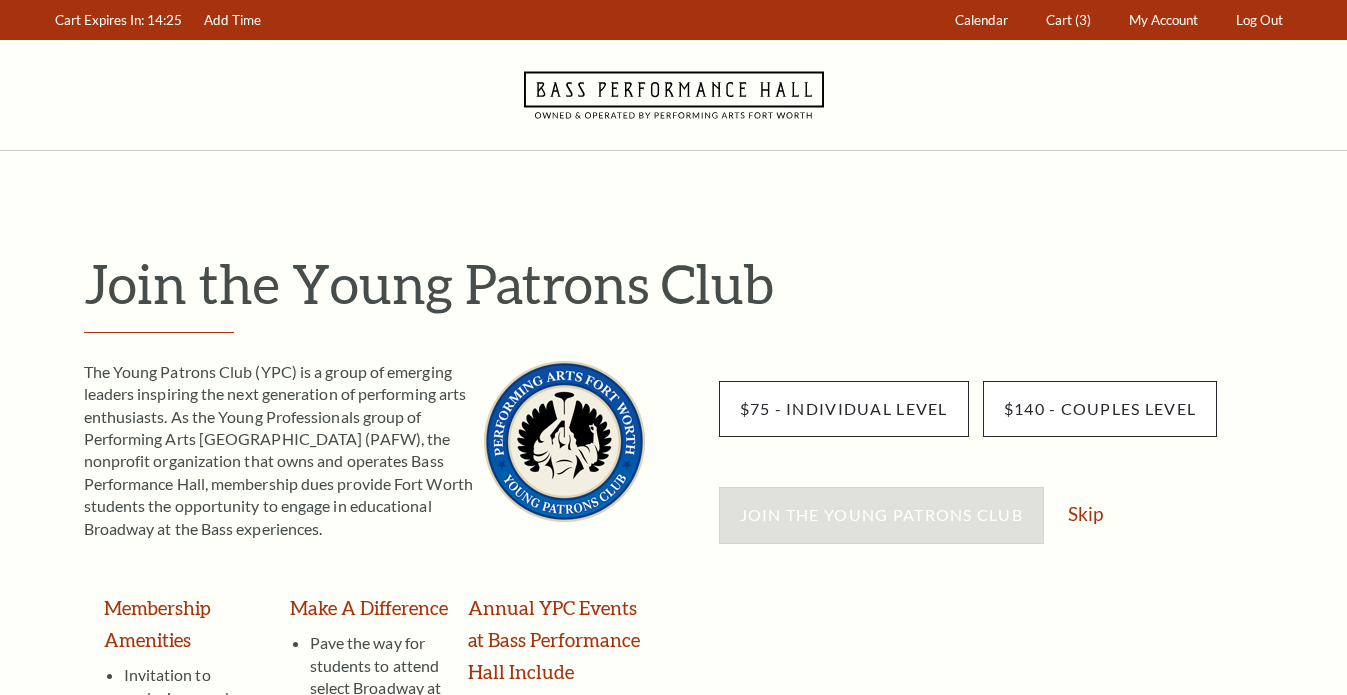 scroll, scrollTop: 0, scrollLeft: 0, axis: both 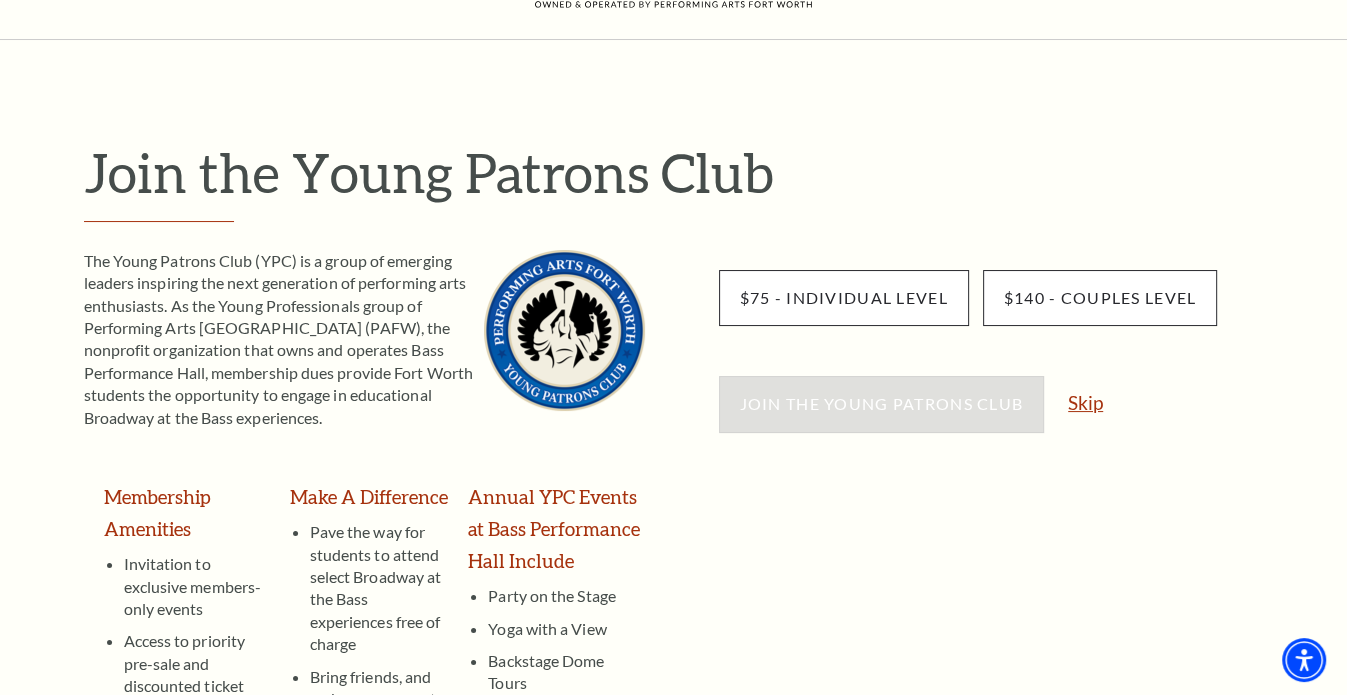 click on "Skip" at bounding box center [1085, 402] 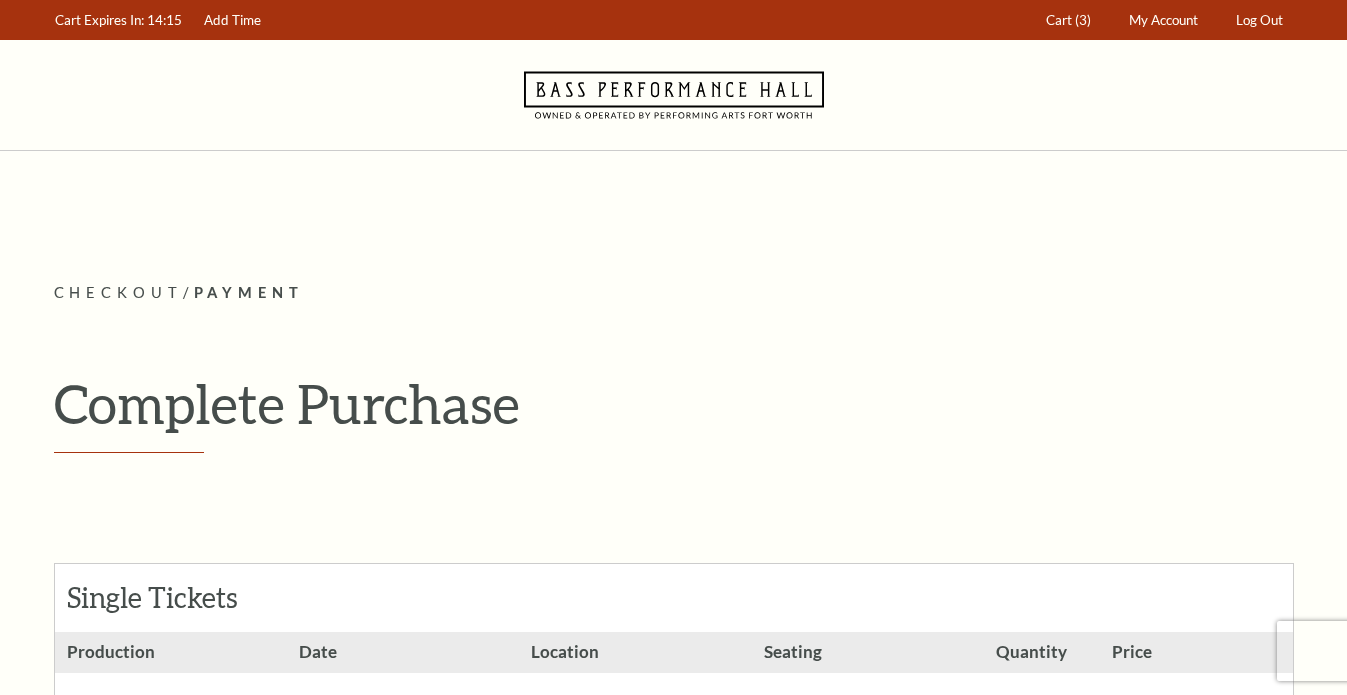 scroll, scrollTop: 0, scrollLeft: 0, axis: both 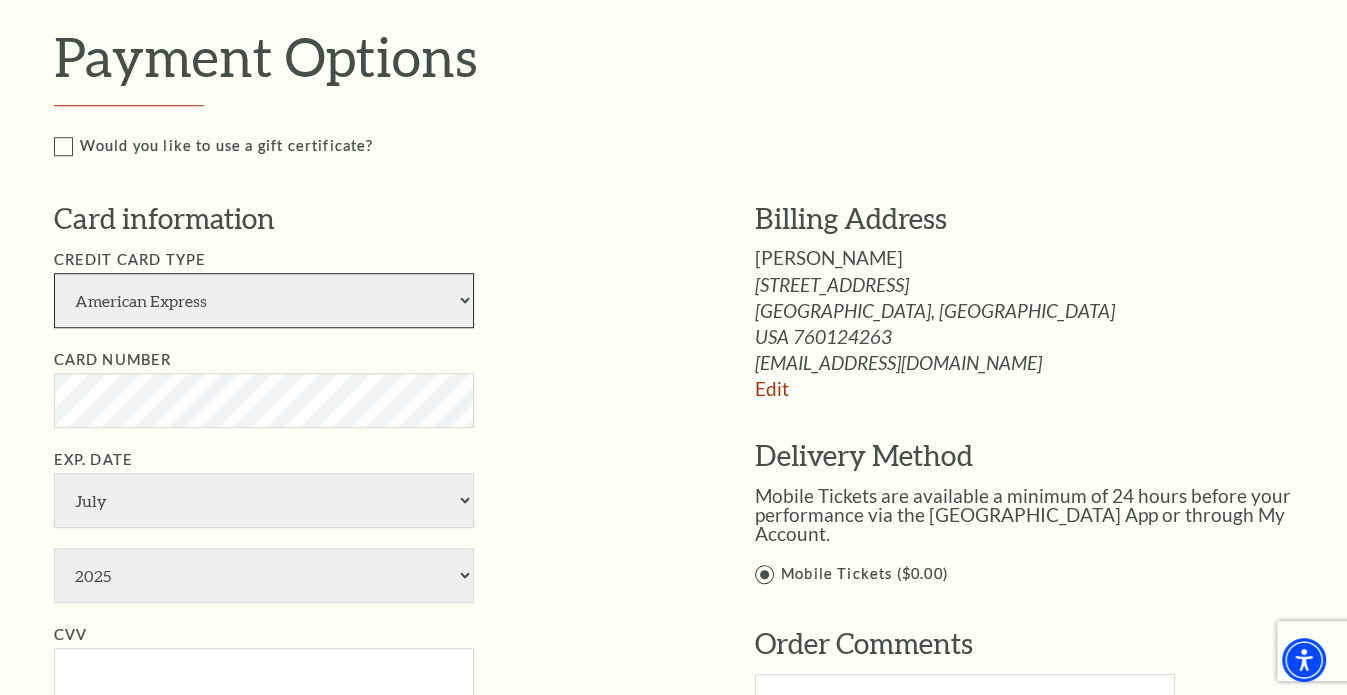 click on "American Express
Visa
Master Card
Discover" at bounding box center [264, 300] 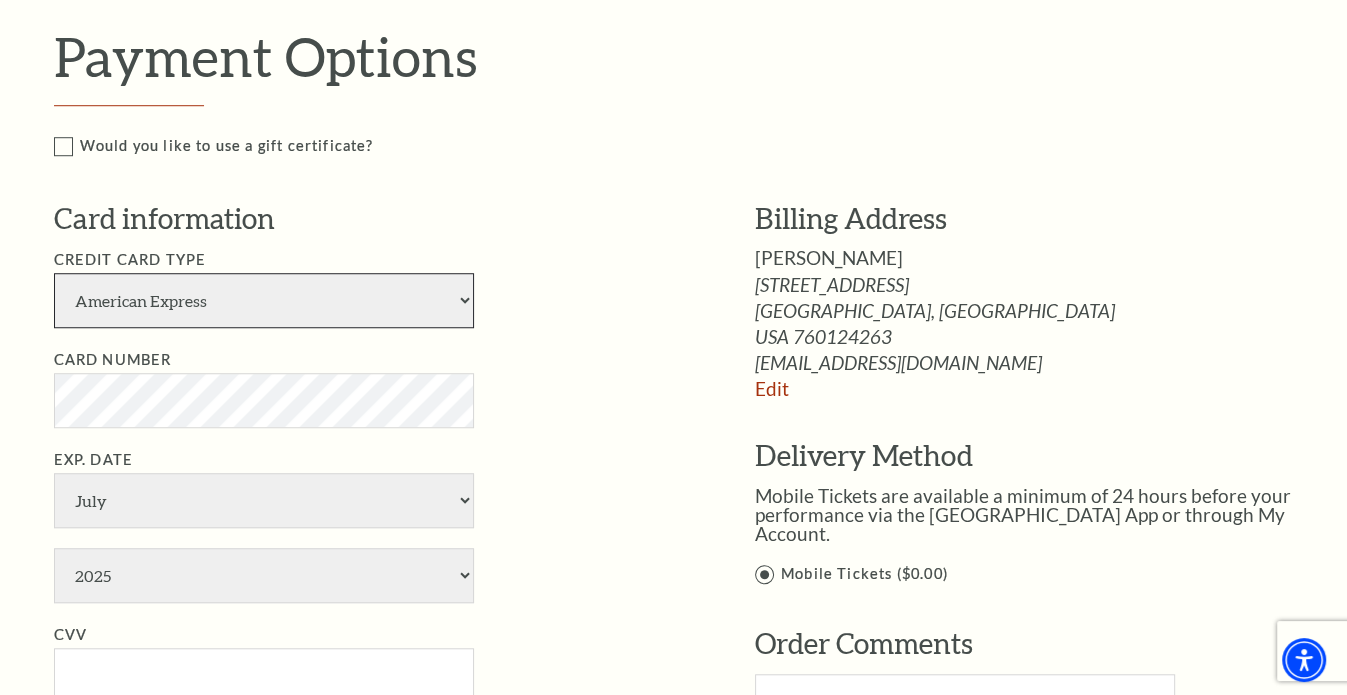 select on "28" 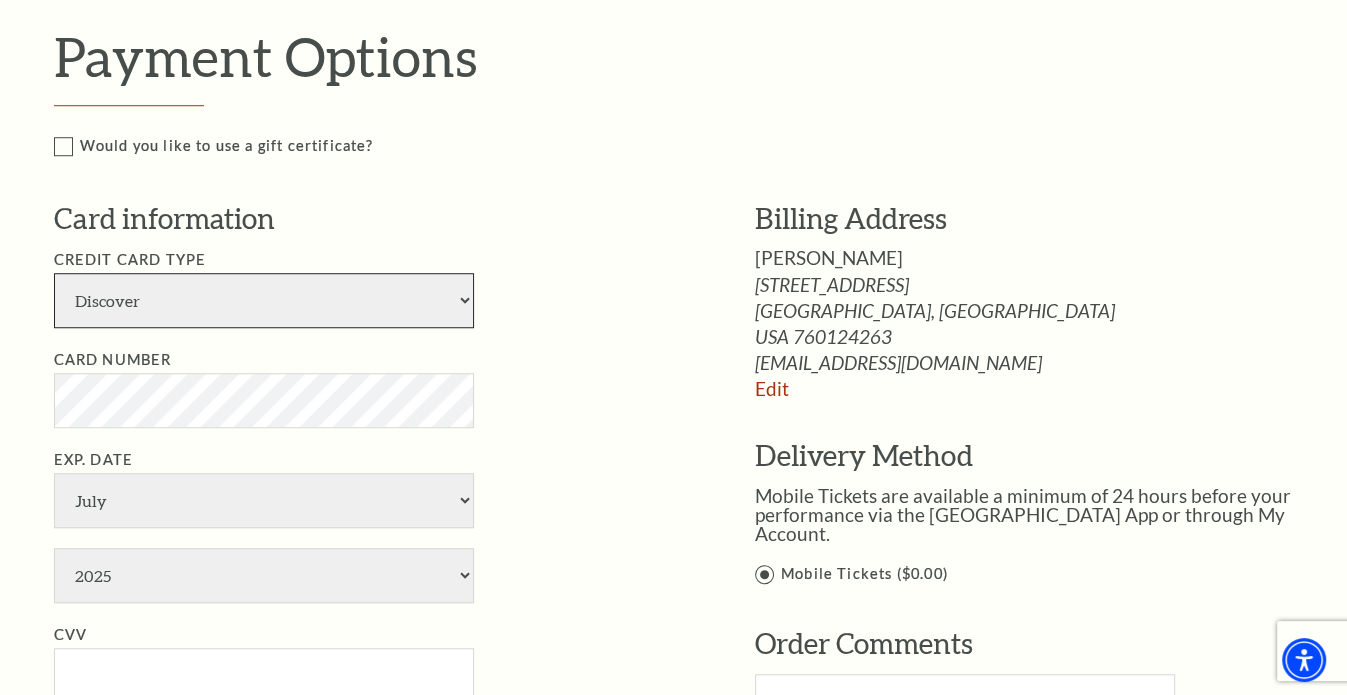 click on "American Express
Visa
Master Card
Discover" at bounding box center (264, 300) 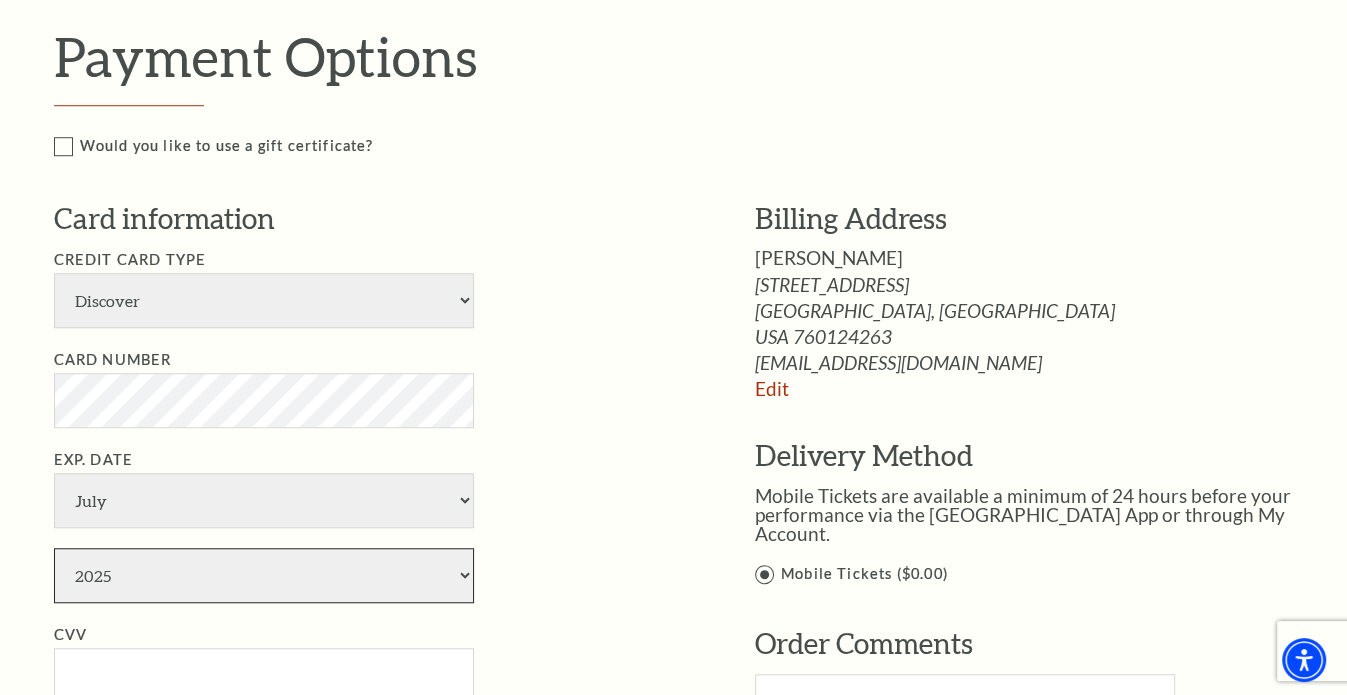 select on "2027" 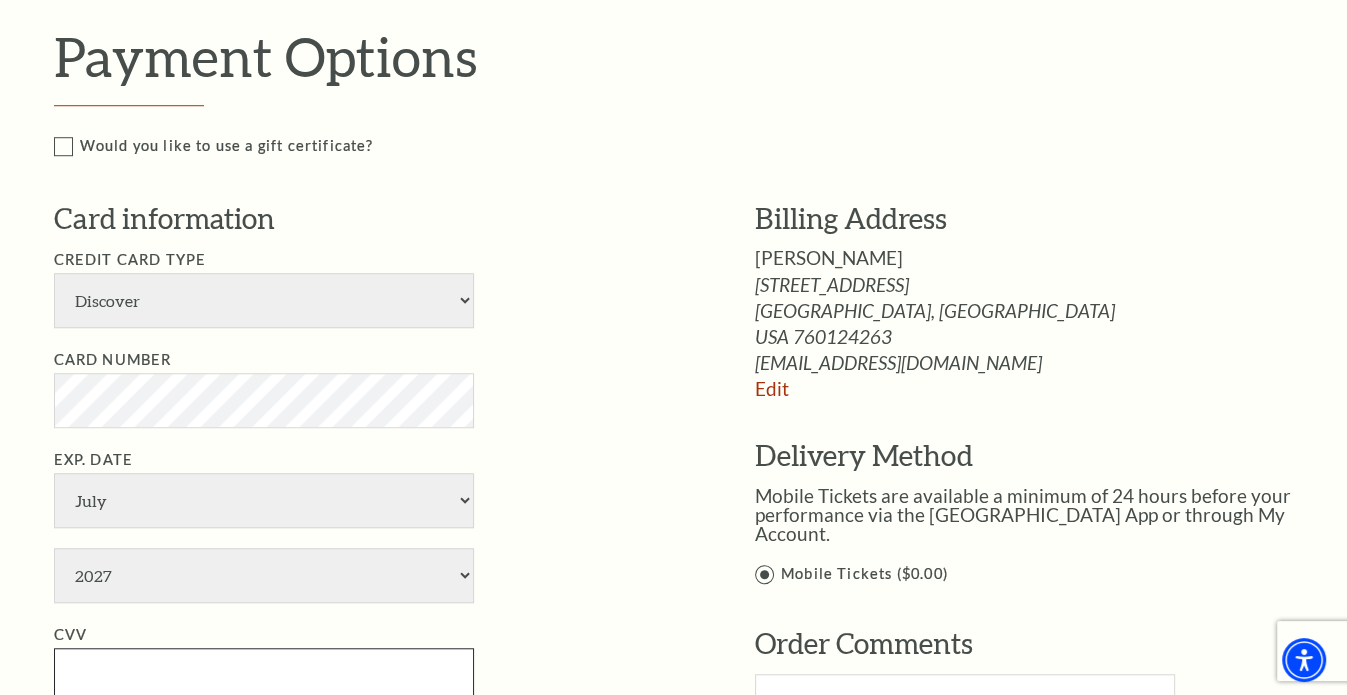 type on "477" 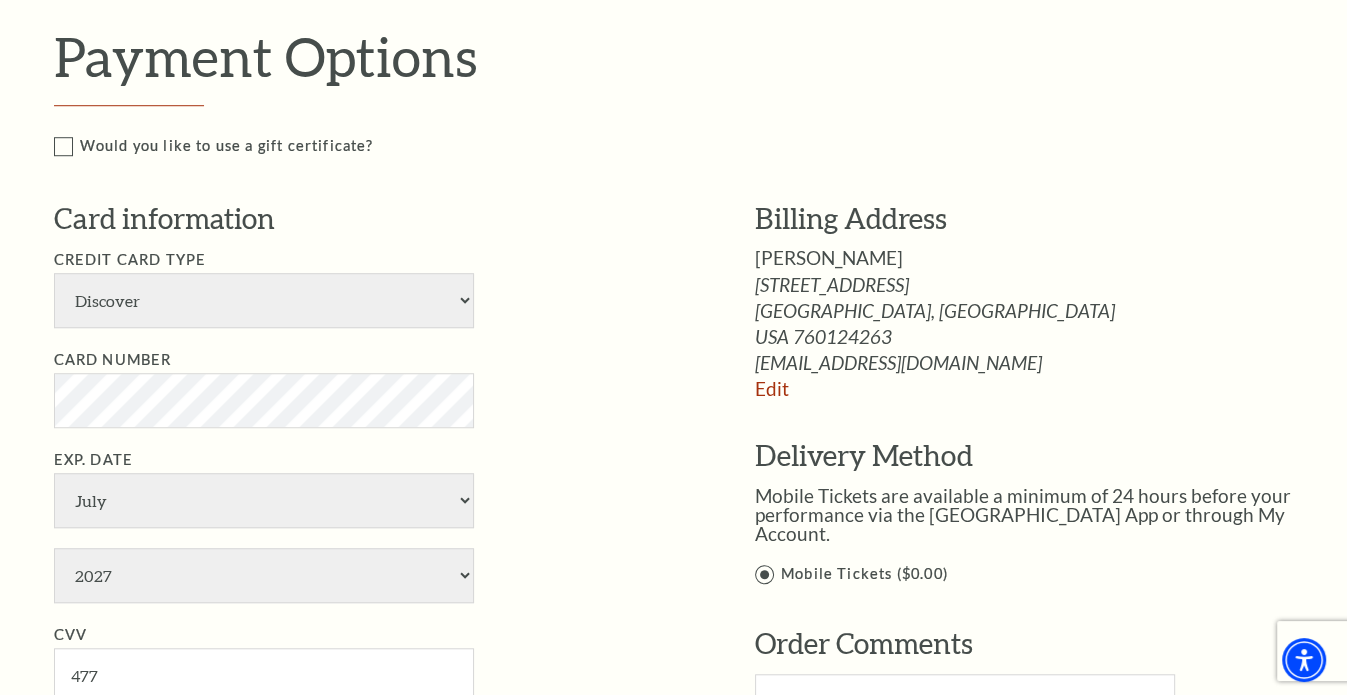 type on "[PERSON_NAME]" 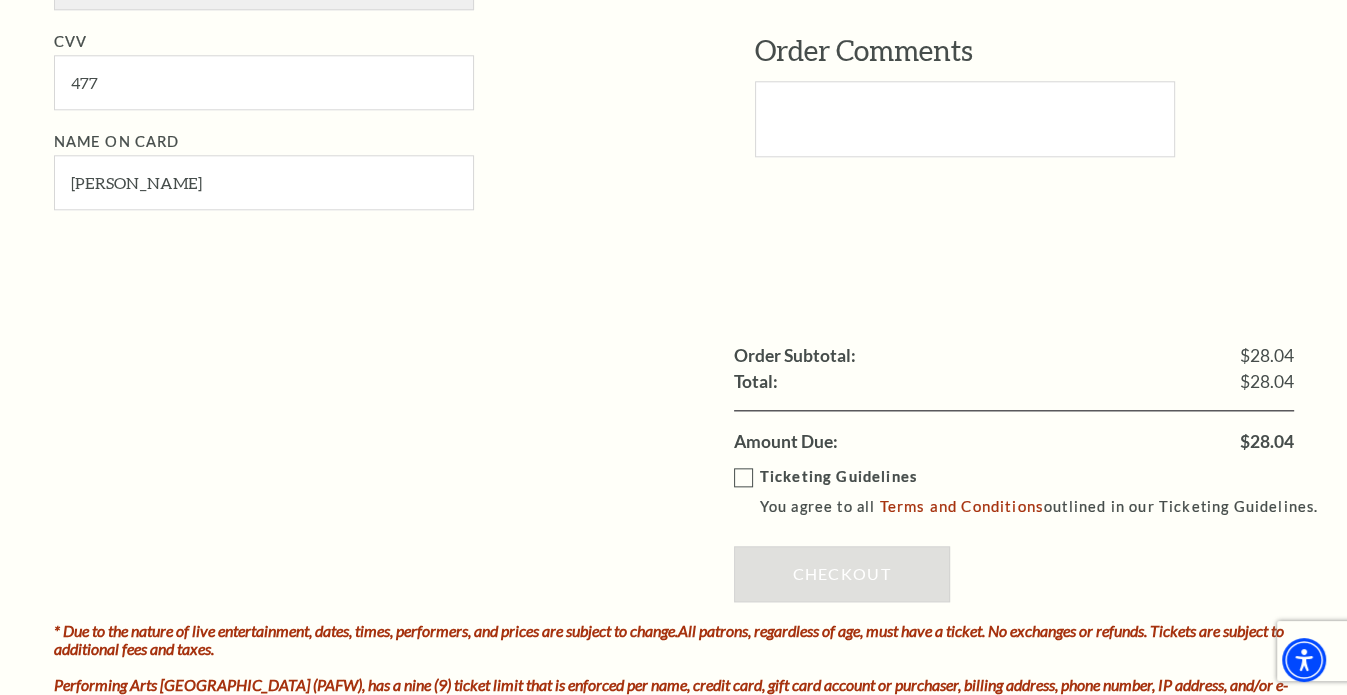 scroll, scrollTop: 2000, scrollLeft: 0, axis: vertical 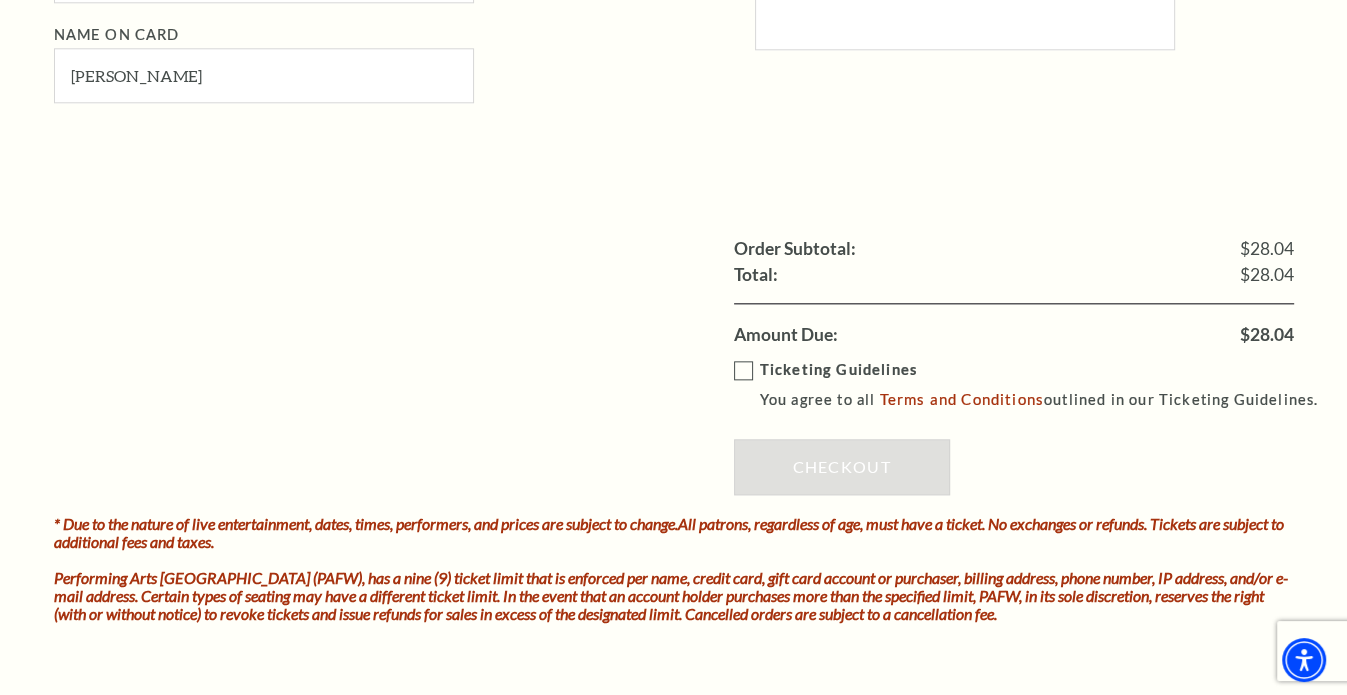 click on "Ticketing Guidelines
You agree to all   Terms and Conditions  outlined in our Ticketing Guidelines." at bounding box center (1035, 385) 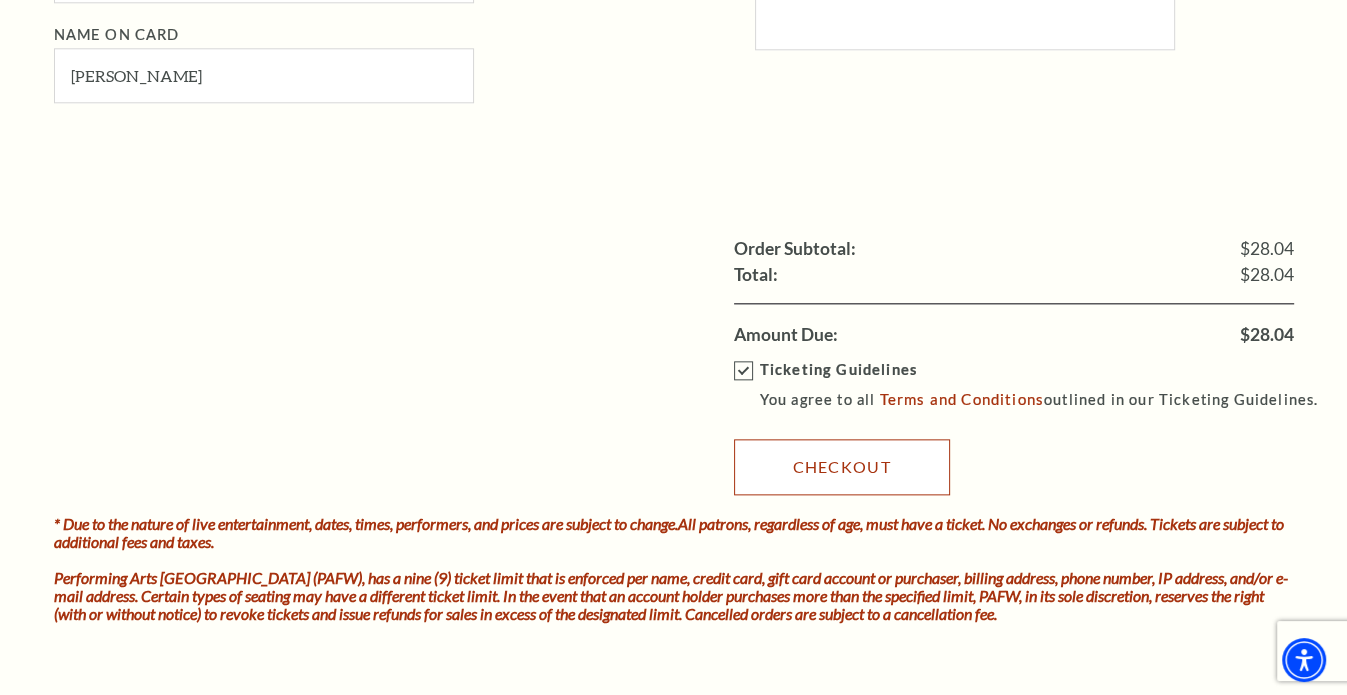 click on "Checkout" at bounding box center (842, 467) 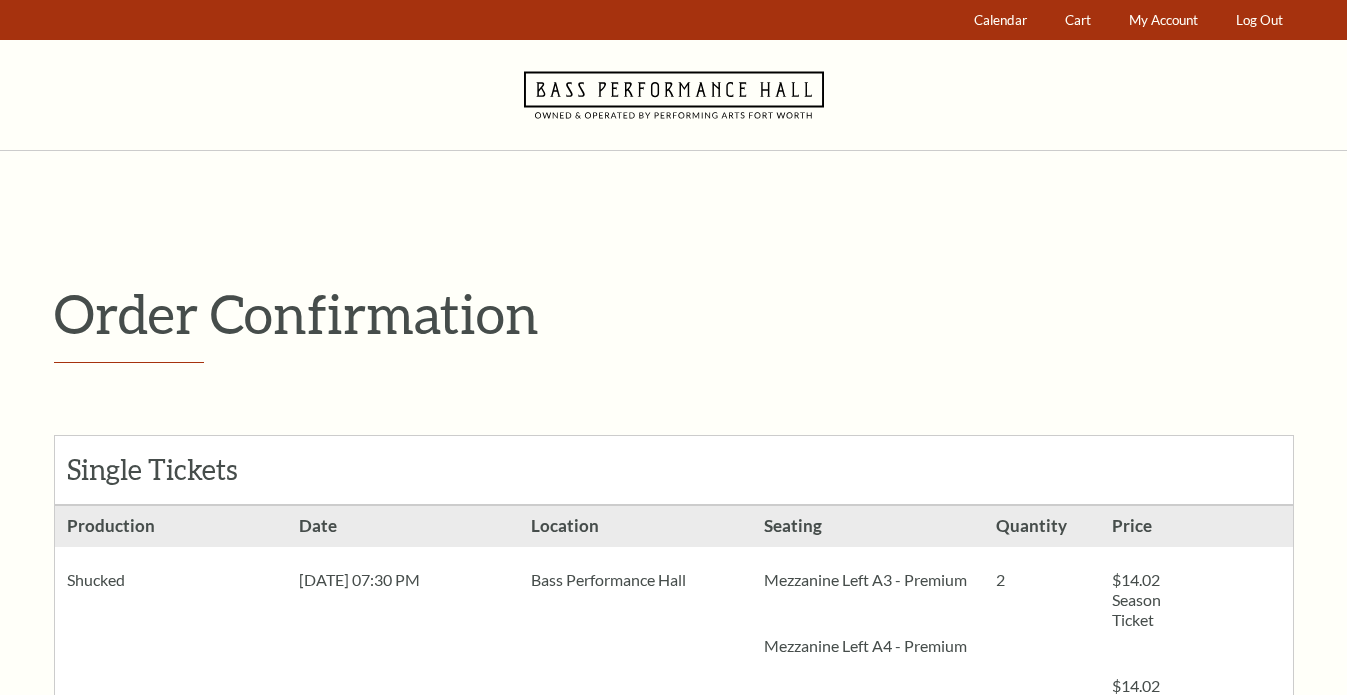scroll, scrollTop: 0, scrollLeft: 0, axis: both 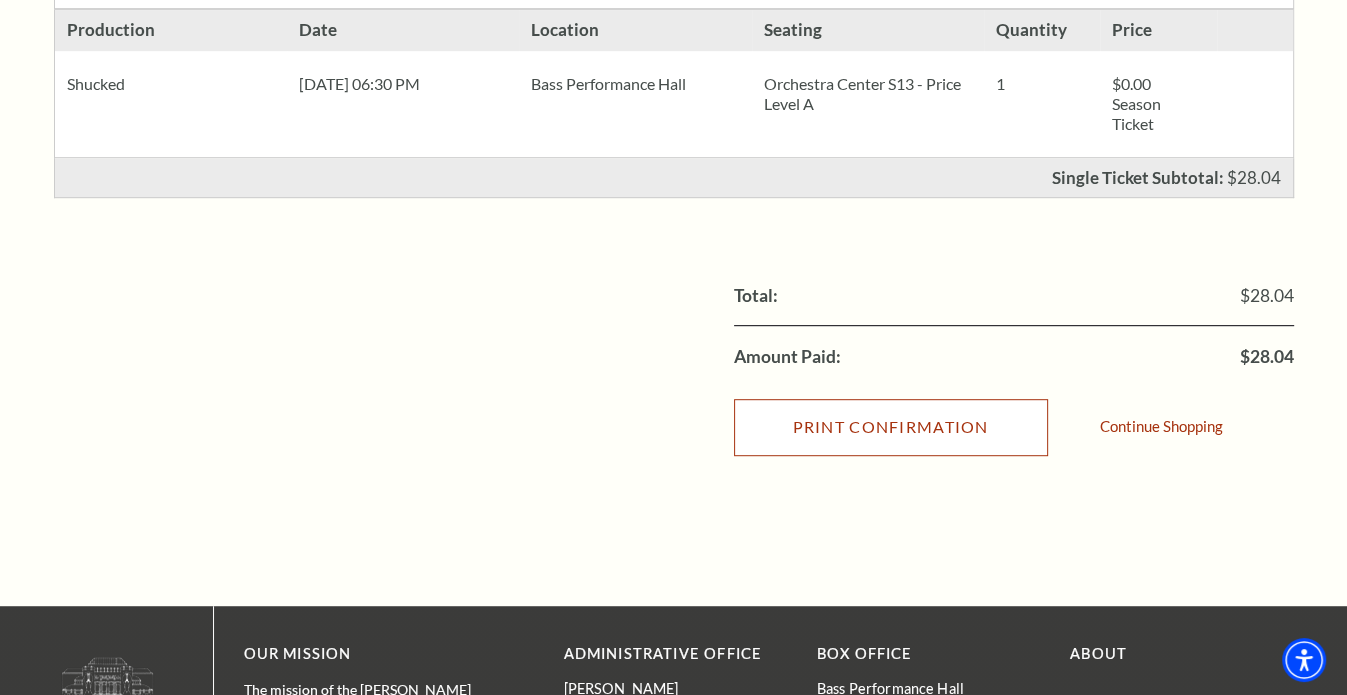 click on "Print Confirmation" at bounding box center [891, 427] 